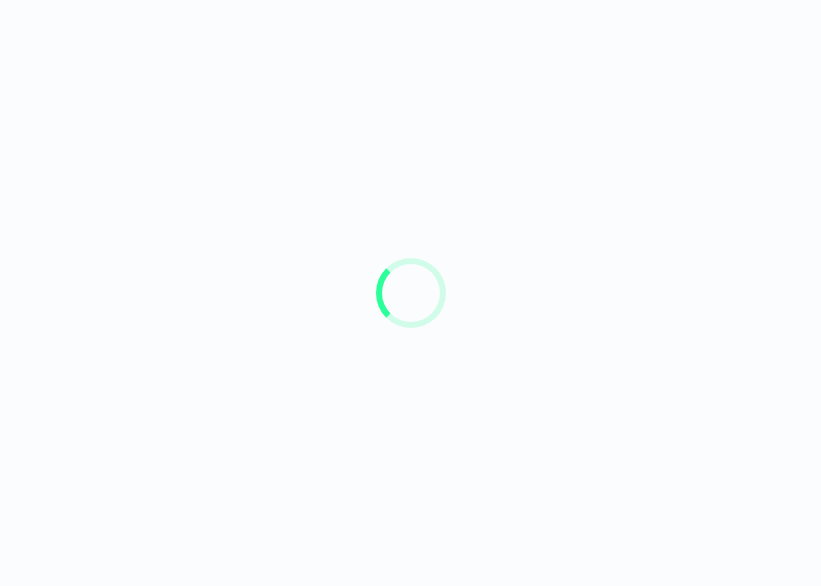 scroll, scrollTop: 0, scrollLeft: 0, axis: both 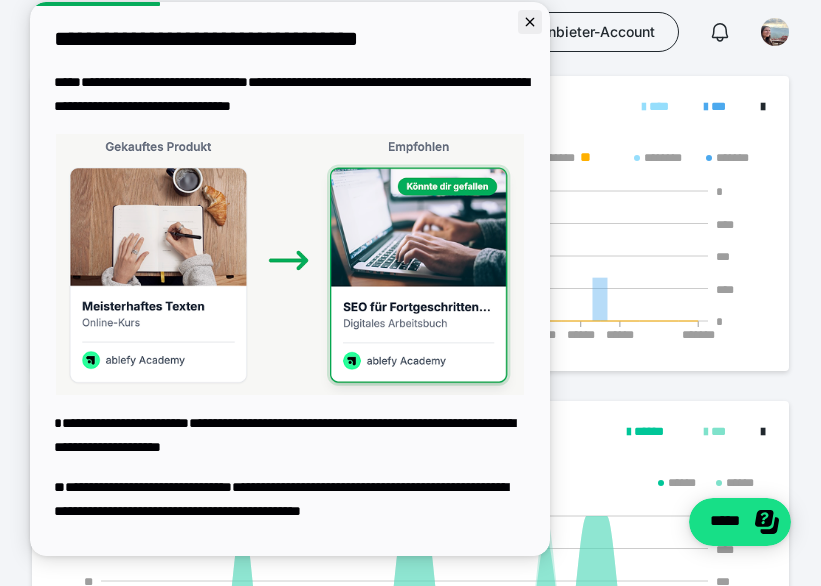 click 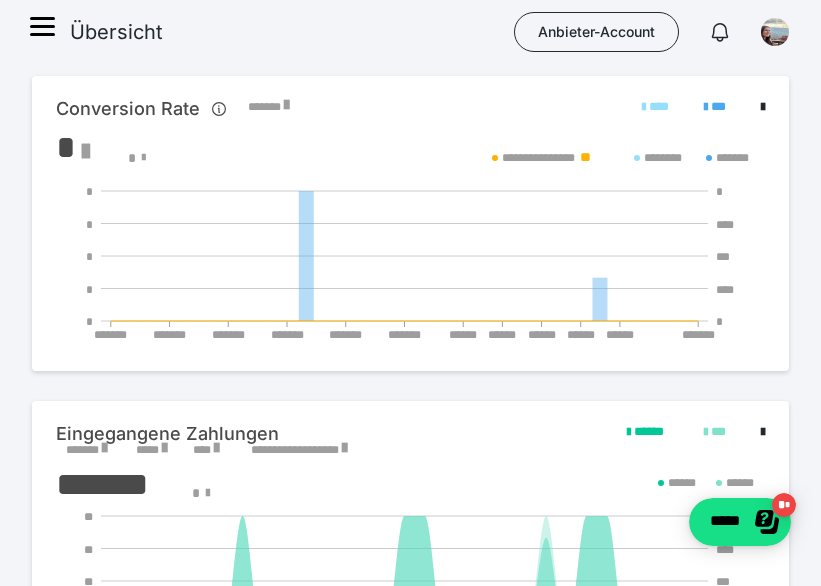 scroll, scrollTop: 0, scrollLeft: 0, axis: both 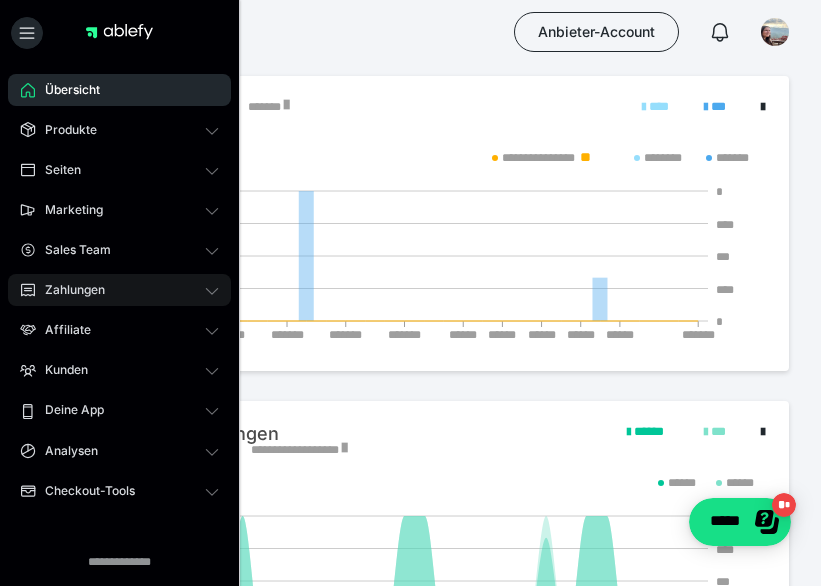 click on "Zahlungen" at bounding box center (119, 290) 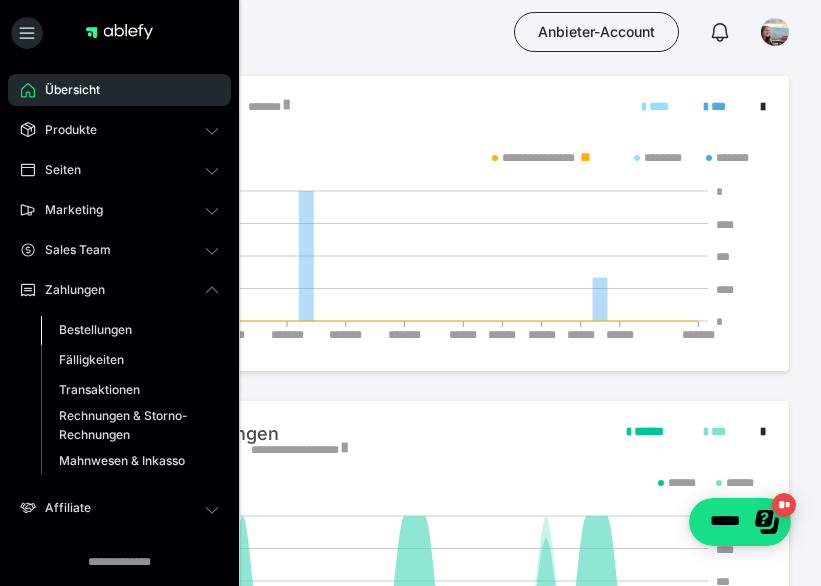 click on "Bestellungen" at bounding box center [95, 329] 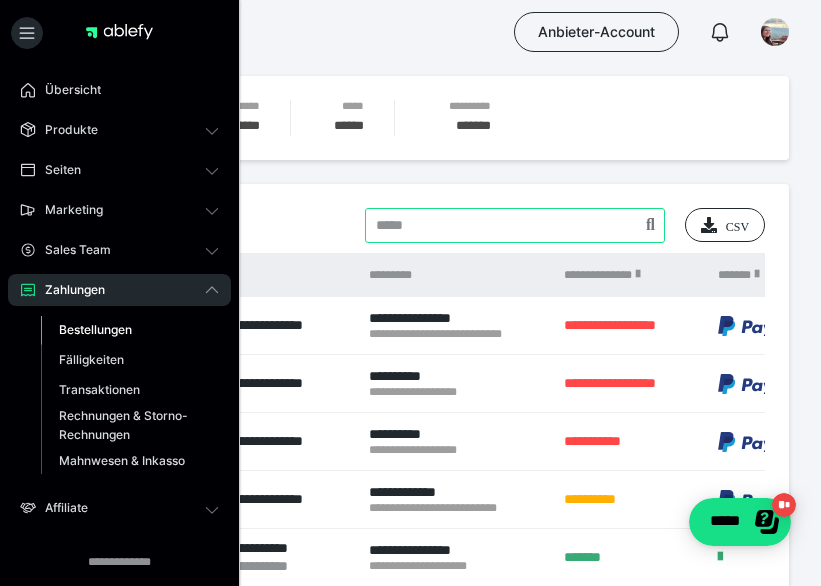 click at bounding box center (515, 225) 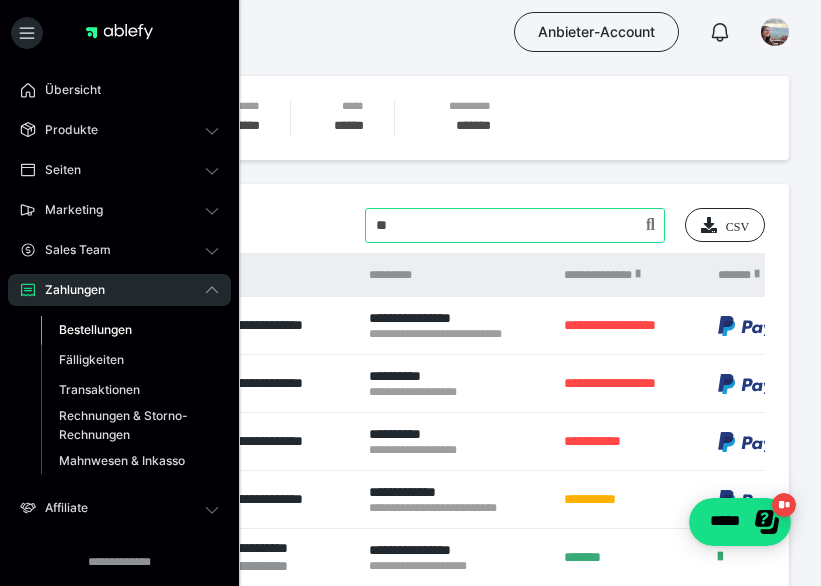 type on "*" 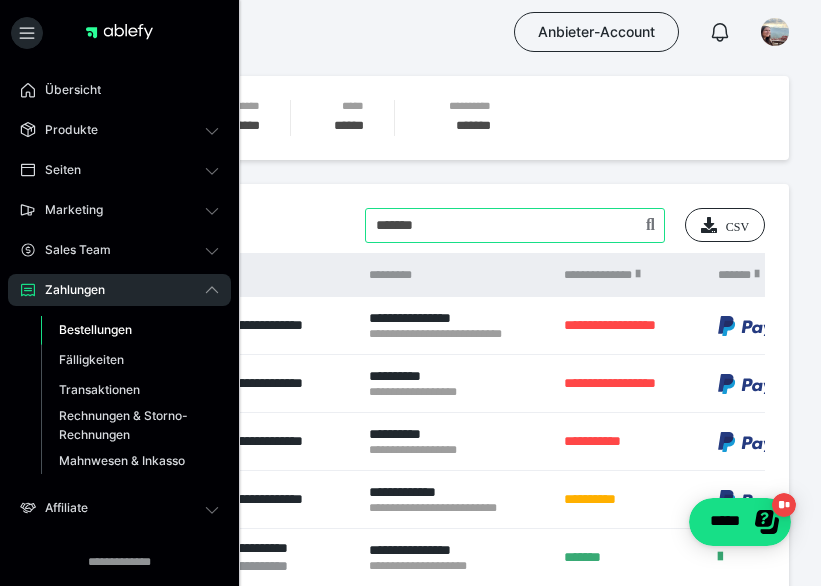type on "*******" 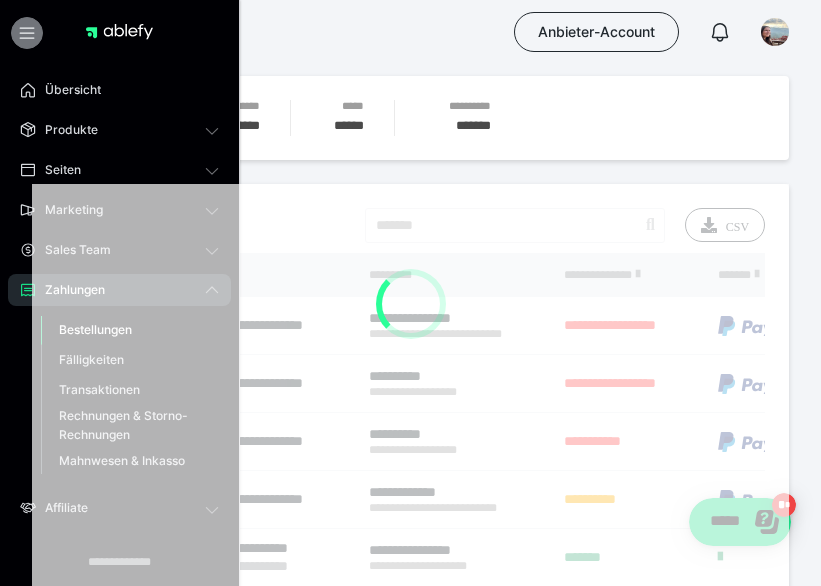 click at bounding box center [27, 33] 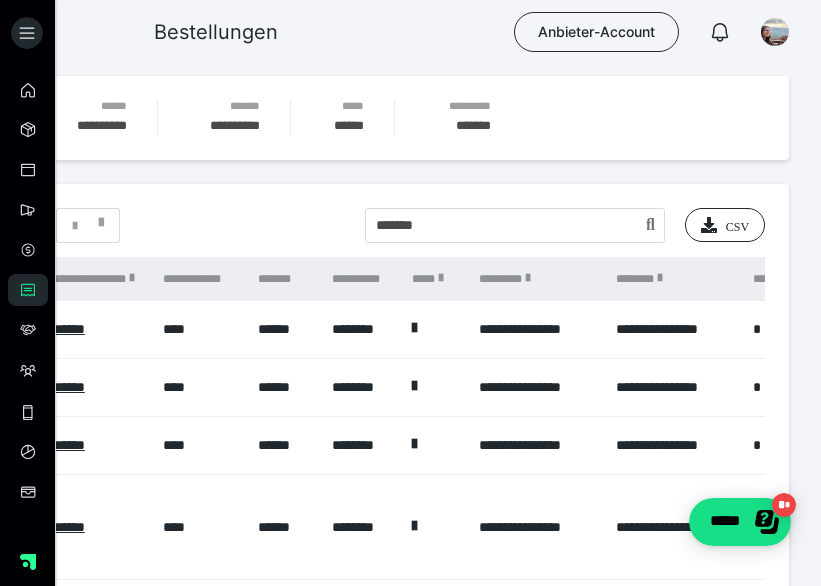 scroll, scrollTop: 0, scrollLeft: 1204, axis: horizontal 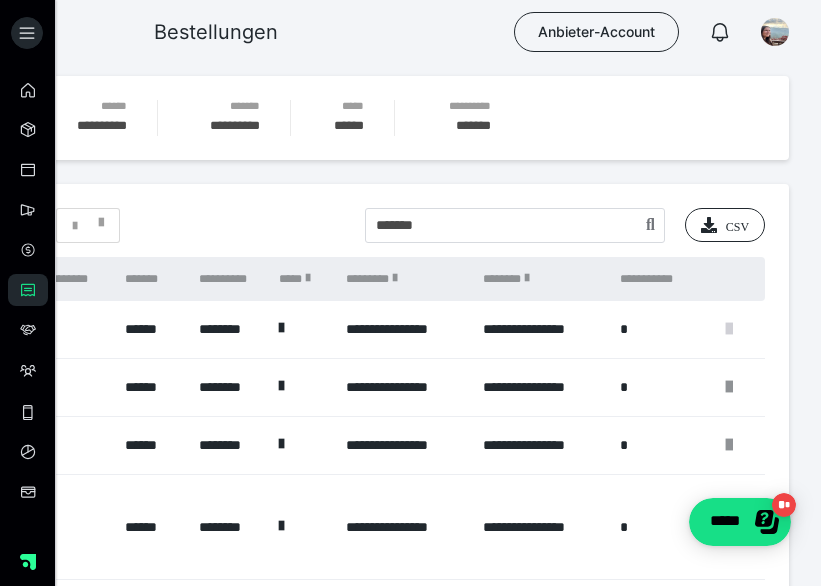 click at bounding box center (729, 329) 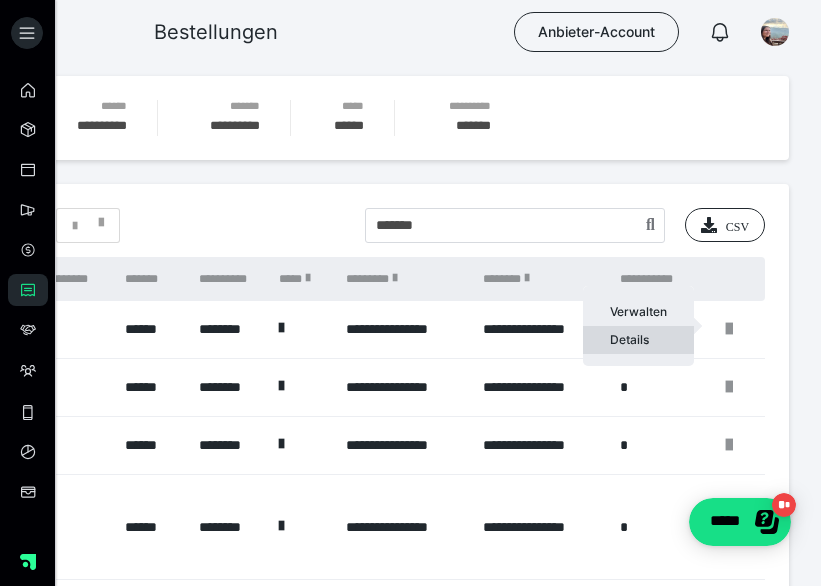 click on "Details" at bounding box center [638, 340] 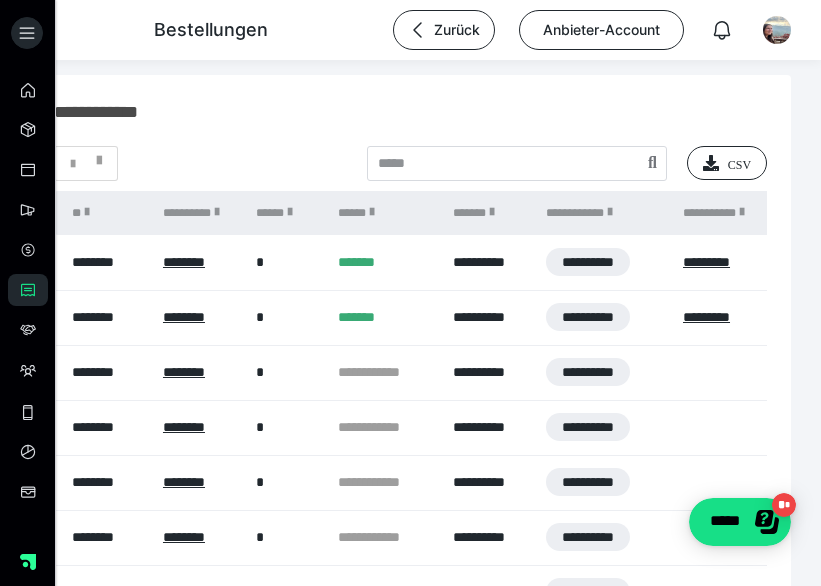 scroll, scrollTop: 1251, scrollLeft: 0, axis: vertical 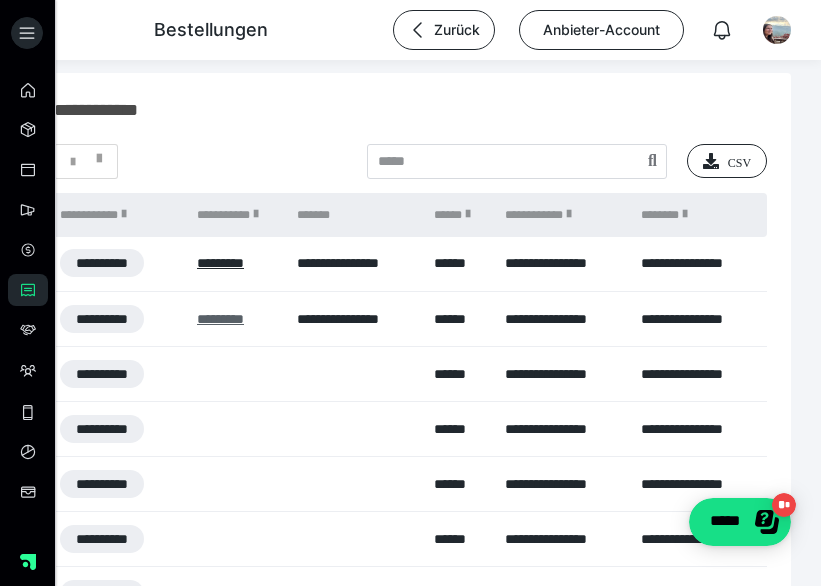 click on "*********" at bounding box center [220, 319] 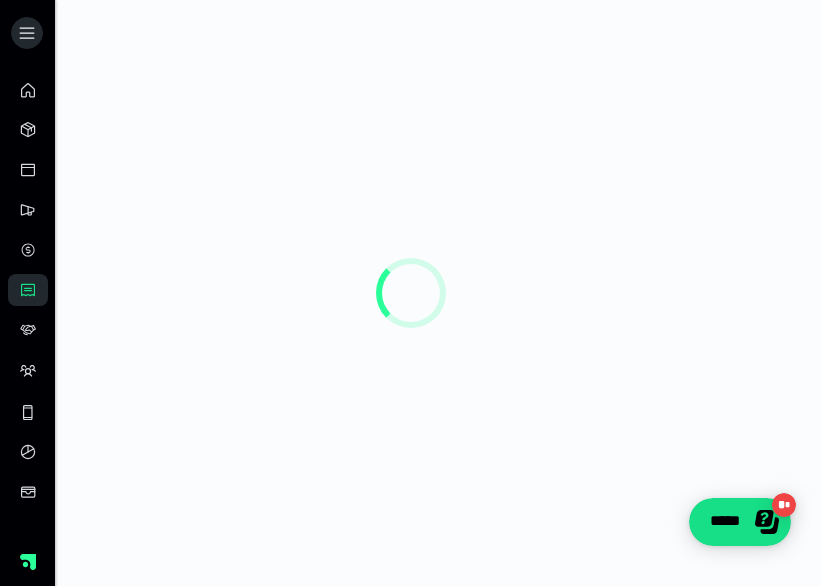 scroll, scrollTop: 0, scrollLeft: 0, axis: both 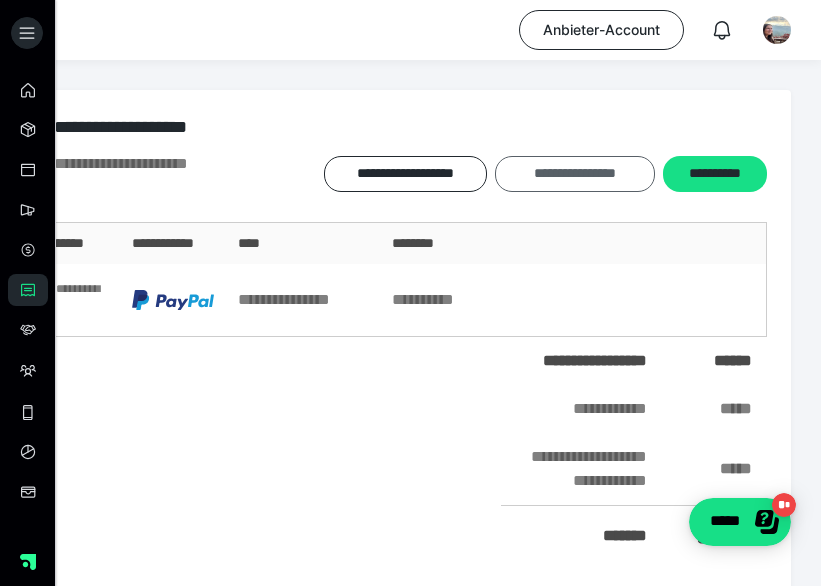 click on "**********" at bounding box center [574, 174] 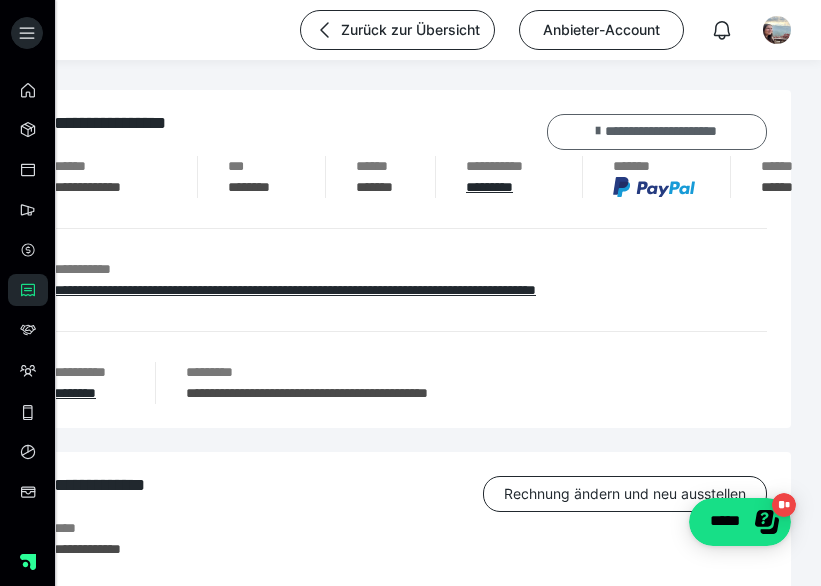 click on "**********" at bounding box center [657, 132] 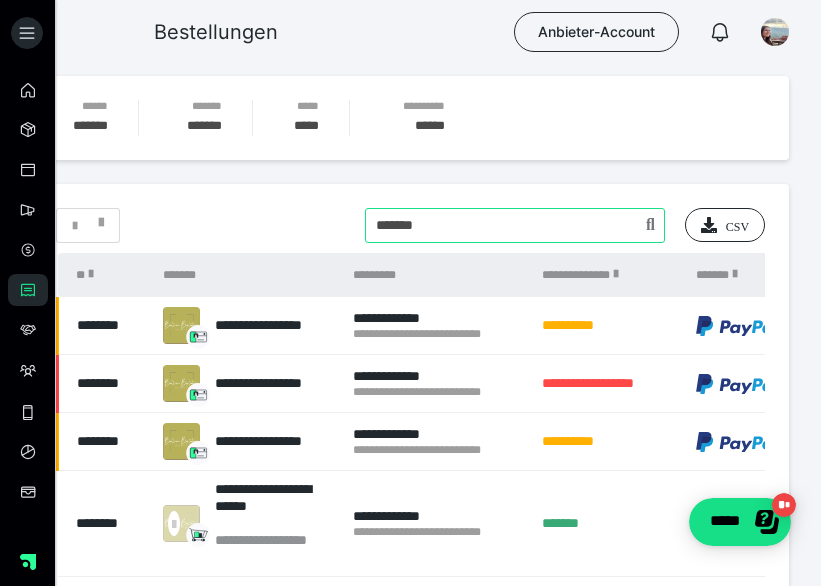 click at bounding box center (515, 225) 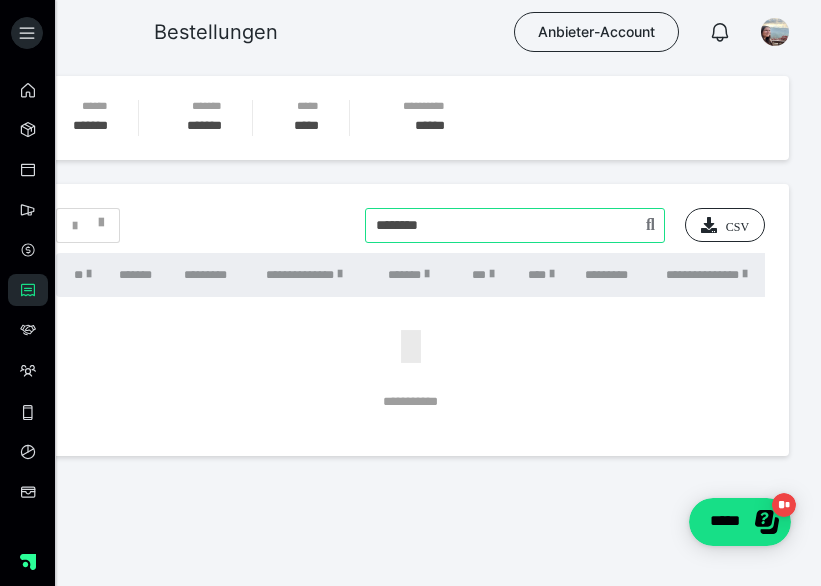 drag, startPoint x: 447, startPoint y: 231, endPoint x: 276, endPoint y: 224, distance: 171.14322 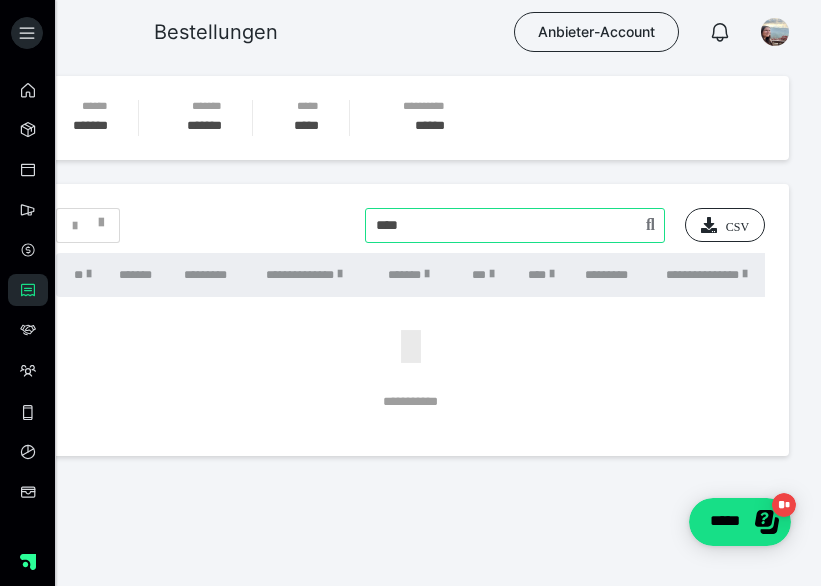type on "****" 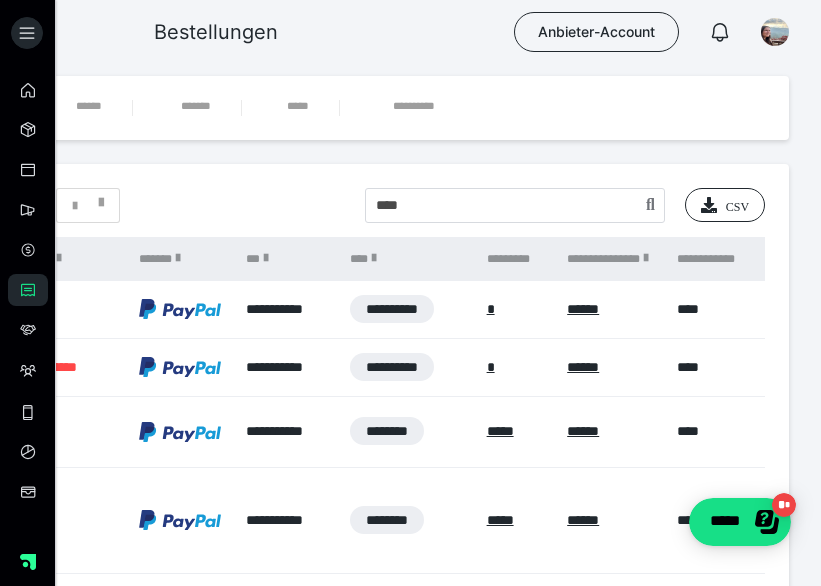 scroll, scrollTop: 0, scrollLeft: 521, axis: horizontal 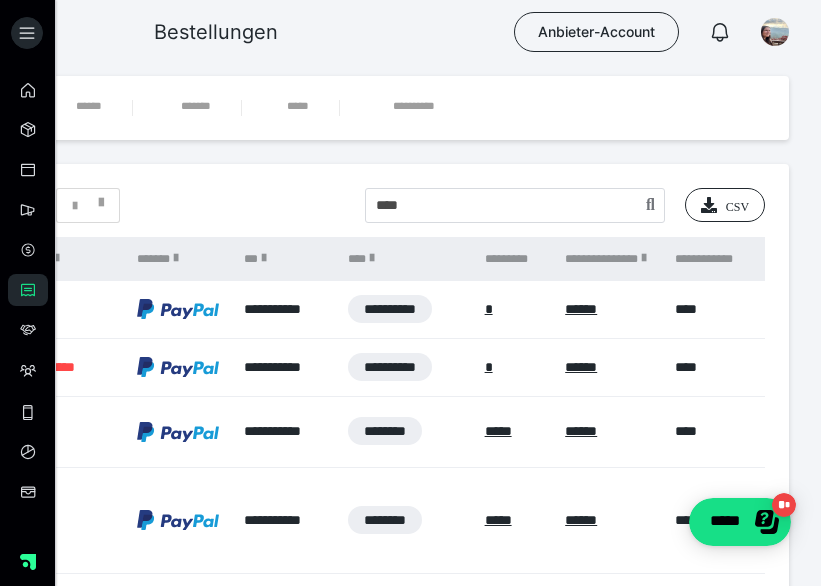 click on "******" at bounding box center [581, 367] 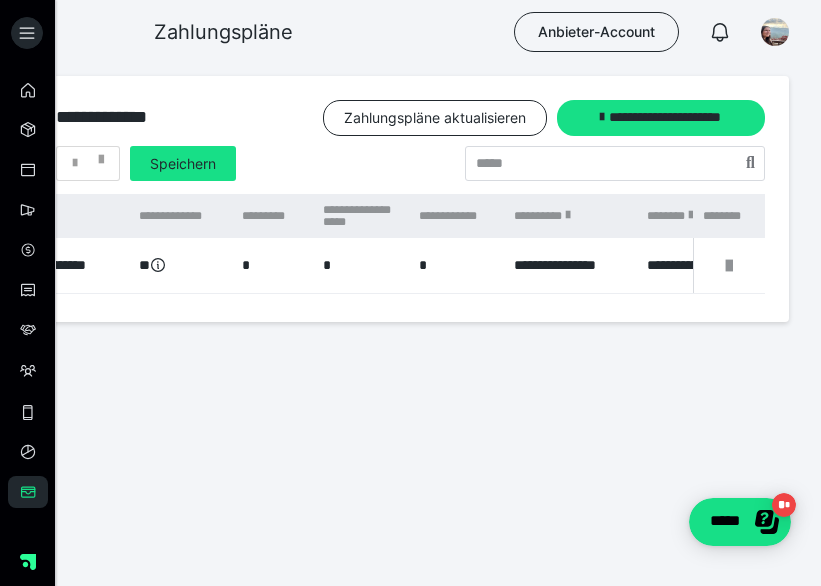 scroll, scrollTop: 0, scrollLeft: 0, axis: both 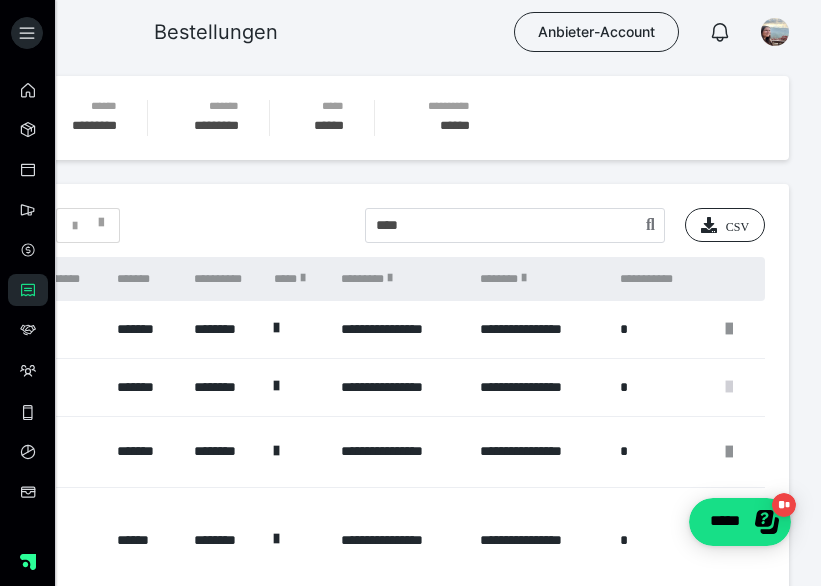 click at bounding box center (729, 387) 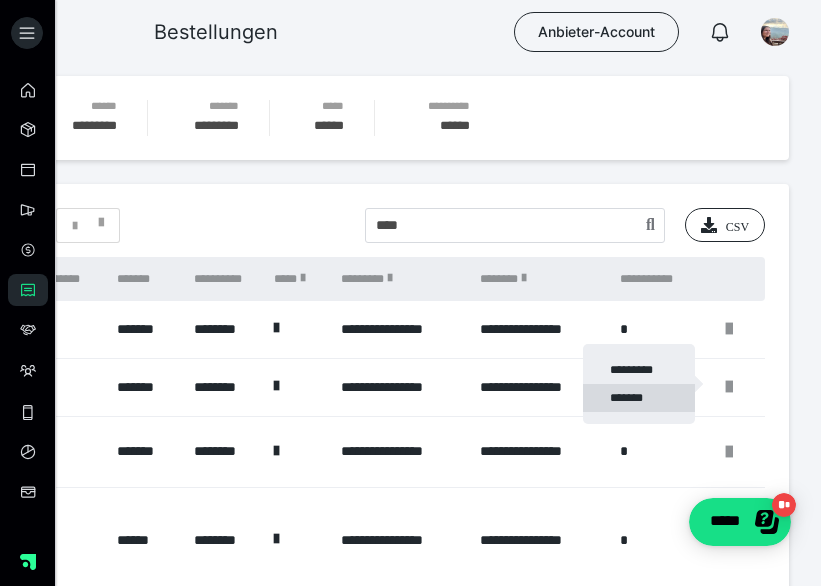 click on "*******" at bounding box center [639, 398] 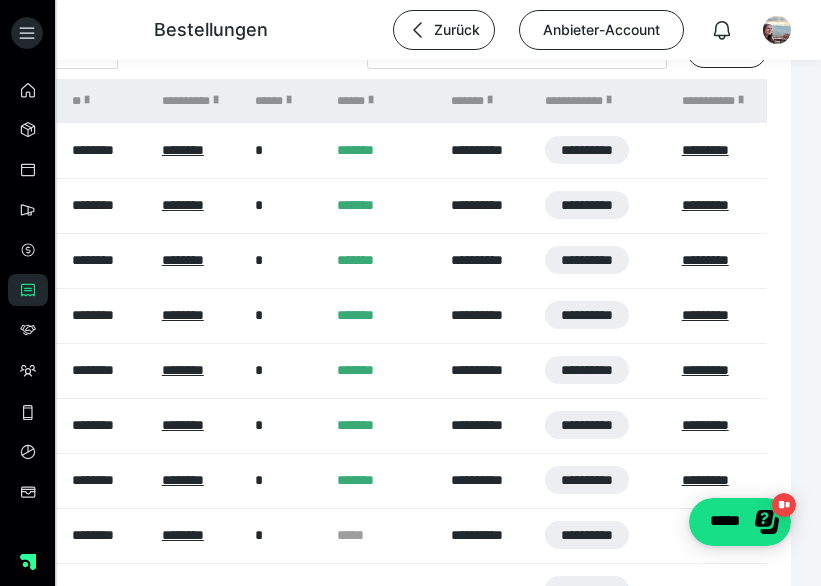scroll, scrollTop: 1381, scrollLeft: 0, axis: vertical 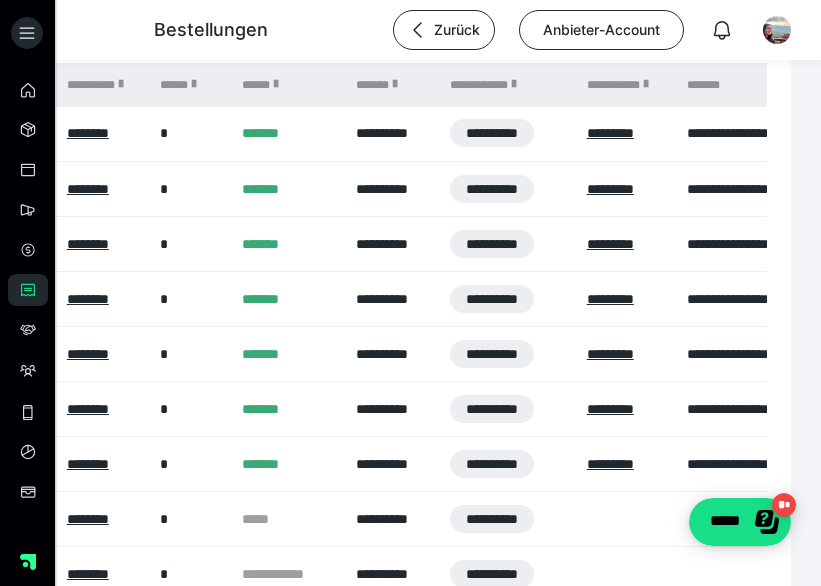 click on "*********" at bounding box center (610, 409) 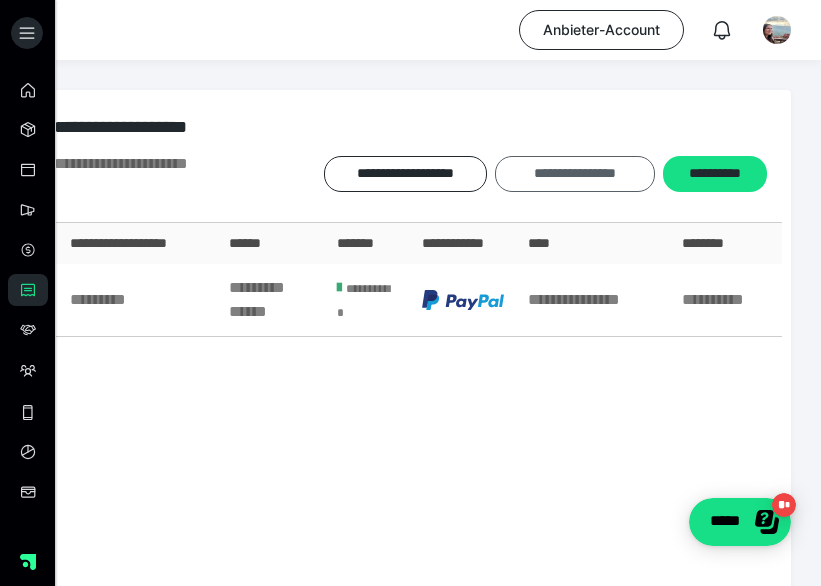 click on "**********" at bounding box center (574, 174) 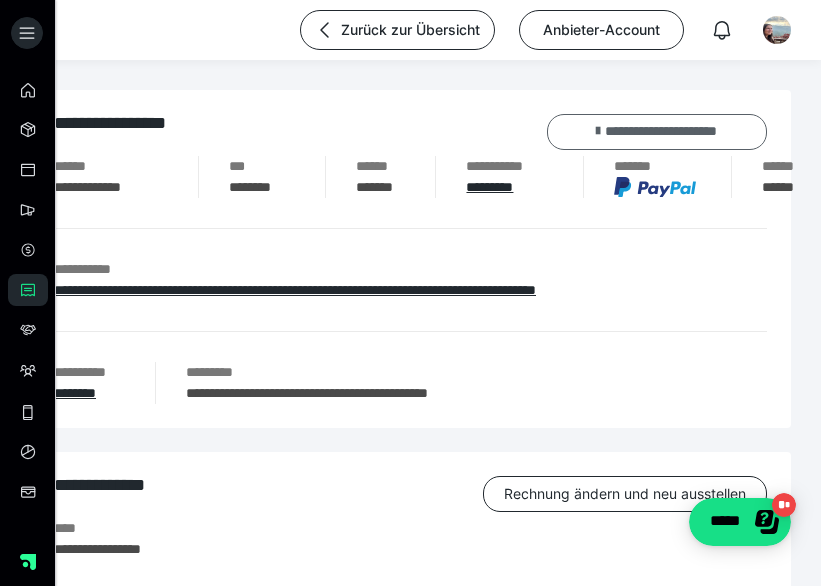 click on "**********" at bounding box center (657, 132) 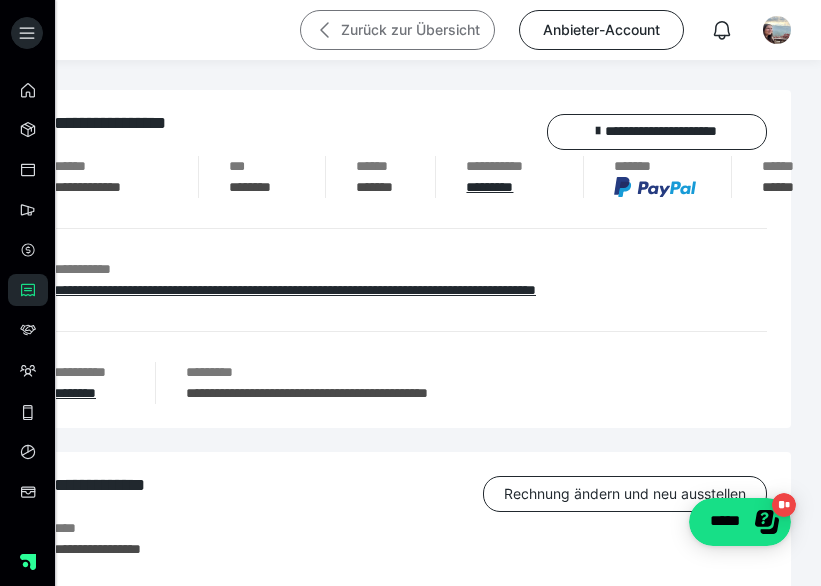 click on "Zurück zur Übersicht" at bounding box center (397, 30) 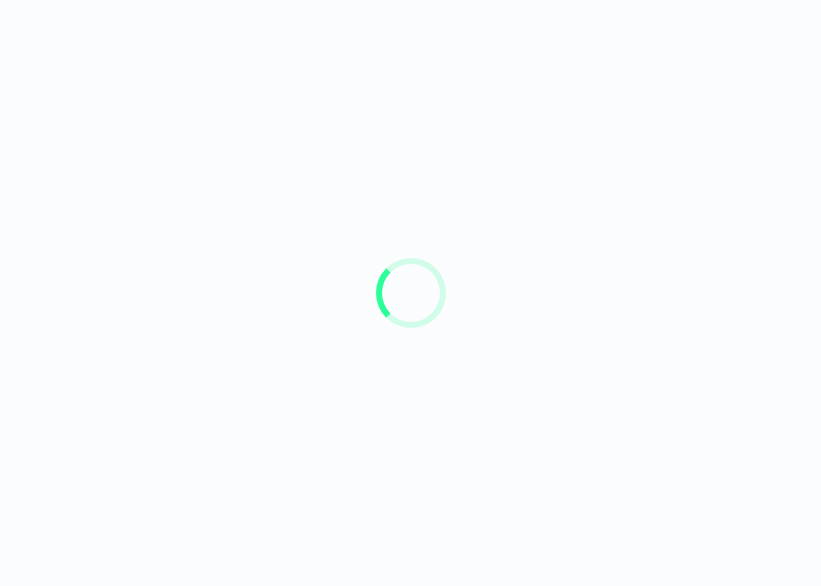 scroll, scrollTop: 0, scrollLeft: 0, axis: both 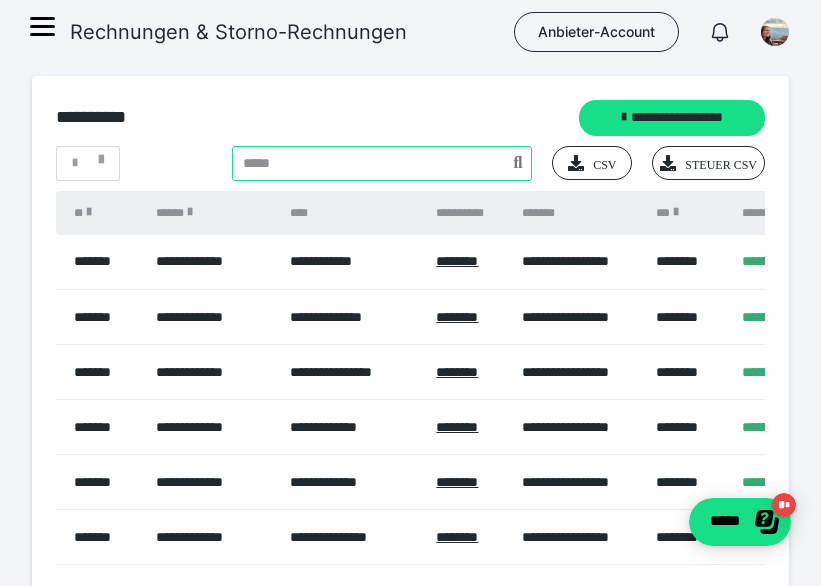 click at bounding box center (382, 163) 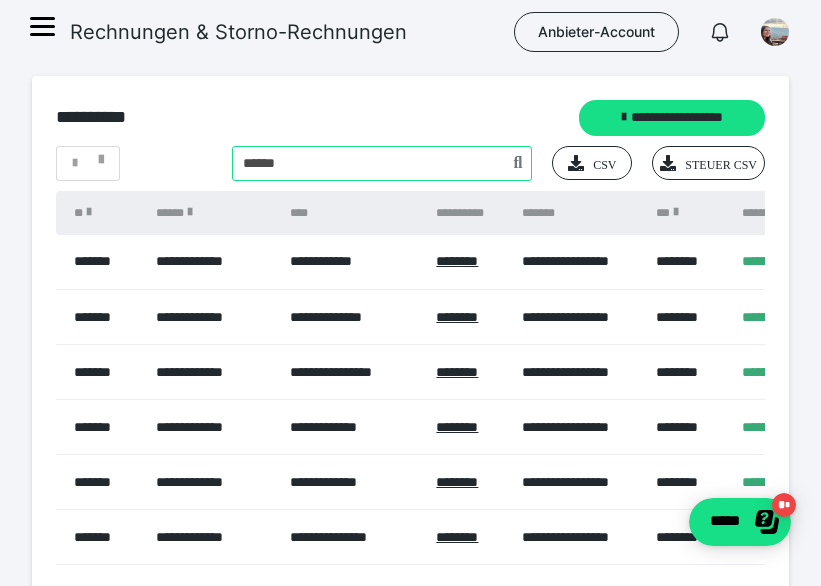 type on "******" 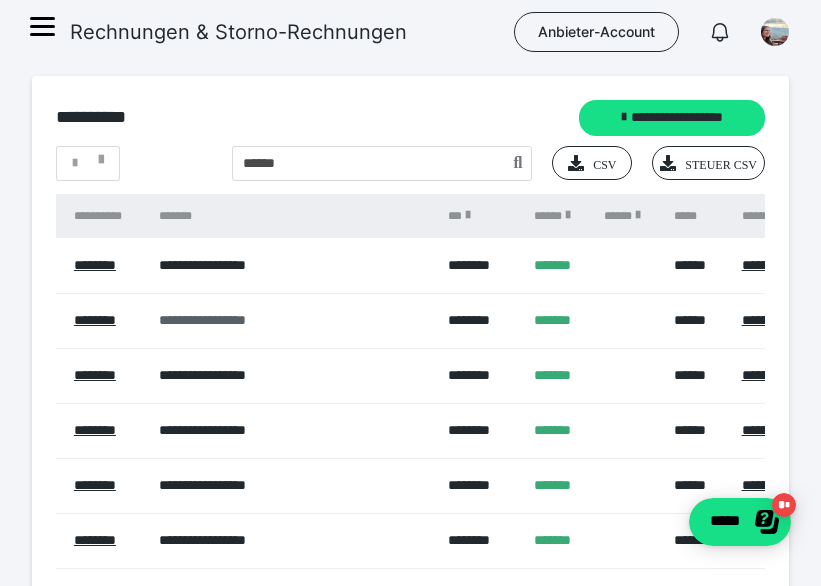 scroll, scrollTop: 0, scrollLeft: 323, axis: horizontal 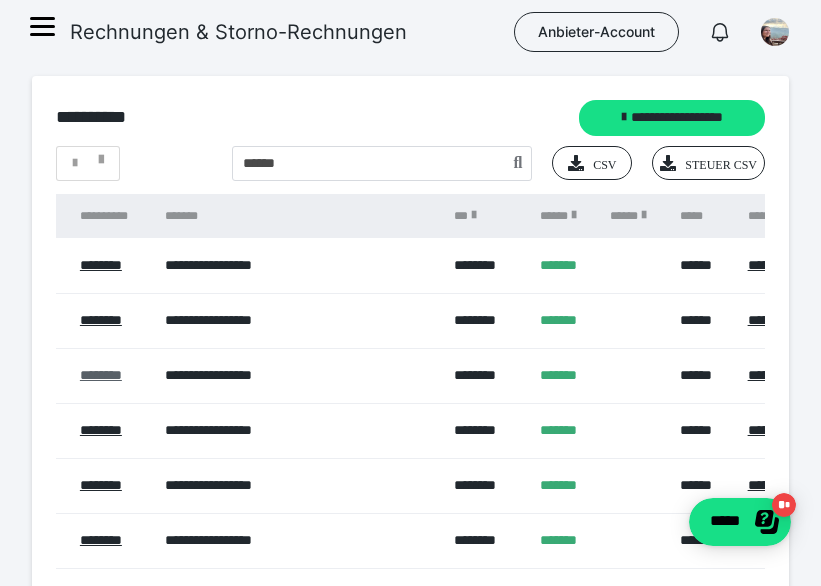 click on "********" at bounding box center [101, 375] 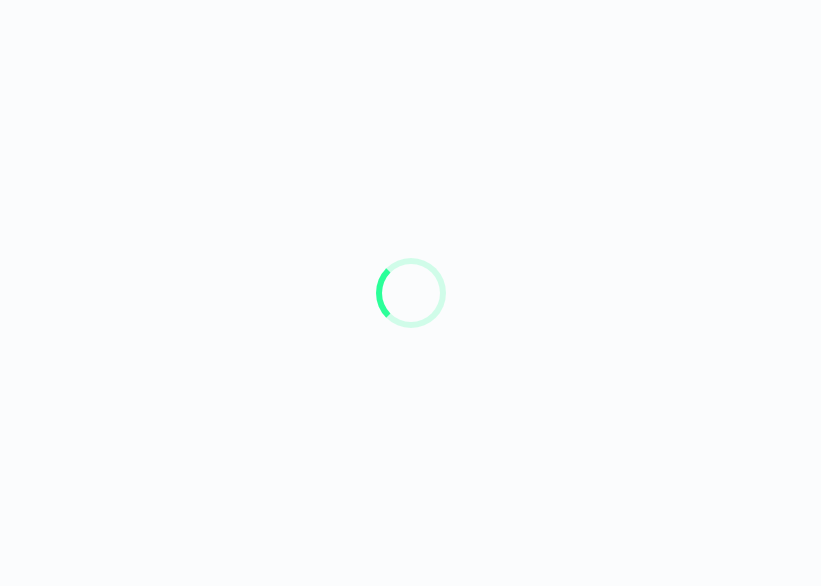 scroll, scrollTop: 0, scrollLeft: 0, axis: both 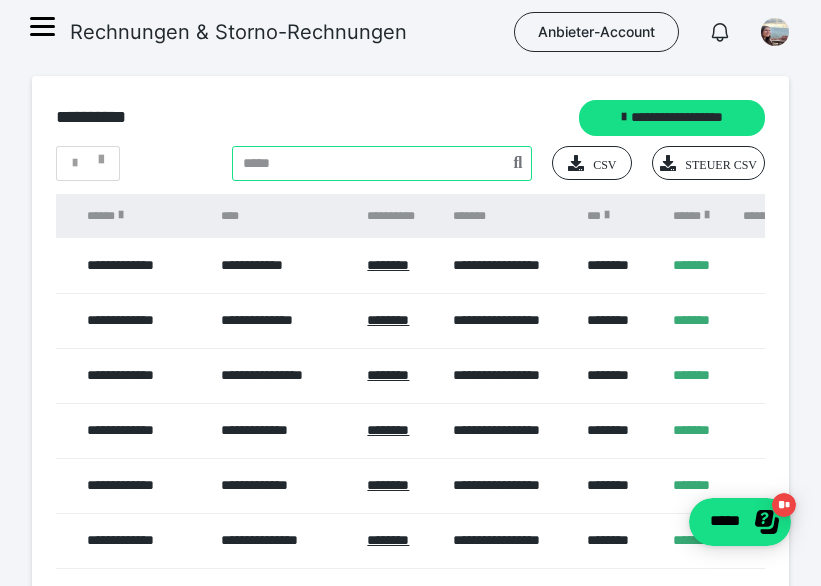 click at bounding box center [382, 163] 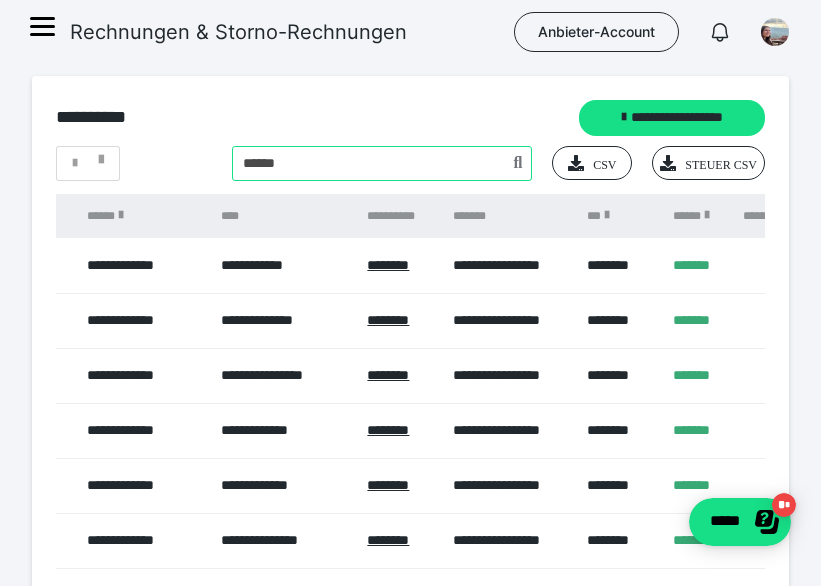 type on "******" 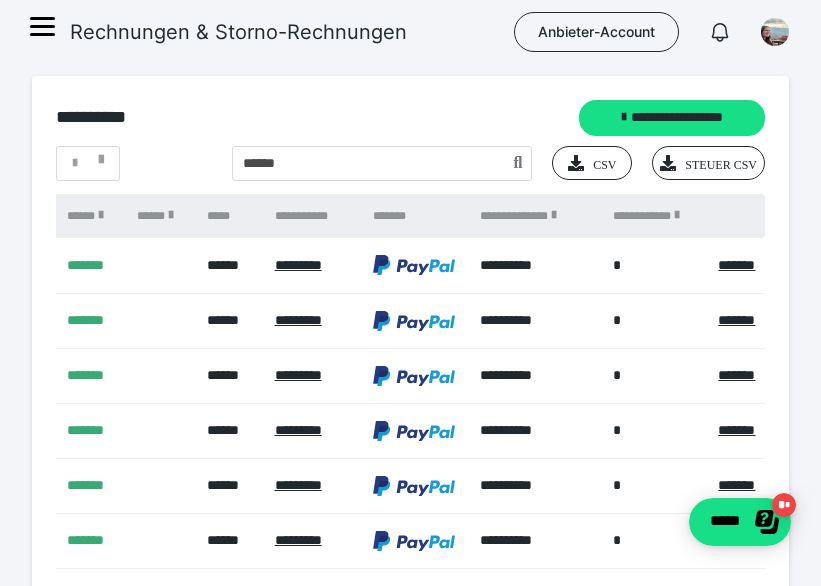 scroll, scrollTop: 0, scrollLeft: 804, axis: horizontal 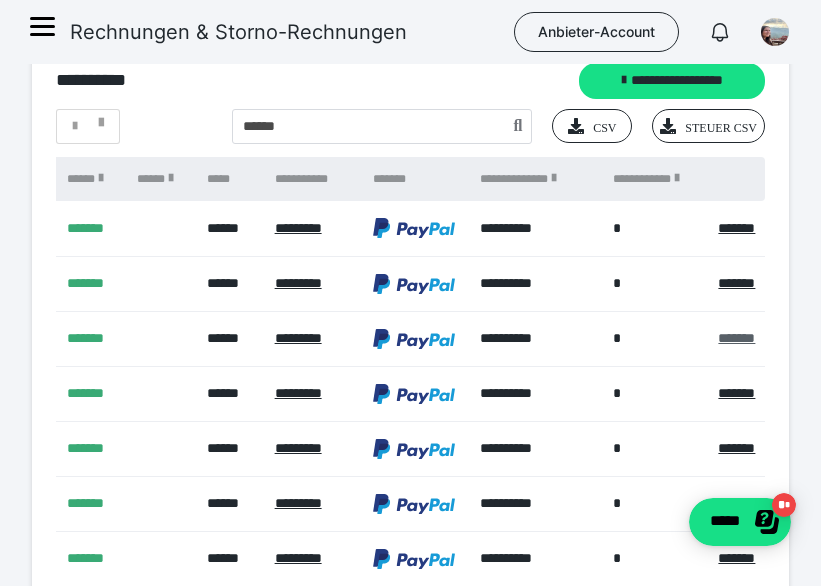 click on "*******" at bounding box center [736, 338] 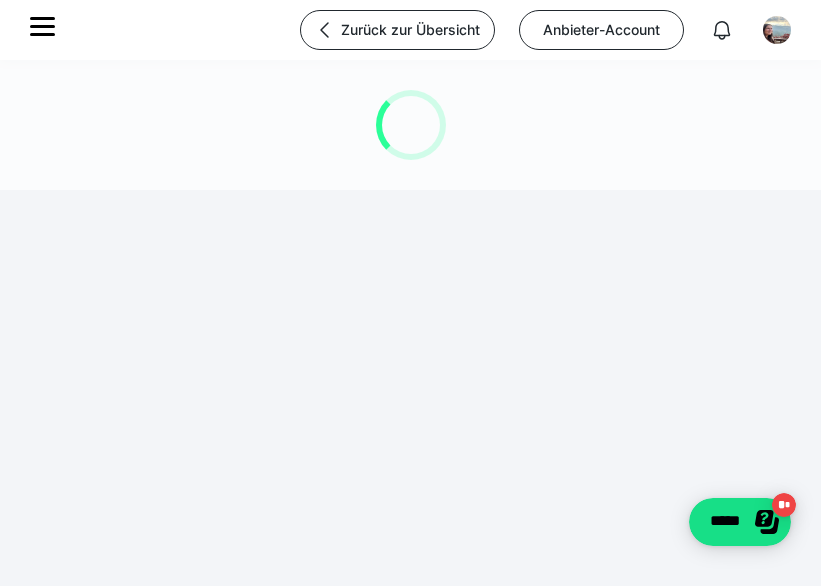 scroll, scrollTop: 0, scrollLeft: 0, axis: both 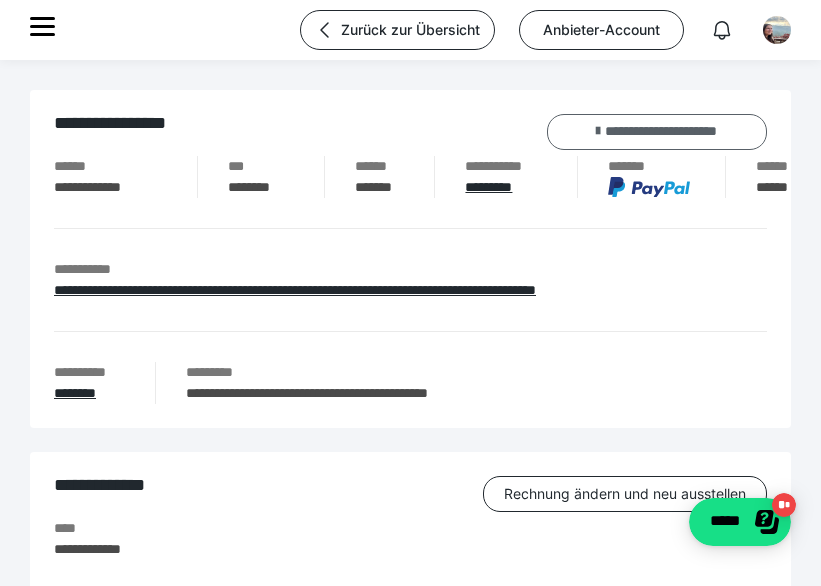 click on "**********" at bounding box center (657, 132) 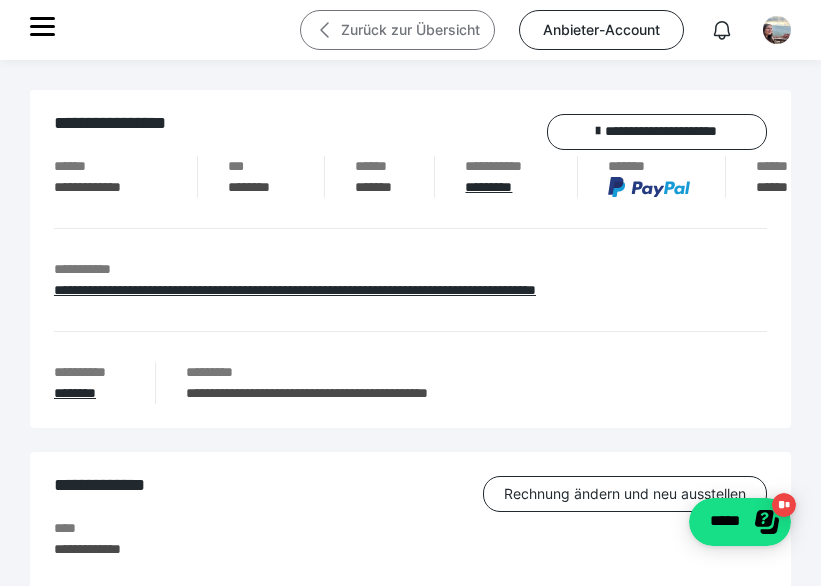 click on "Zurück zur Übersicht" at bounding box center (397, 30) 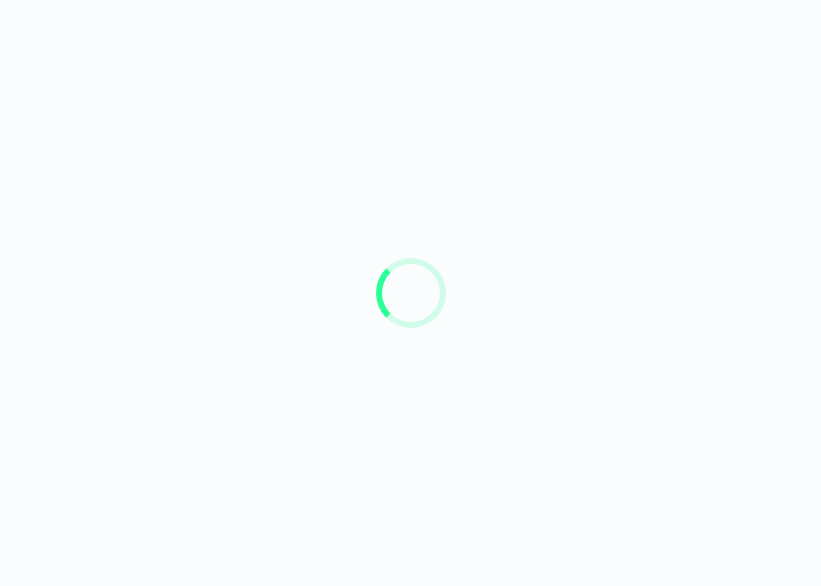 scroll, scrollTop: 0, scrollLeft: 0, axis: both 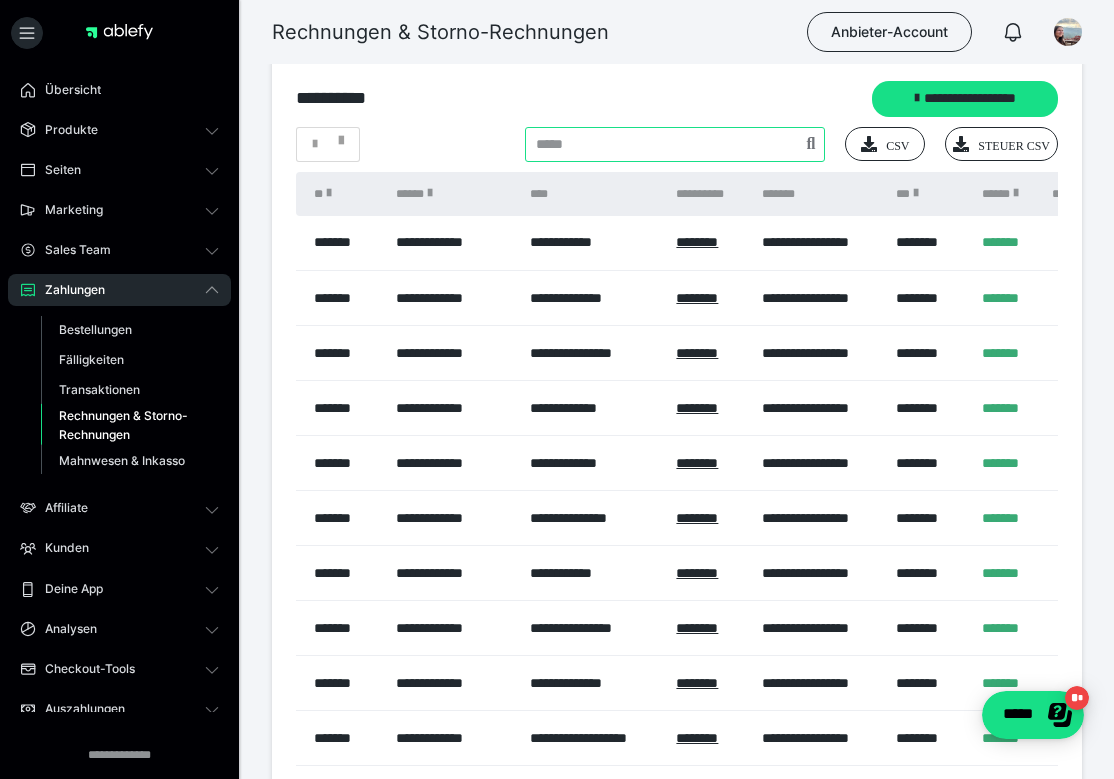click at bounding box center [675, 144] 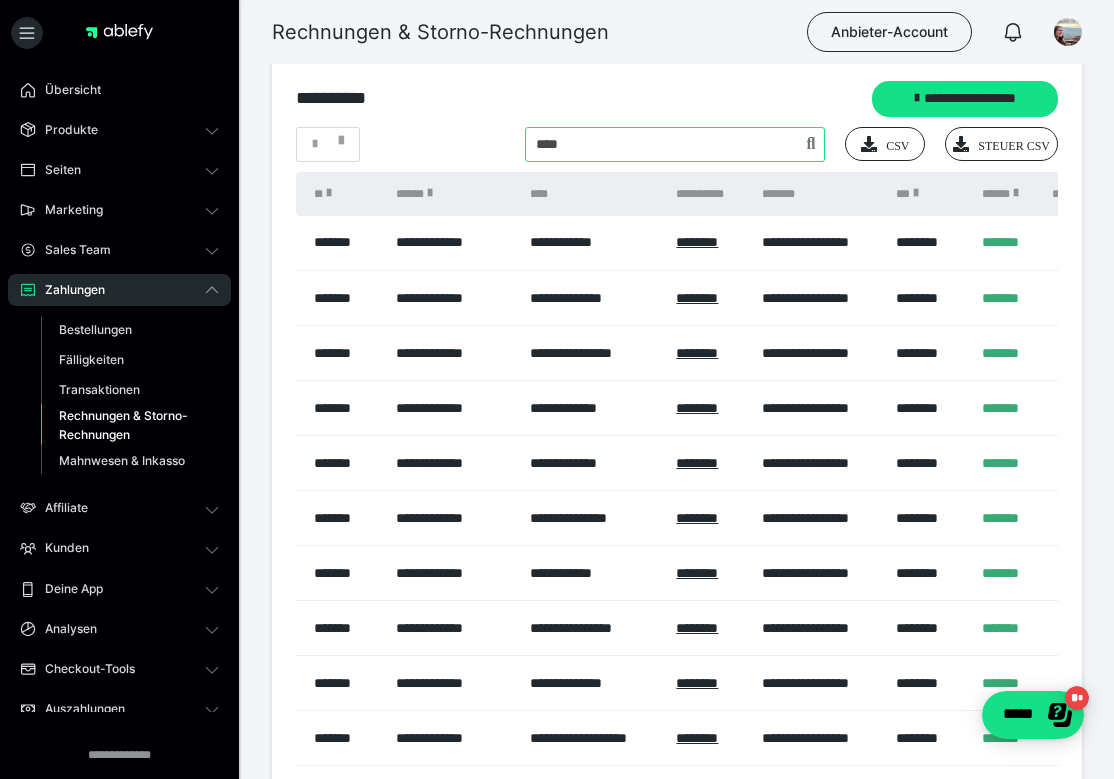 type on "****" 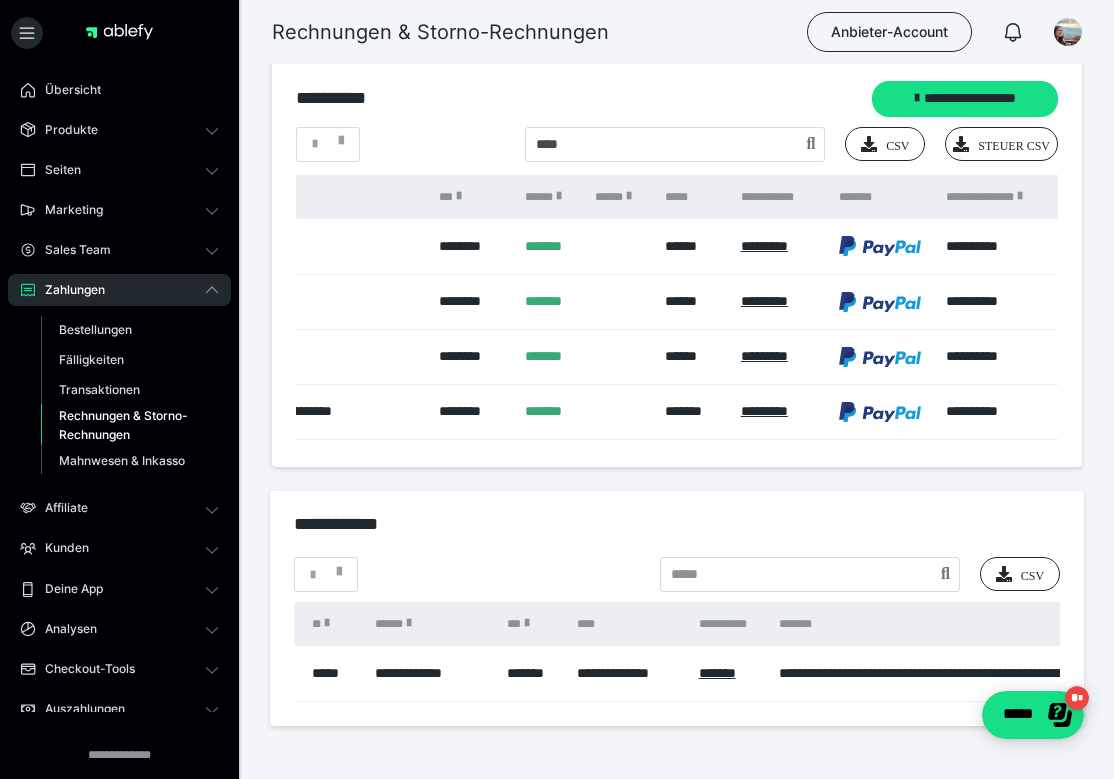 scroll, scrollTop: 0, scrollLeft: 774, axis: horizontal 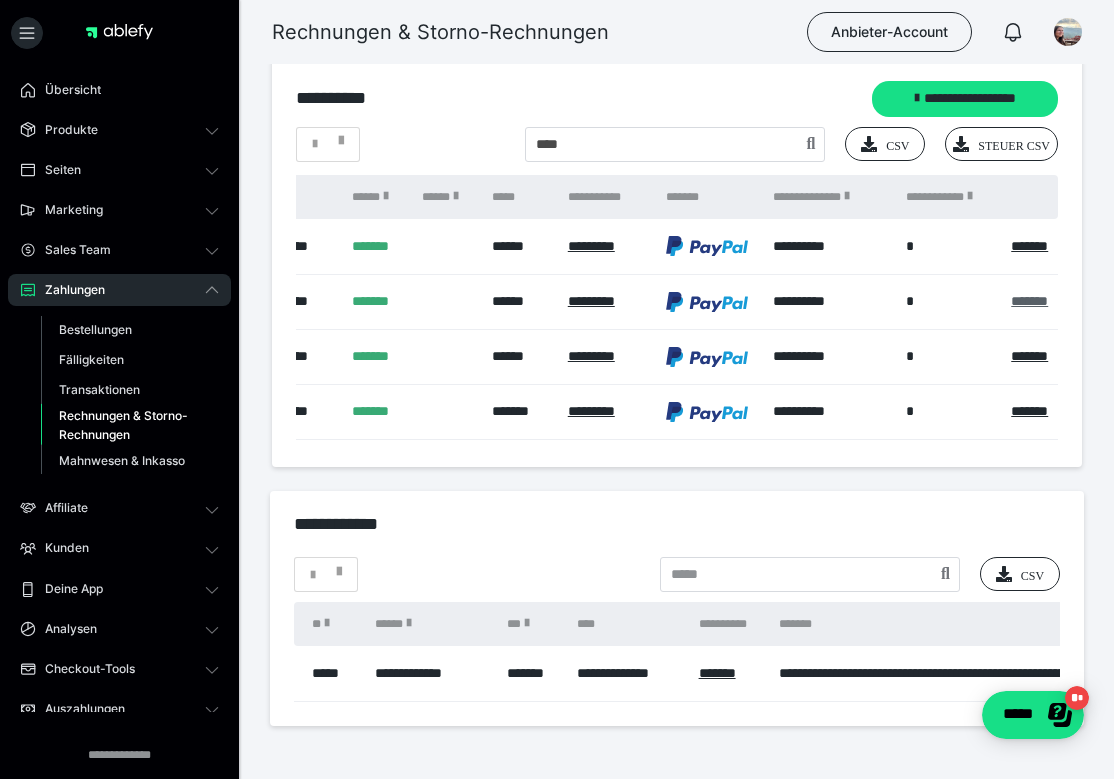 click on "*******" at bounding box center [1029, 301] 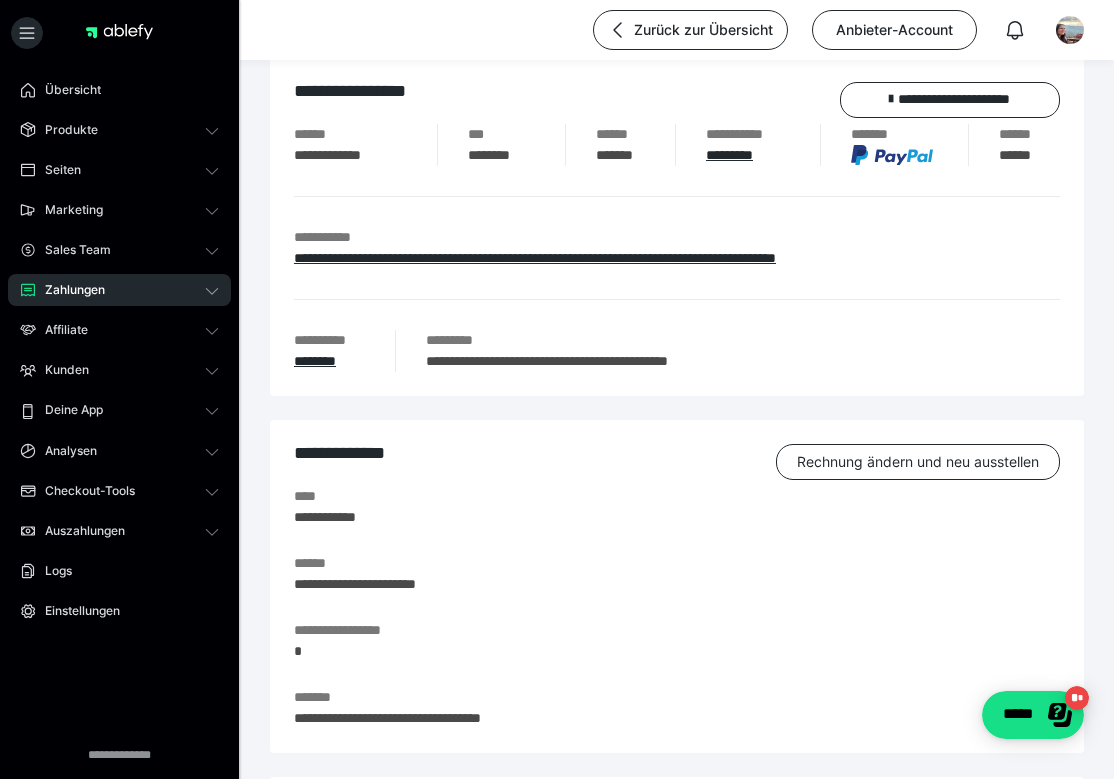 scroll, scrollTop: 0, scrollLeft: 0, axis: both 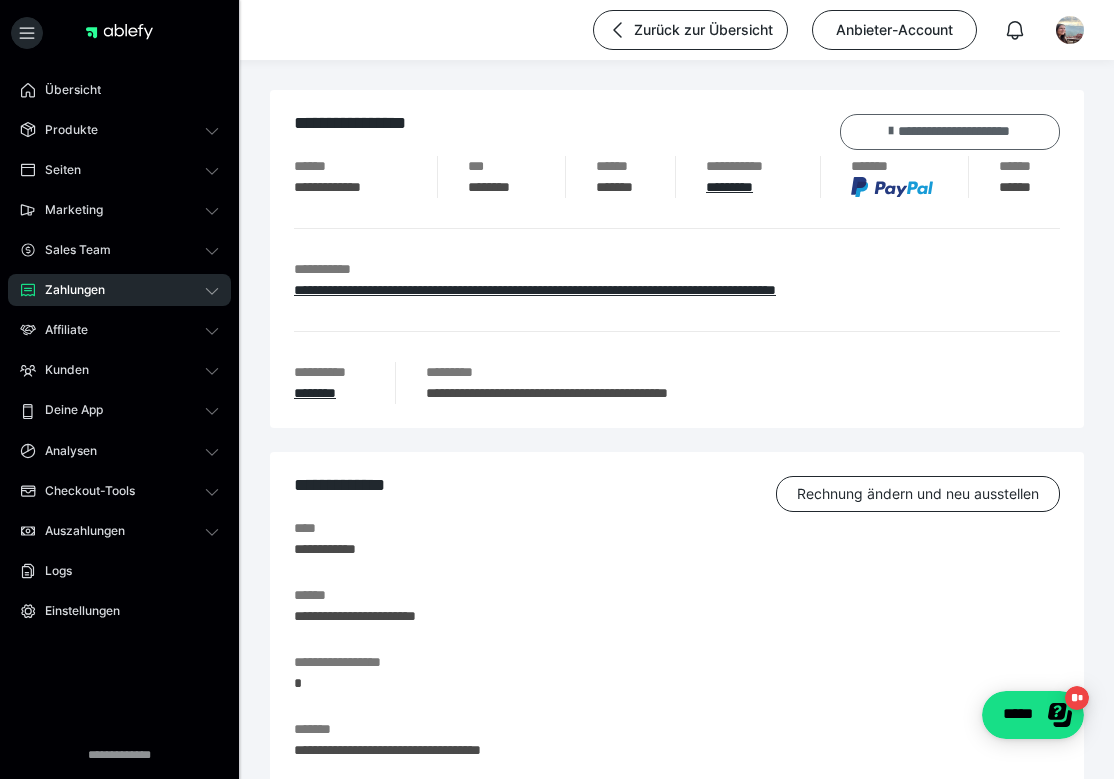 click on "**********" at bounding box center [950, 132] 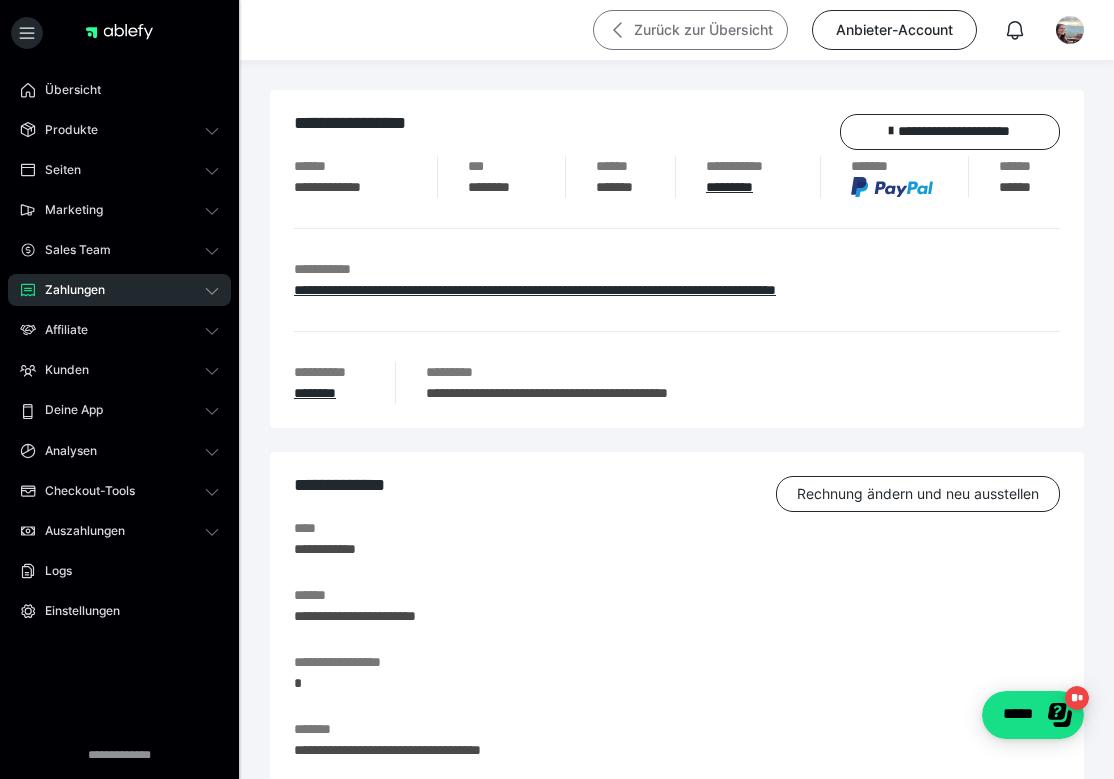 click on "Zurück zur Übersicht" at bounding box center [690, 30] 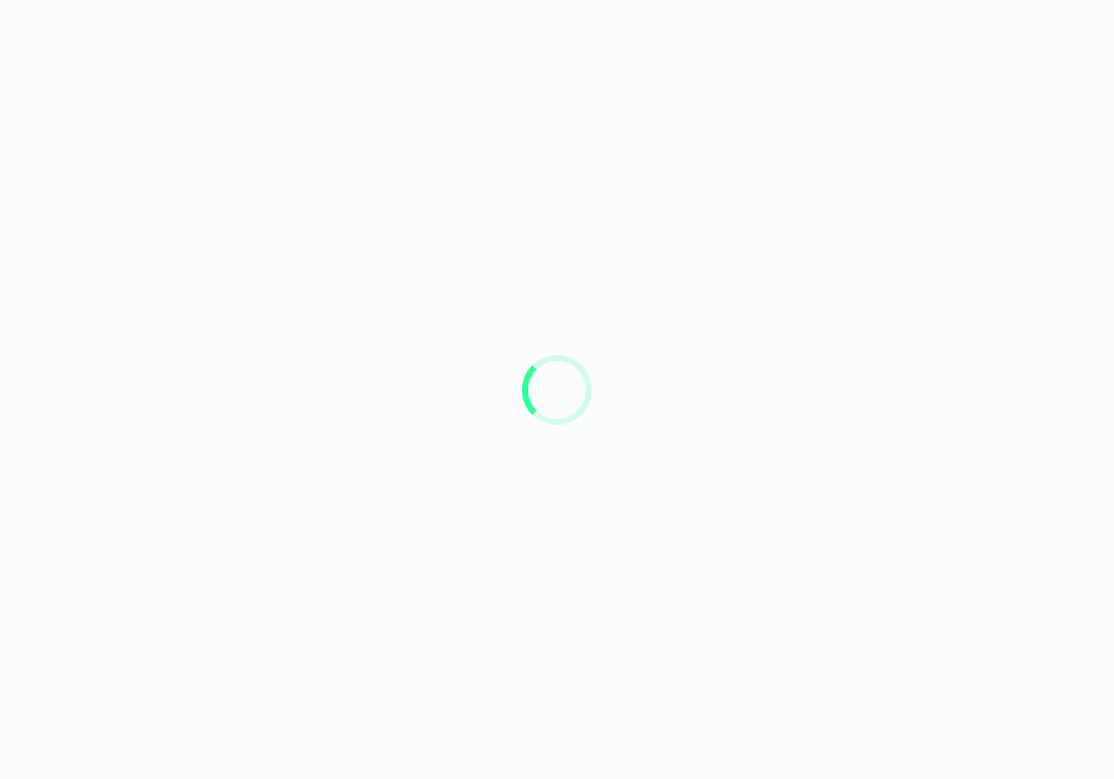 scroll, scrollTop: 0, scrollLeft: 0, axis: both 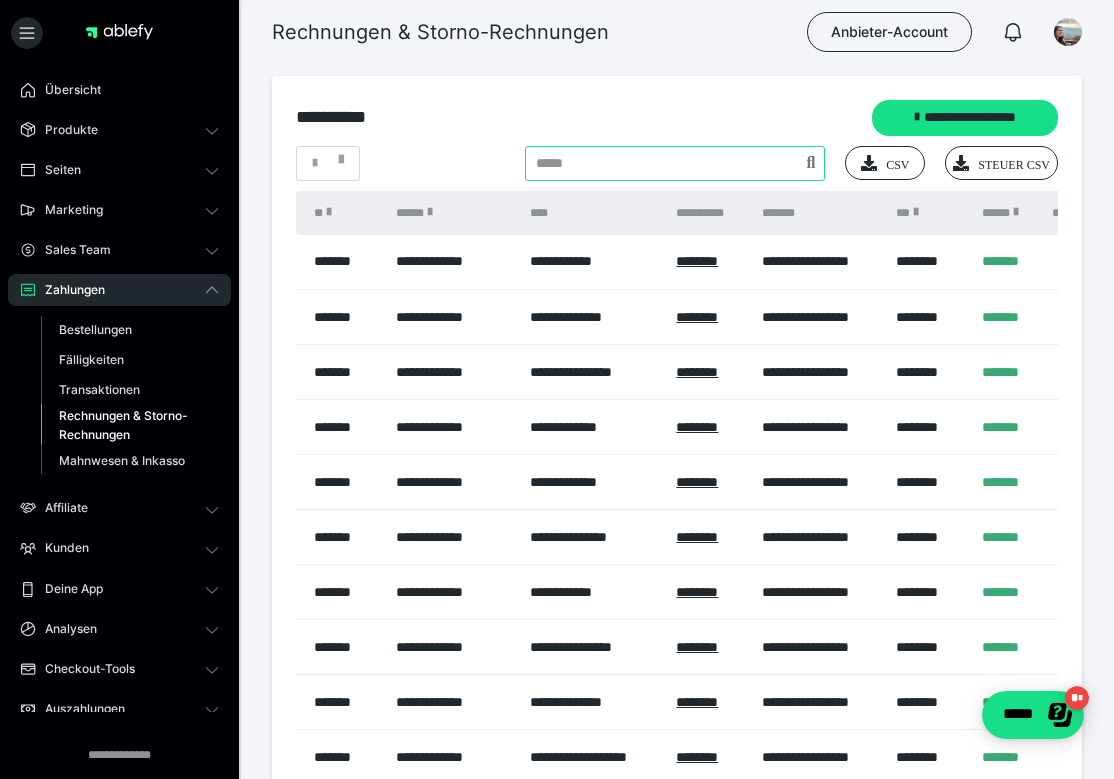 click at bounding box center (675, 163) 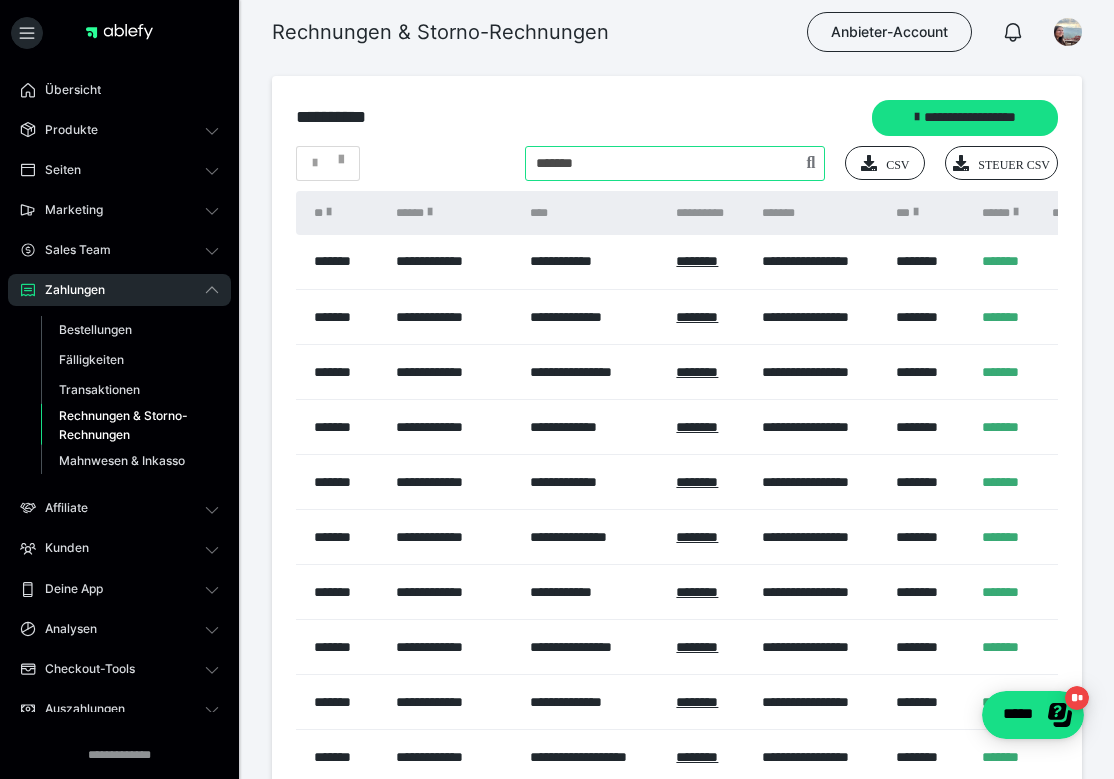 type on "*******" 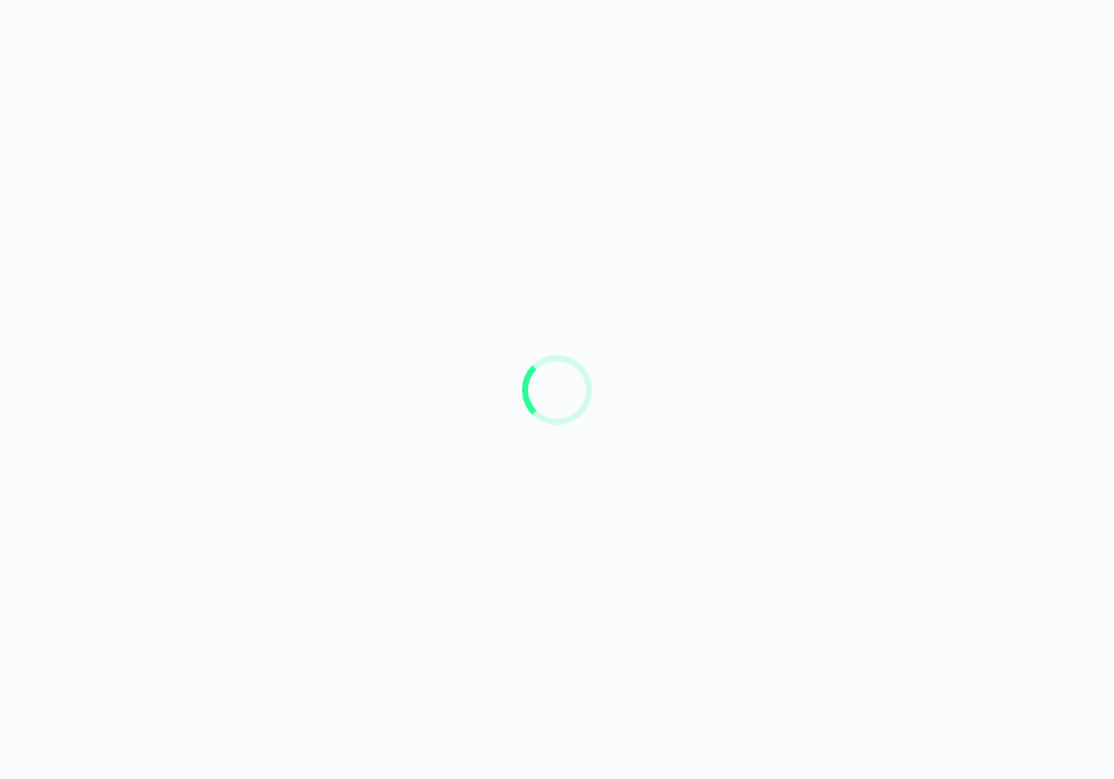 scroll, scrollTop: 0, scrollLeft: 0, axis: both 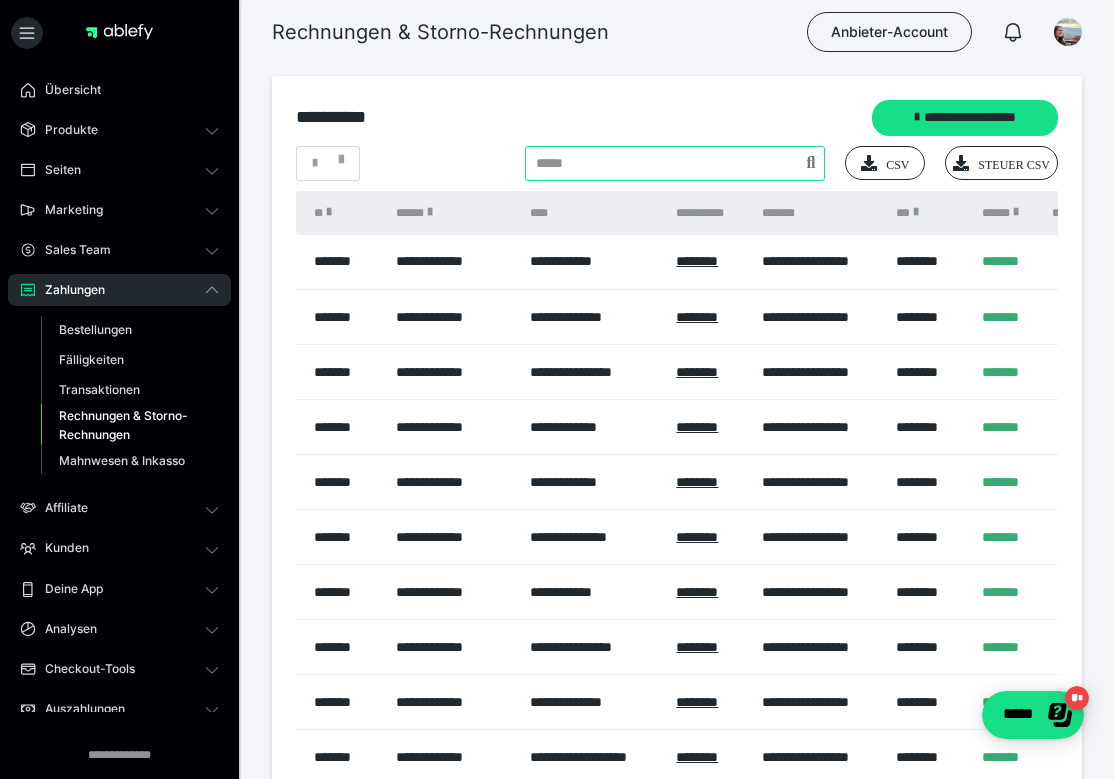 click at bounding box center [675, 163] 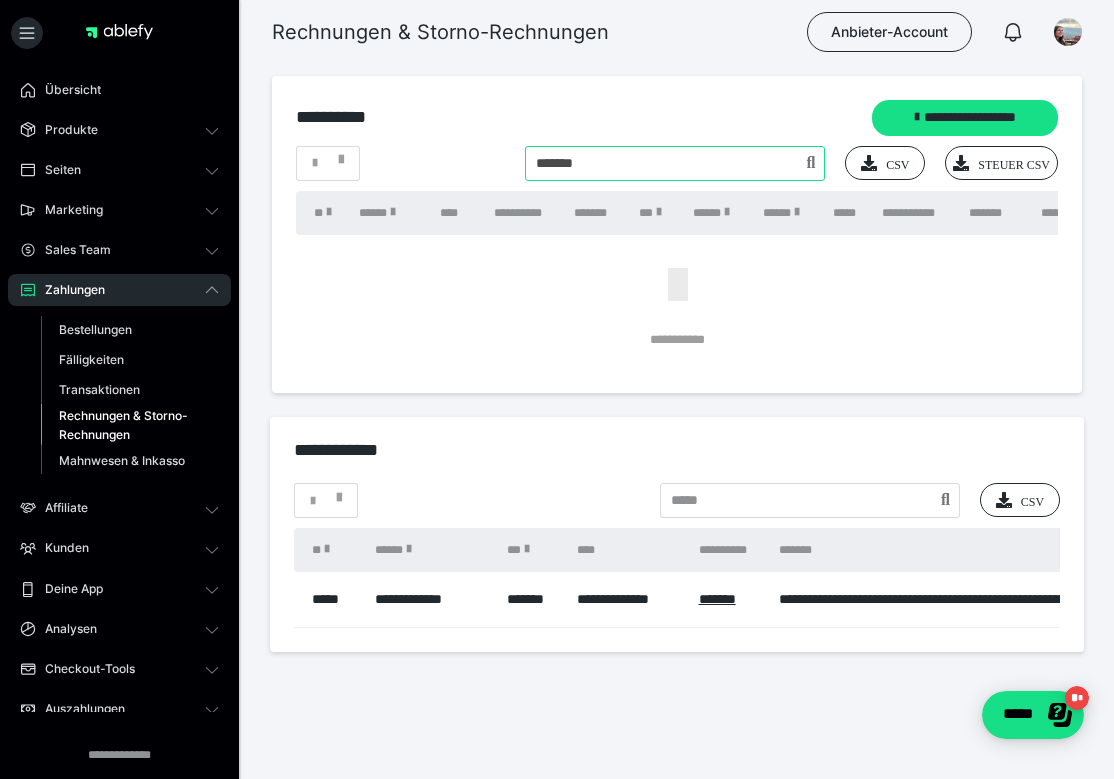 click at bounding box center (675, 163) 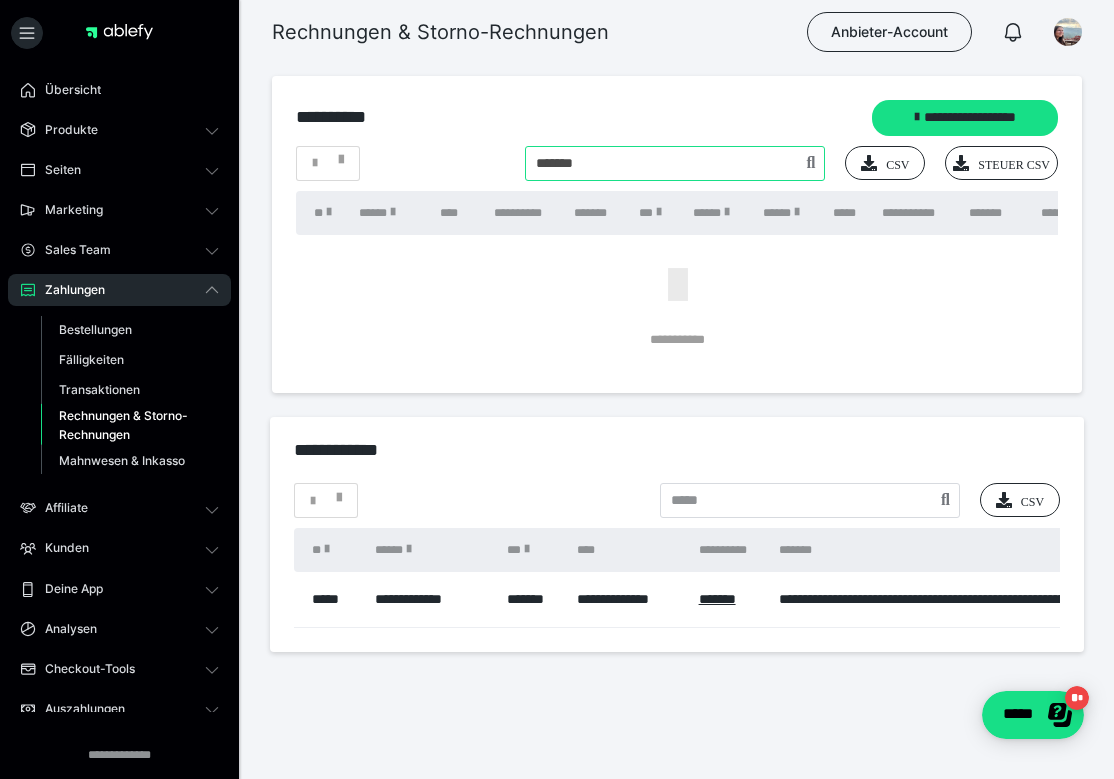click at bounding box center [675, 163] 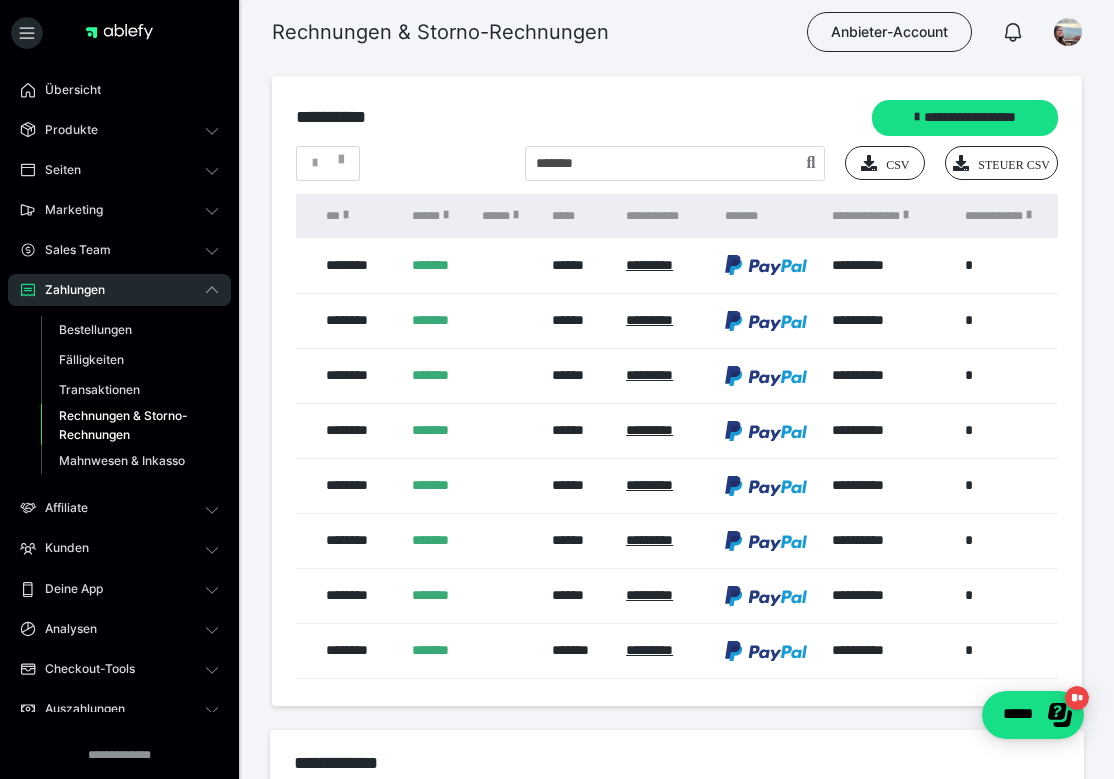 scroll, scrollTop: 0, scrollLeft: 771, axis: horizontal 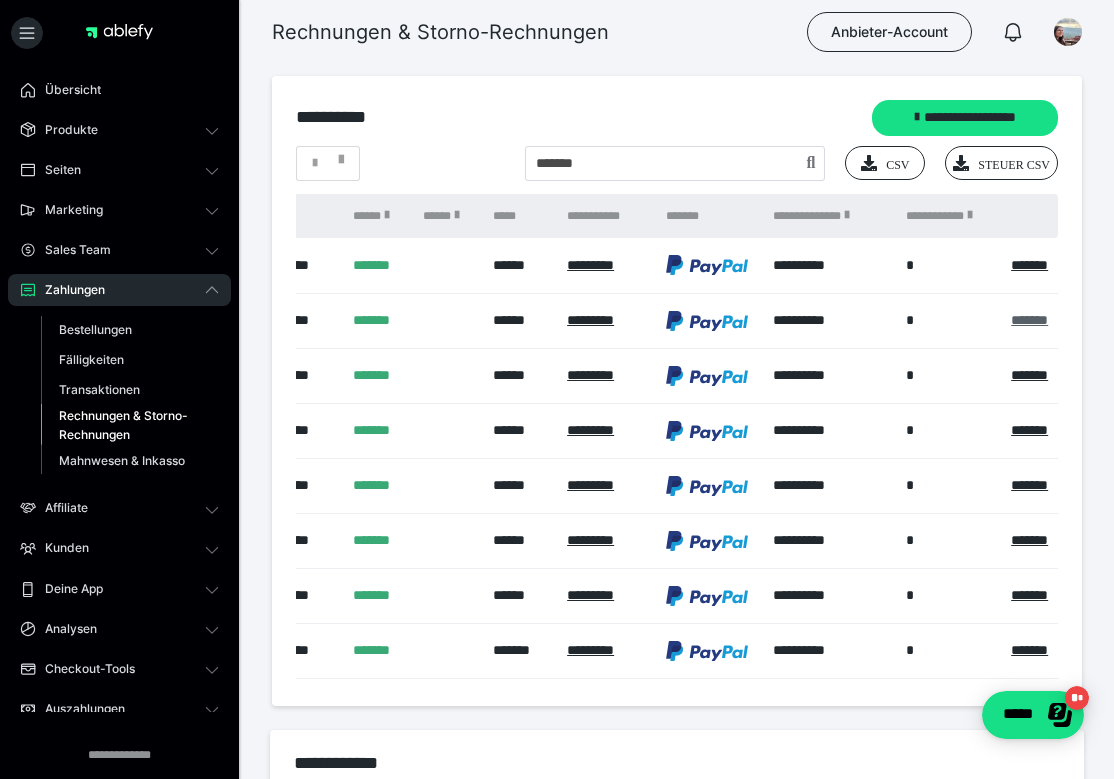 click on "*******" at bounding box center [1029, 320] 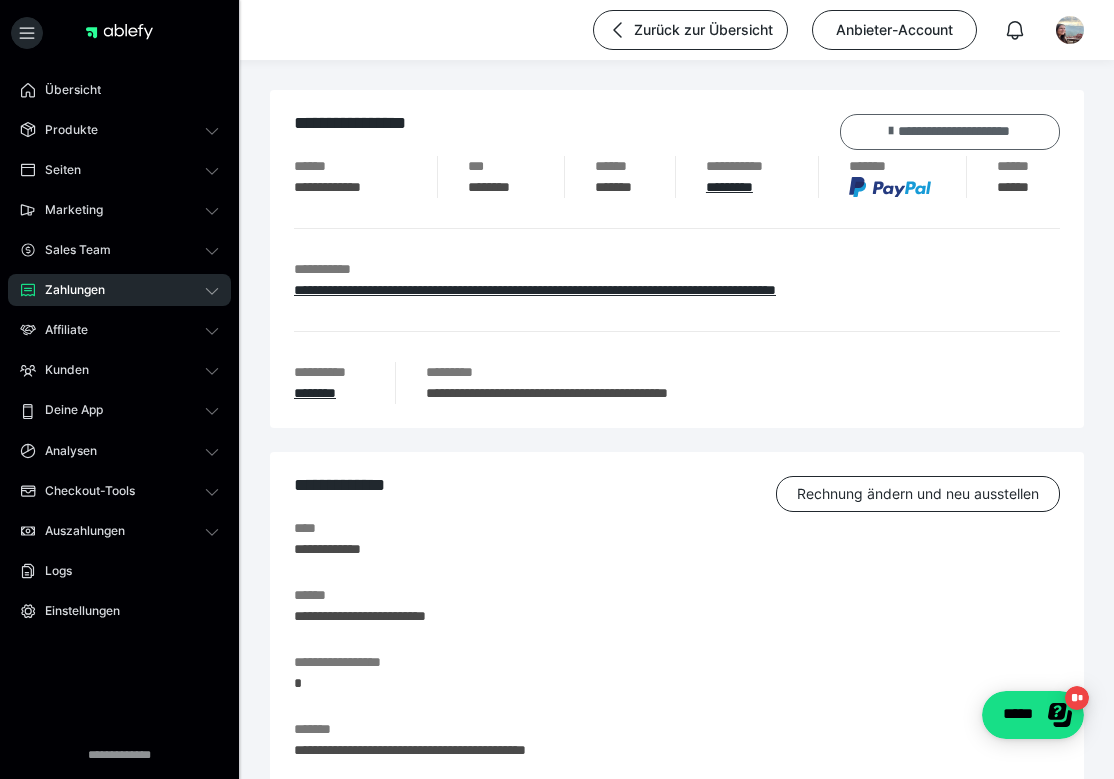 click on "**********" at bounding box center [950, 132] 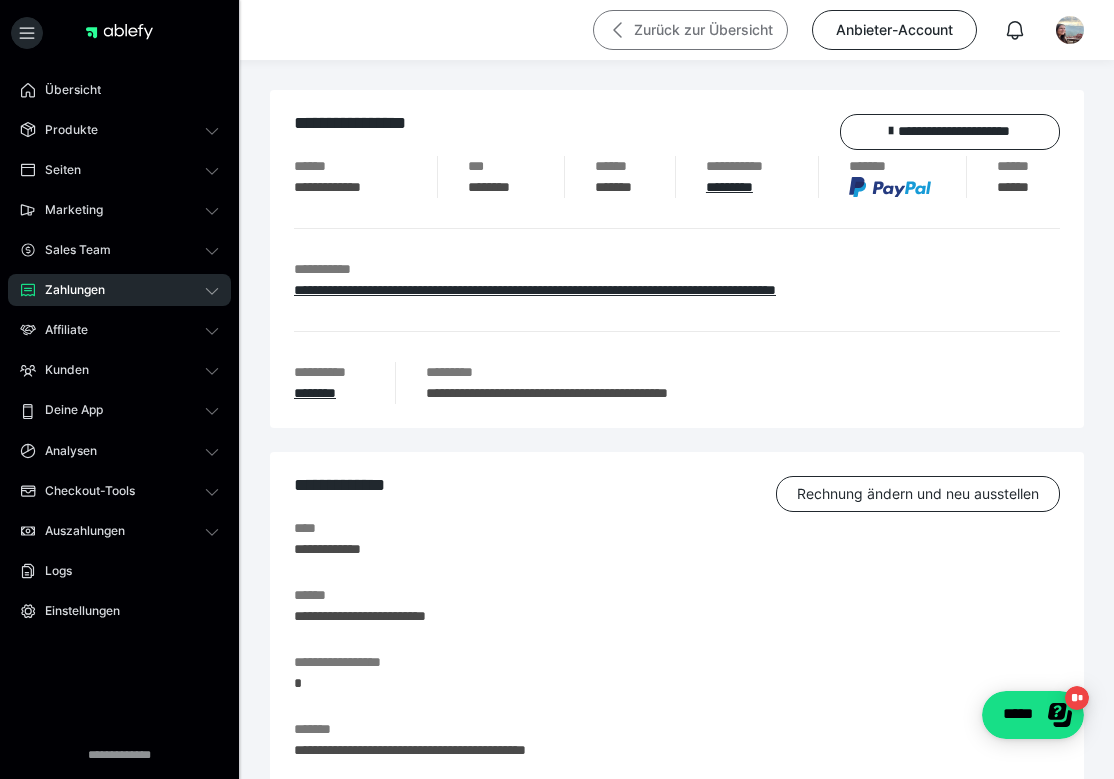 click on "Zurück zur Übersicht" at bounding box center (690, 30) 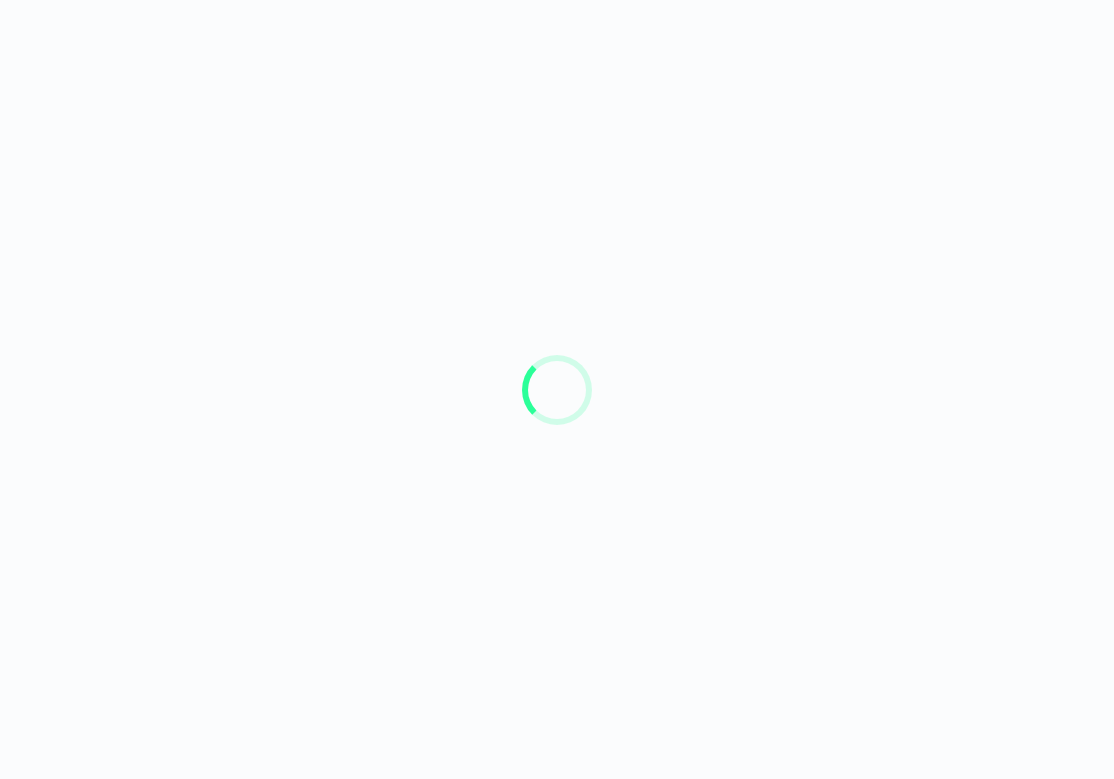 scroll, scrollTop: 0, scrollLeft: 0, axis: both 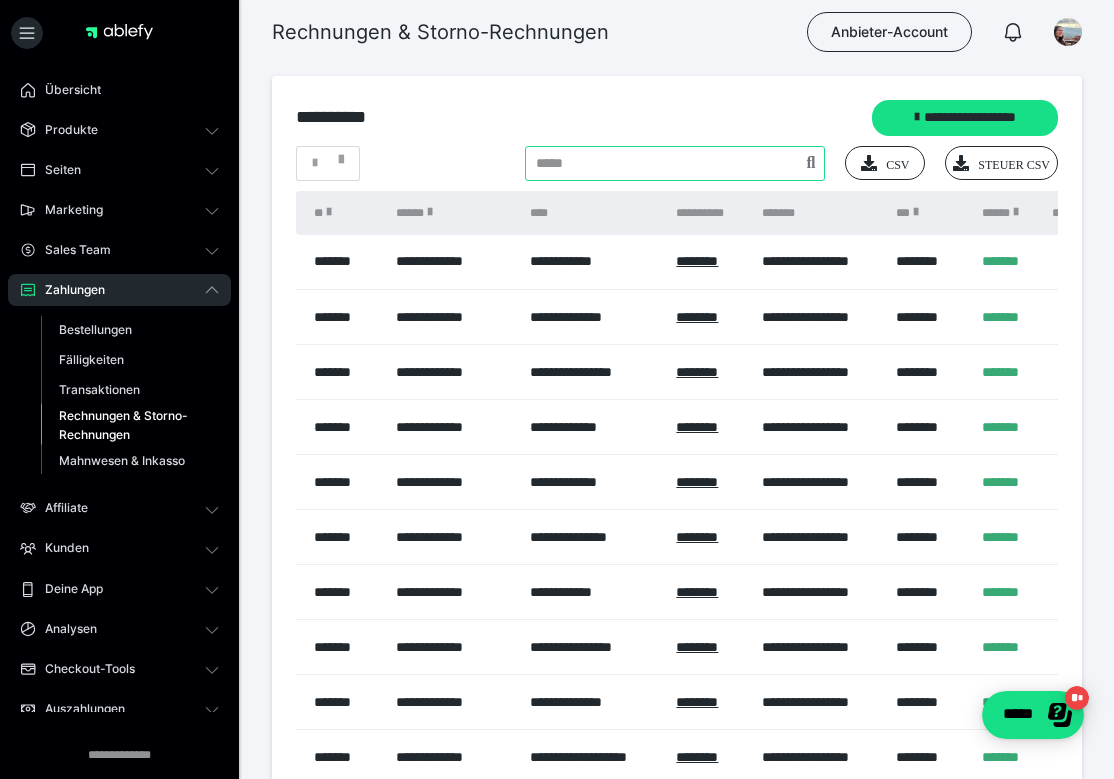 click at bounding box center (675, 163) 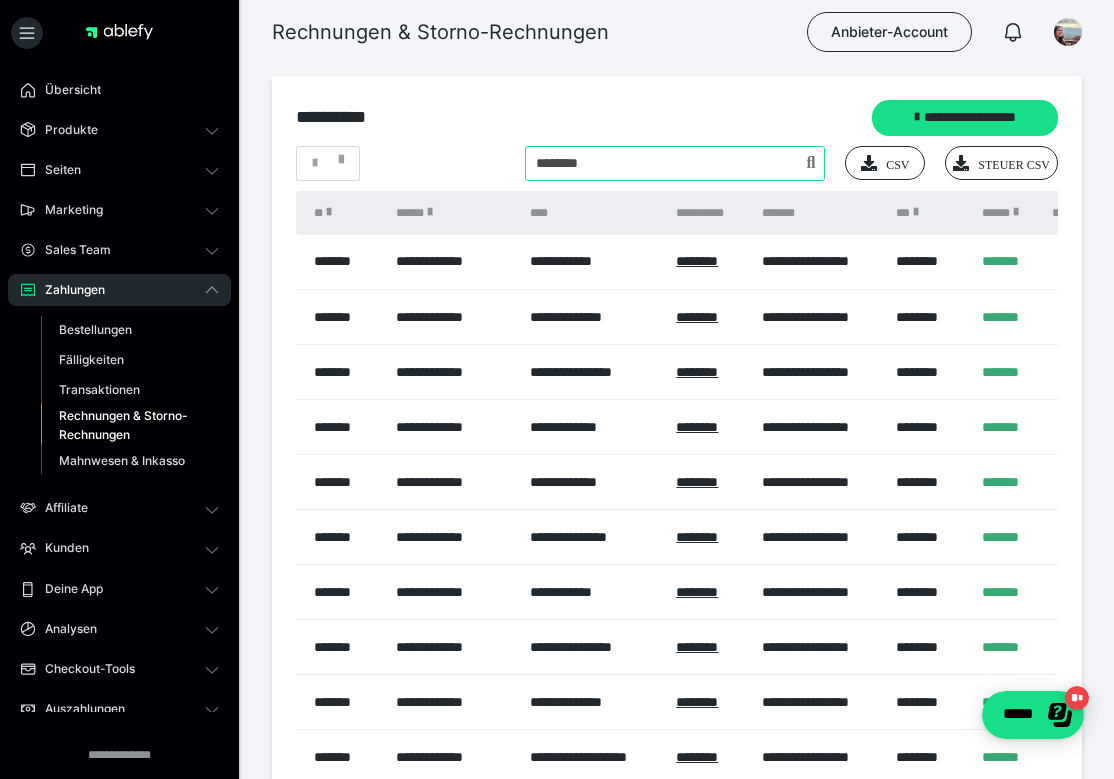 type on "********" 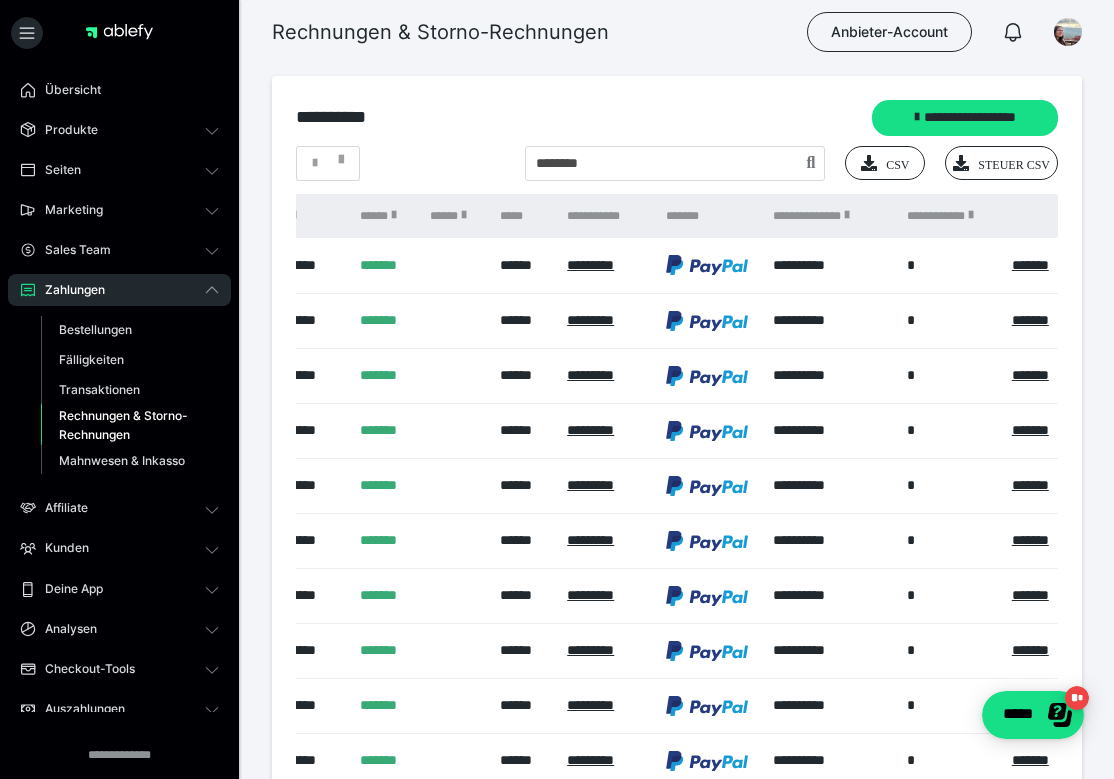 scroll, scrollTop: 0, scrollLeft: 618, axis: horizontal 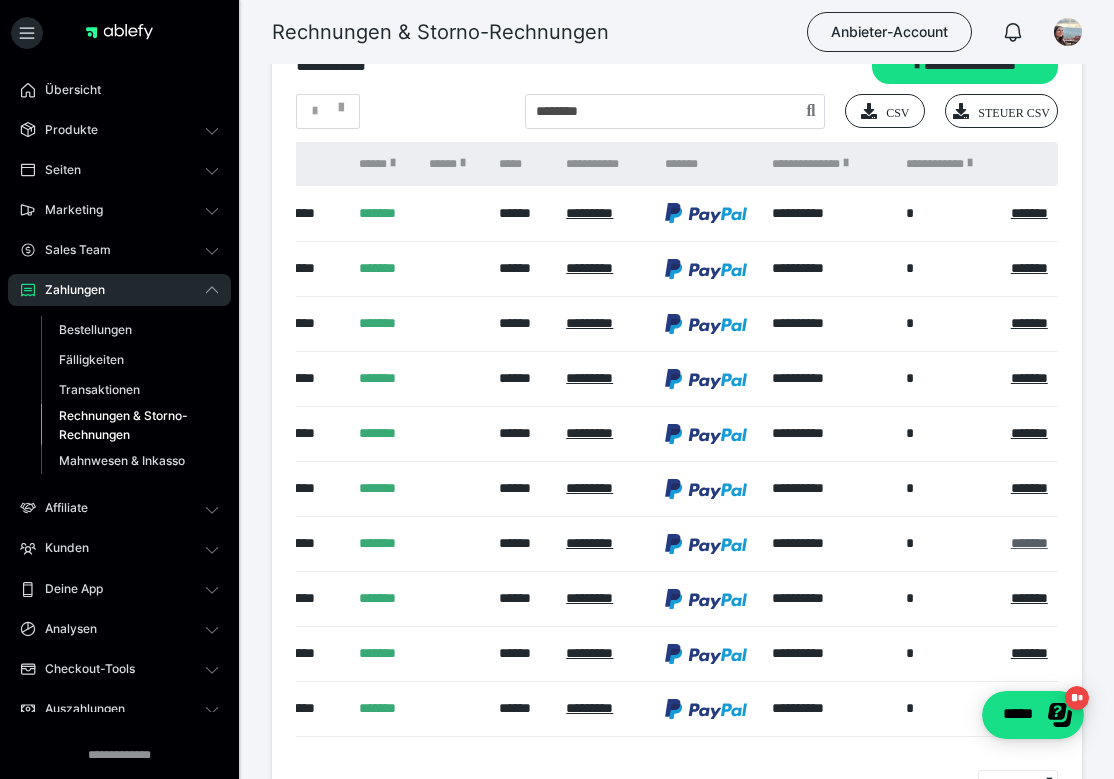 click on "*******" at bounding box center [1029, 543] 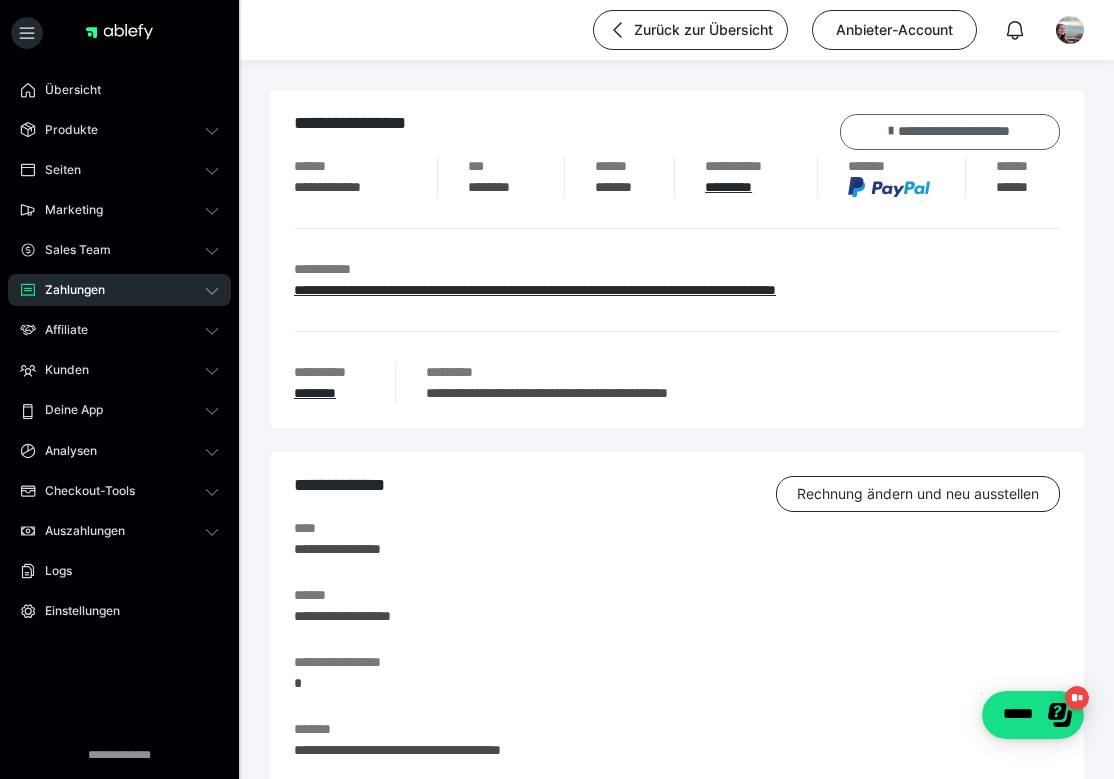 click on "**********" at bounding box center (950, 132) 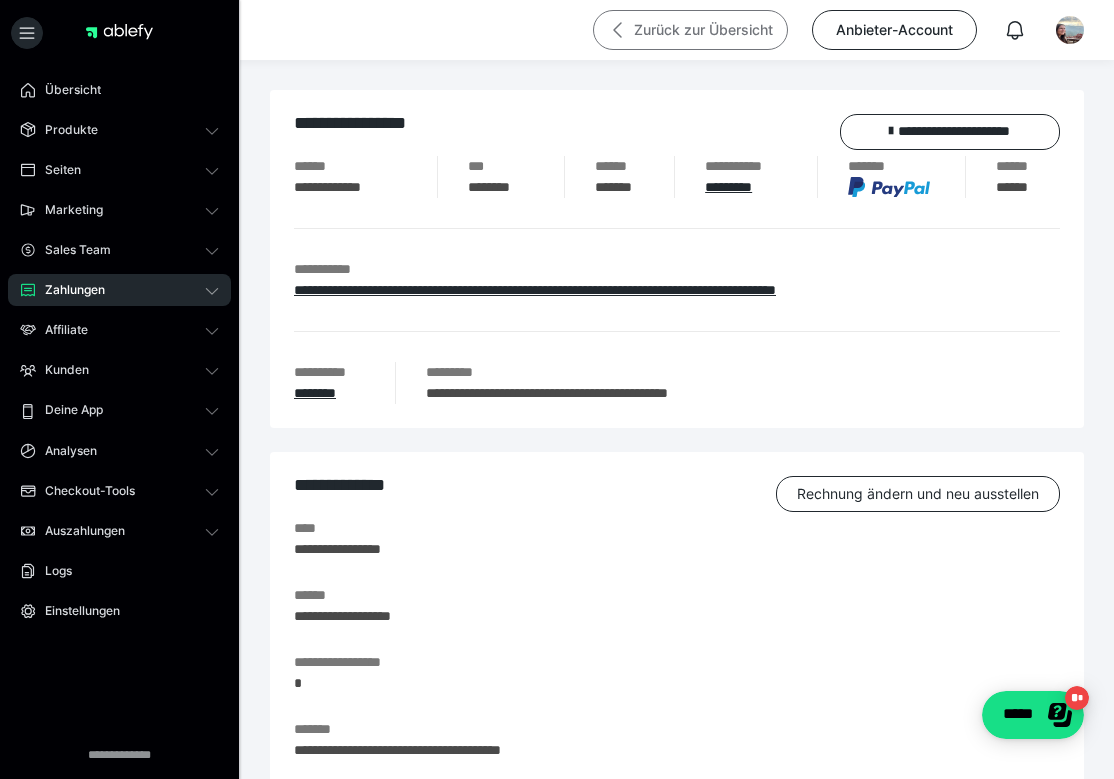 click 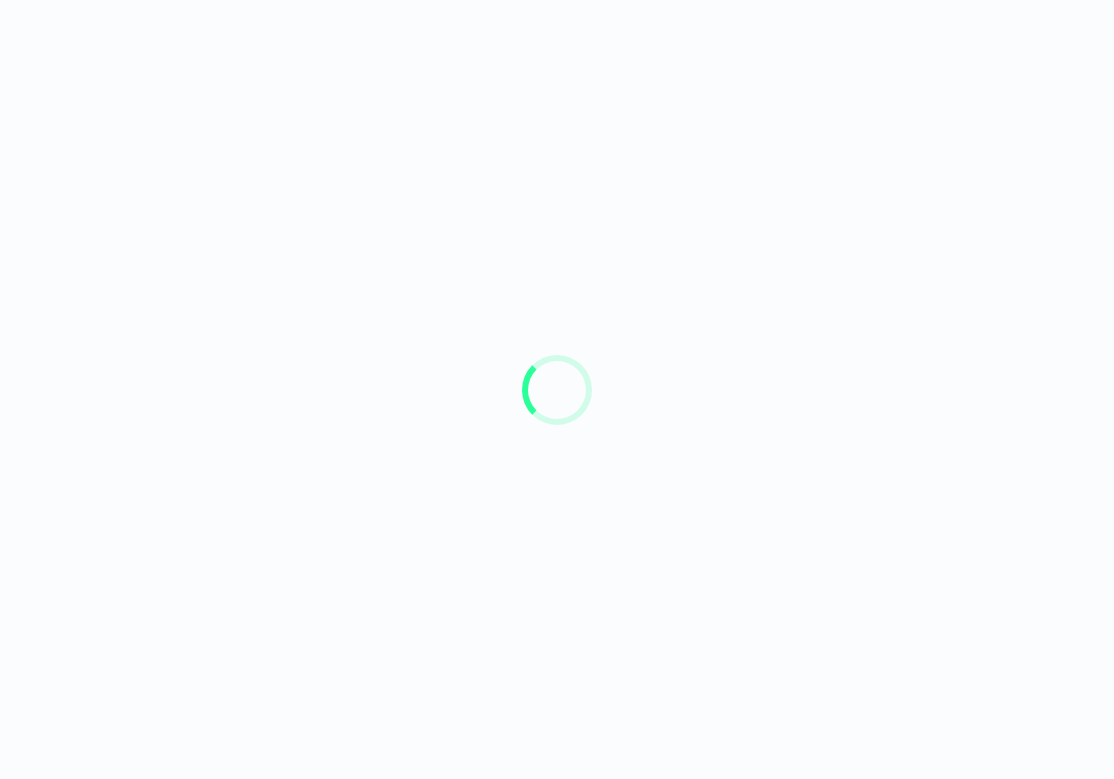 scroll, scrollTop: 0, scrollLeft: 0, axis: both 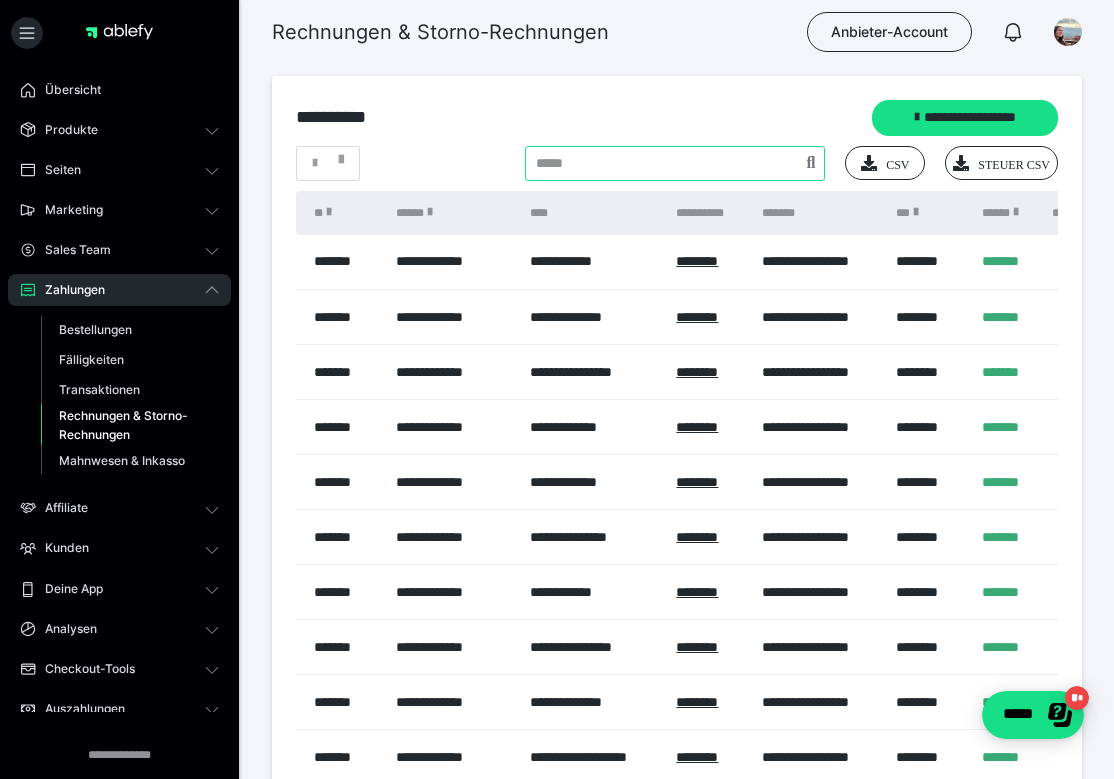 click at bounding box center [675, 163] 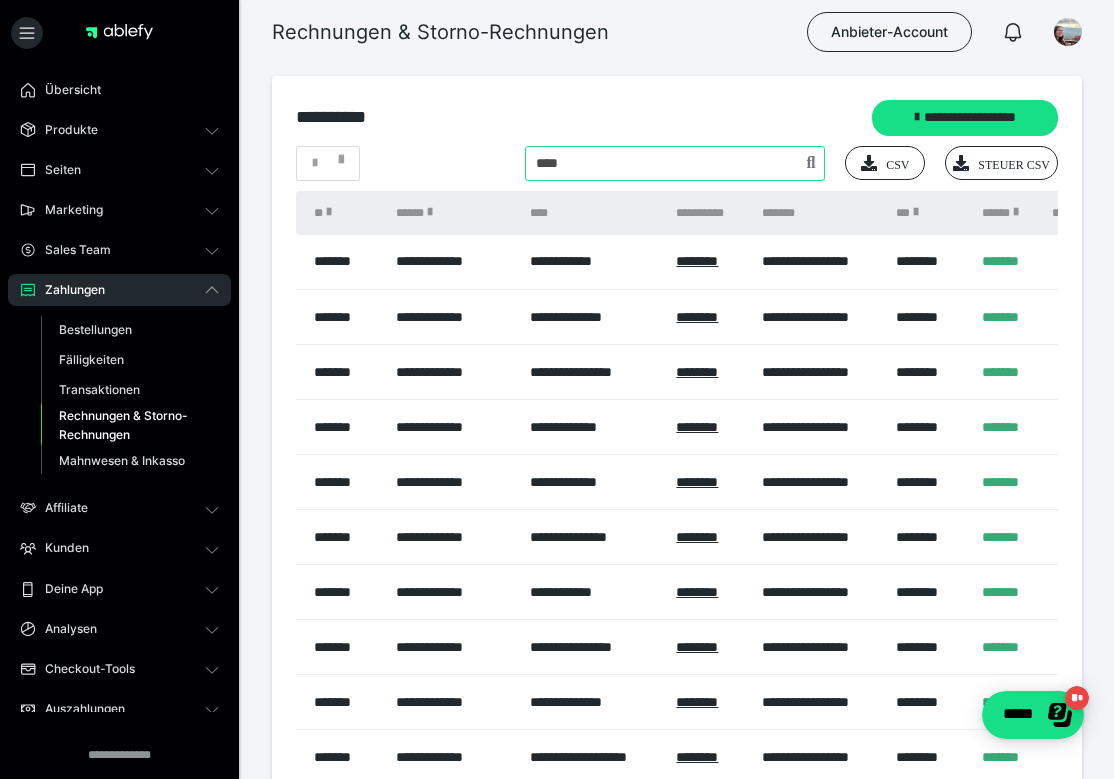 type on "******" 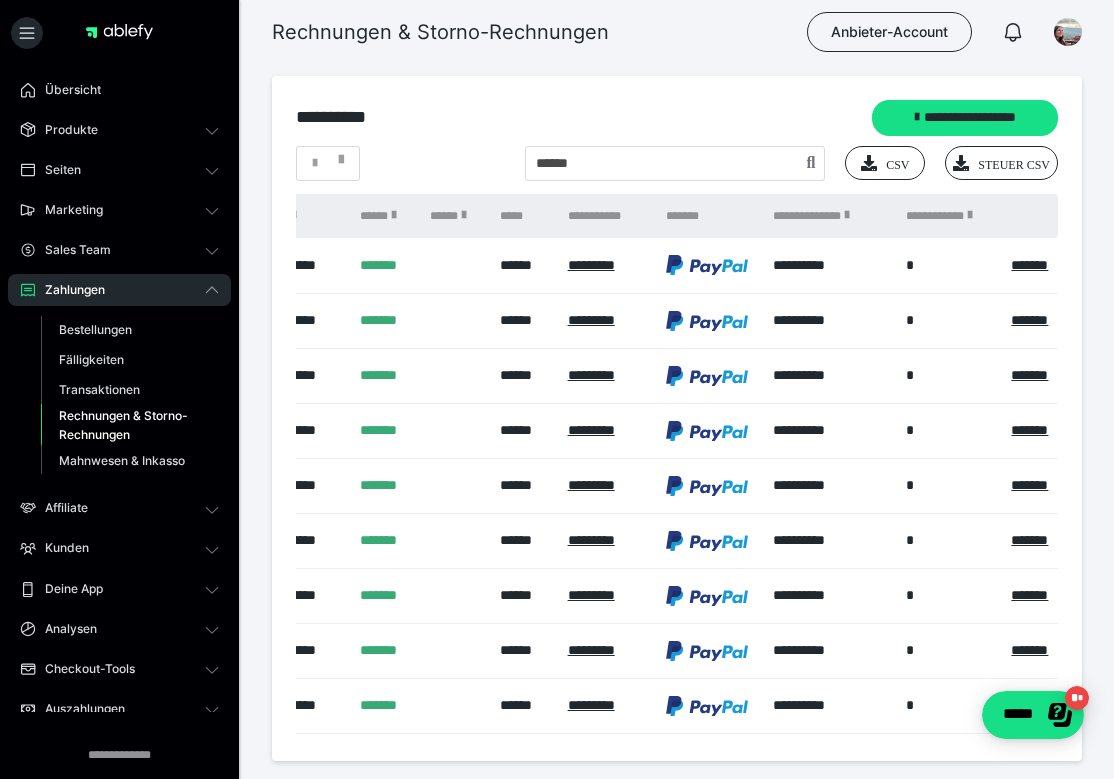 scroll, scrollTop: 0, scrollLeft: 751, axis: horizontal 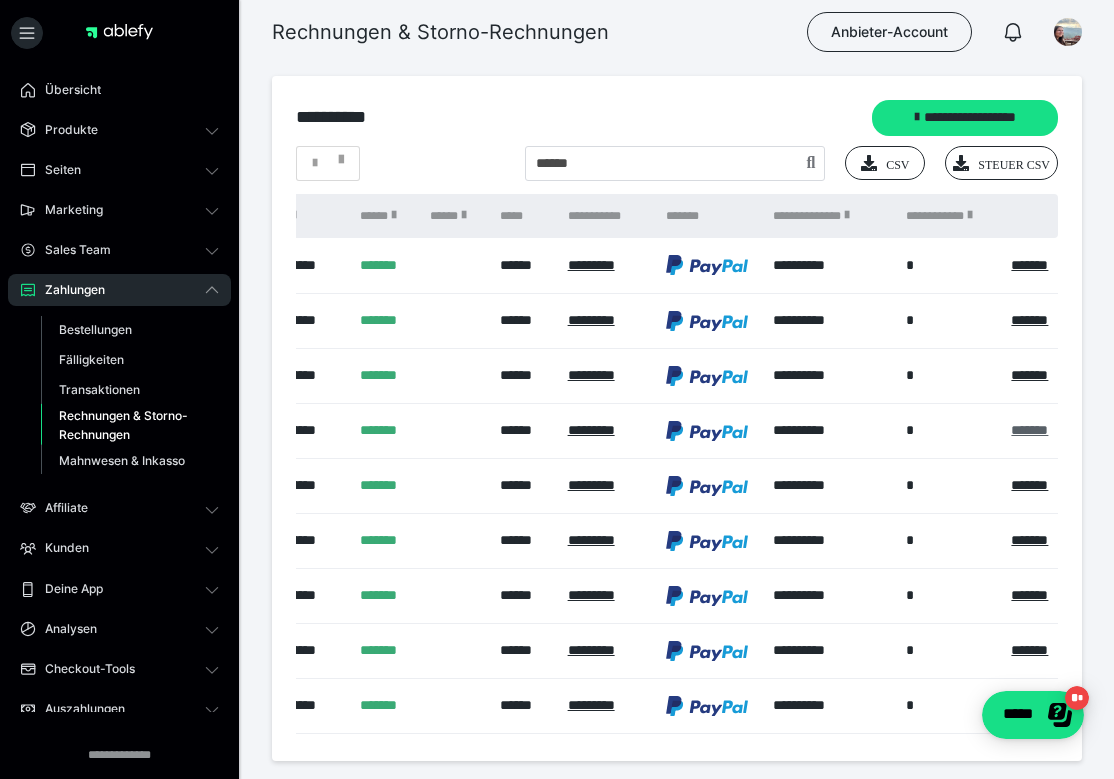 click on "*******" at bounding box center [1029, 430] 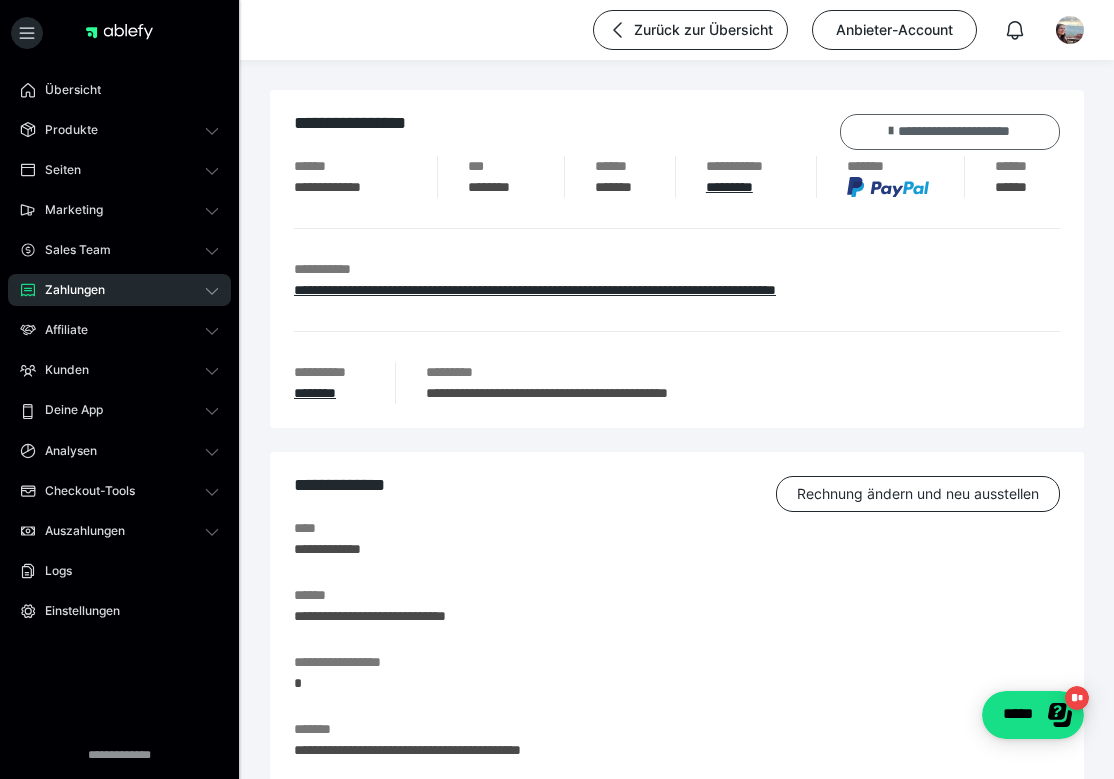 click on "**********" at bounding box center [950, 132] 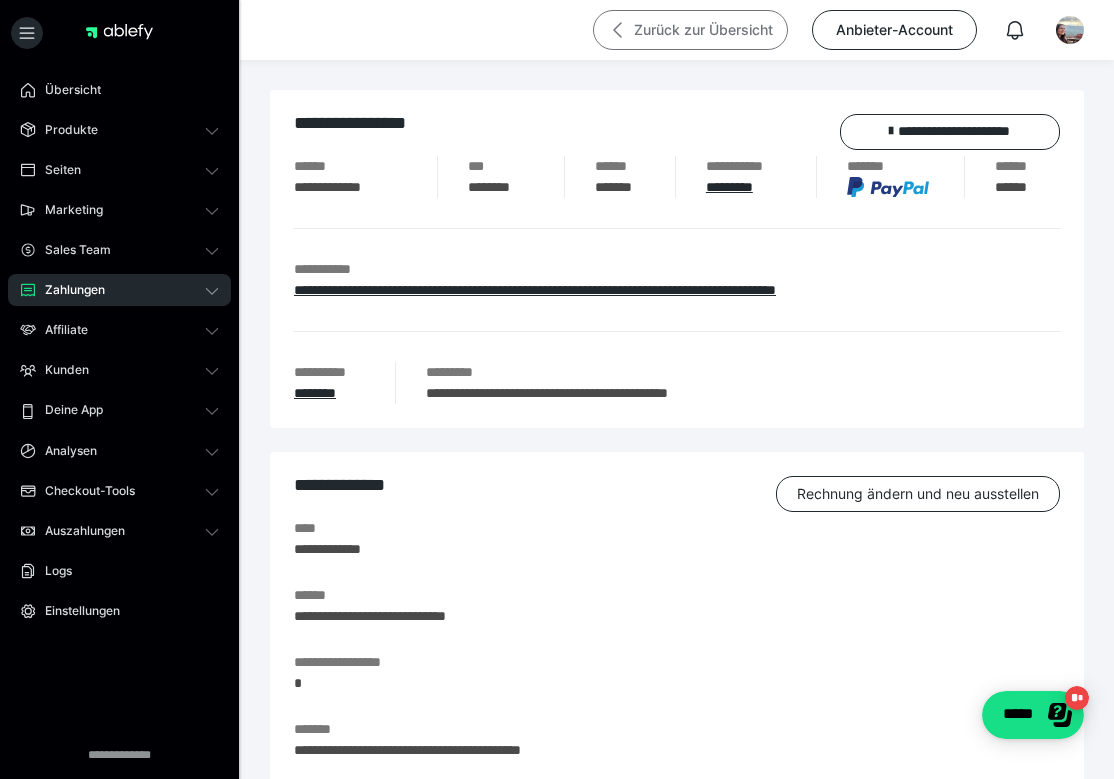 click on "Zurück zur Übersicht" at bounding box center (690, 30) 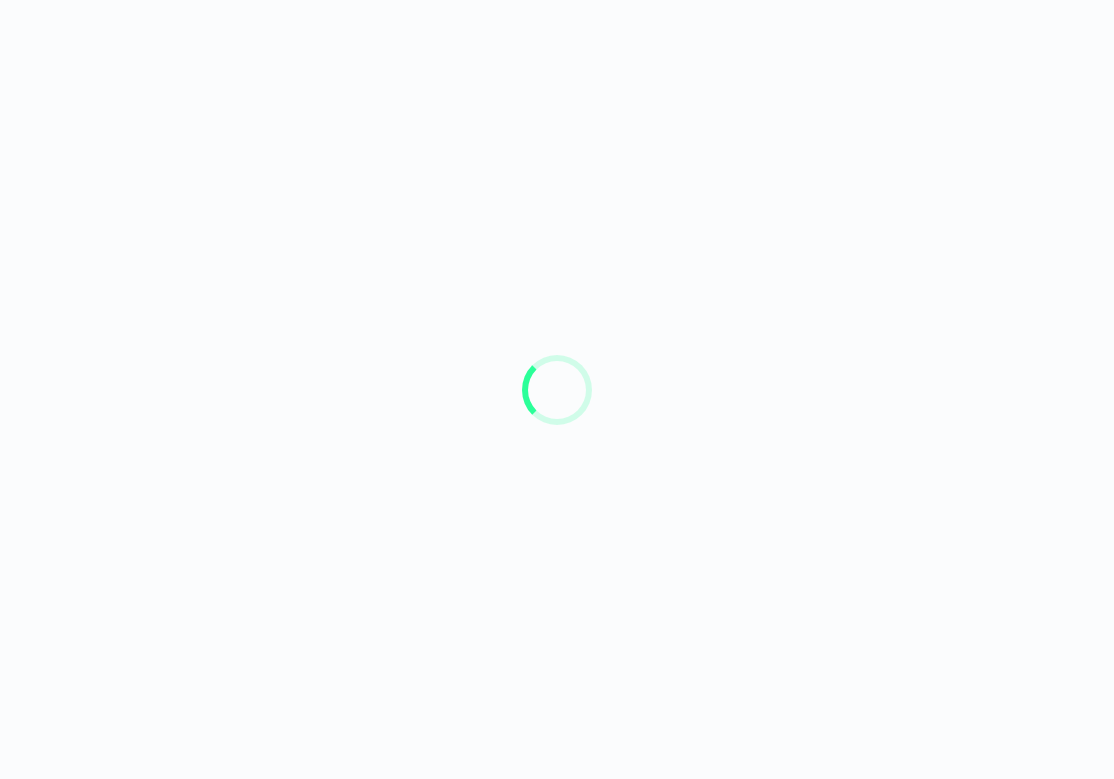 scroll, scrollTop: 0, scrollLeft: 0, axis: both 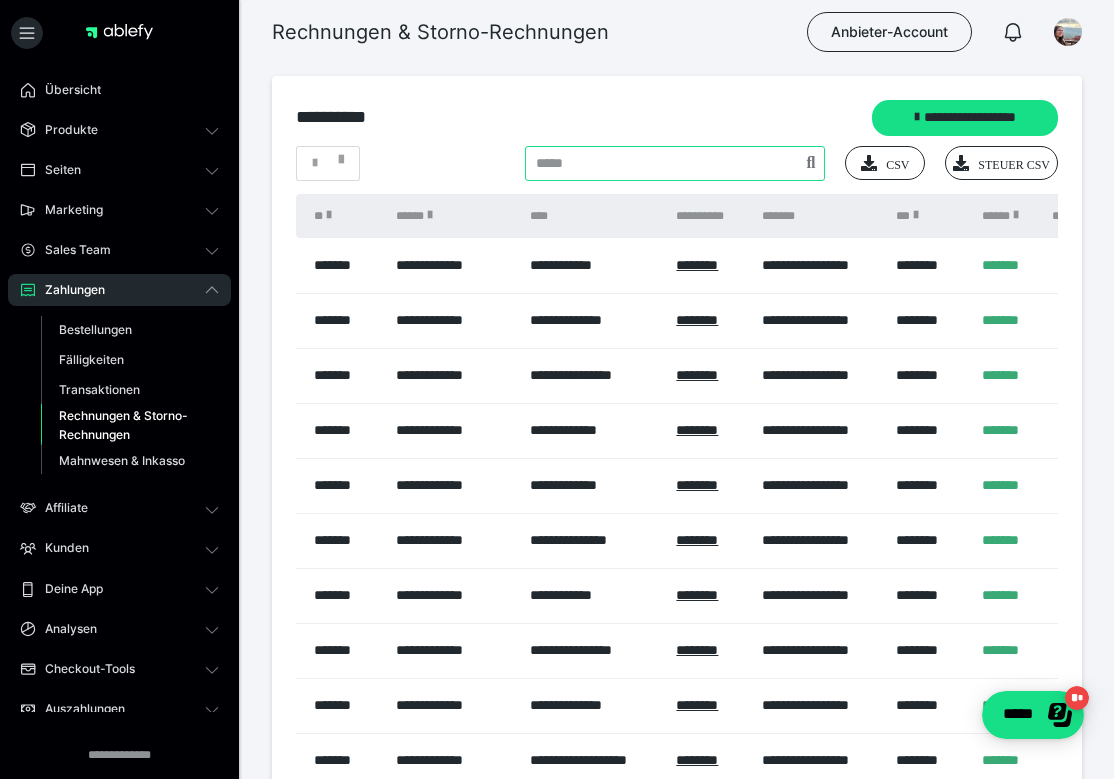 click at bounding box center [675, 163] 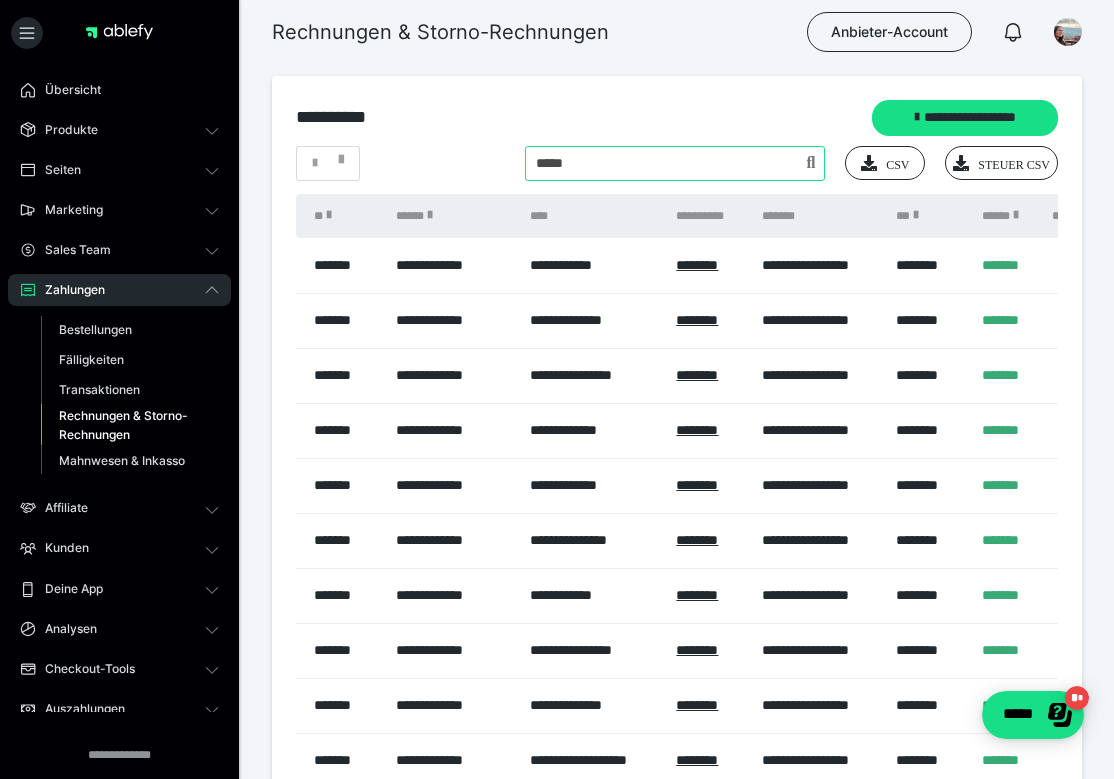 type on "*****" 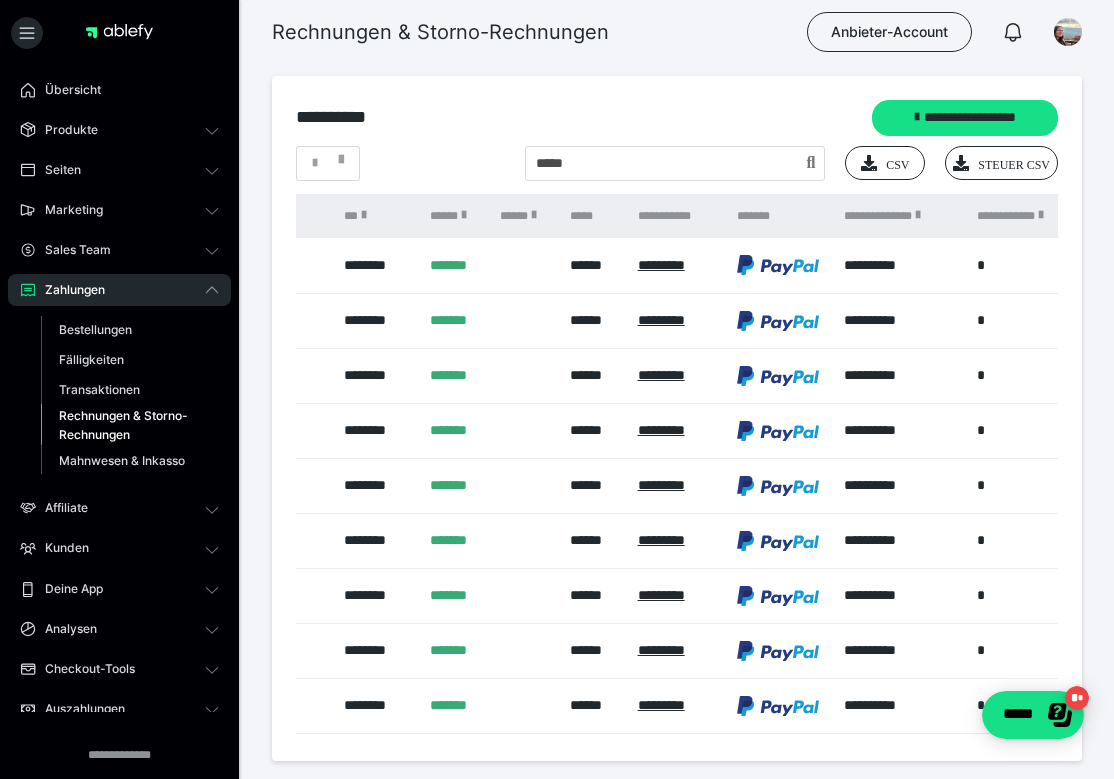 scroll, scrollTop: 0, scrollLeft: 890, axis: horizontal 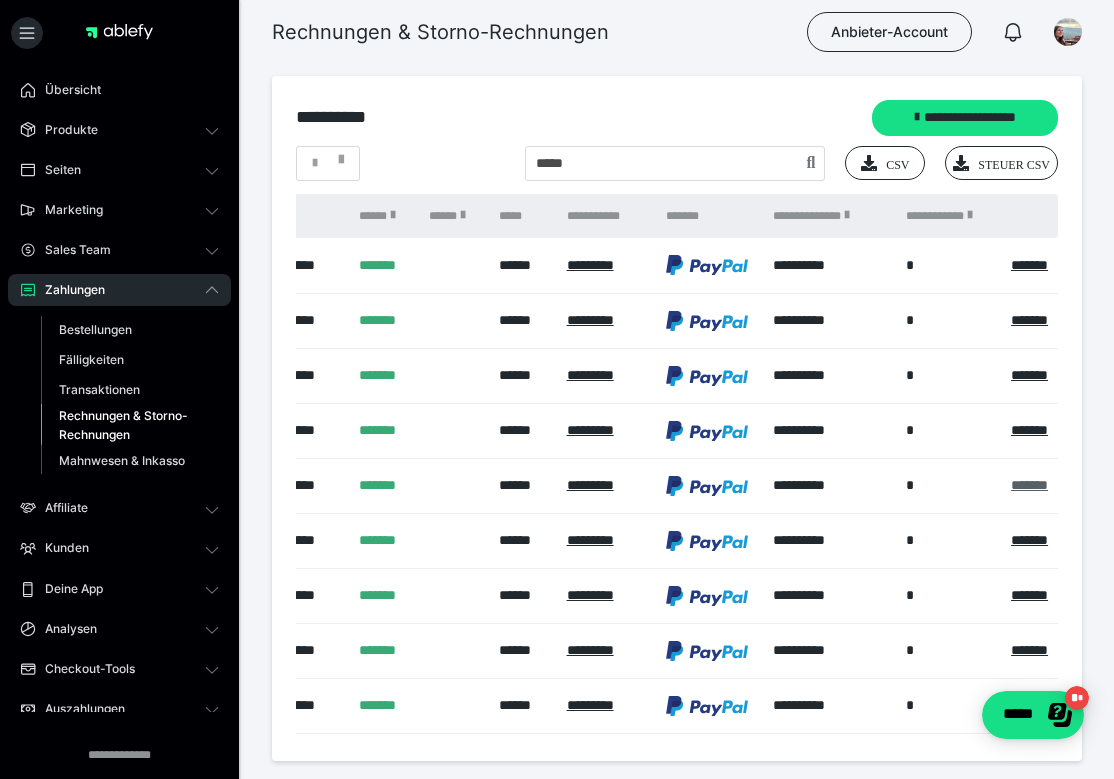 click on "*******" at bounding box center [1029, 485] 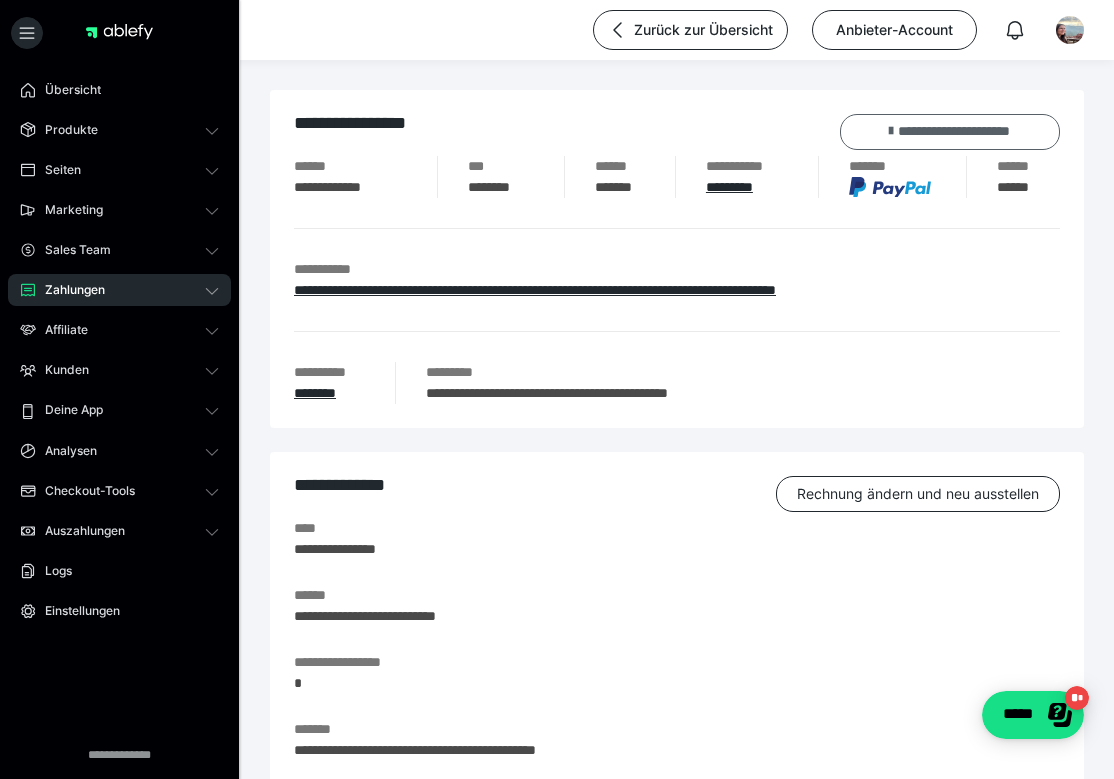click on "**********" at bounding box center [950, 132] 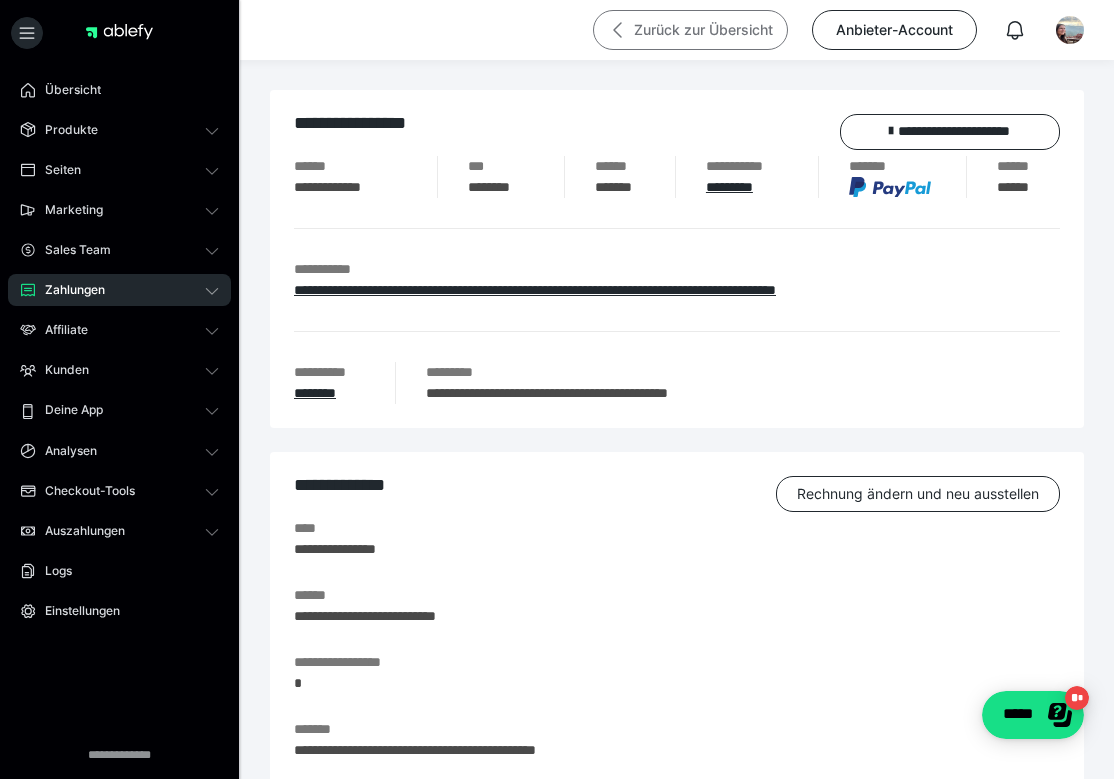 click on "Zurück zur Übersicht" at bounding box center (690, 30) 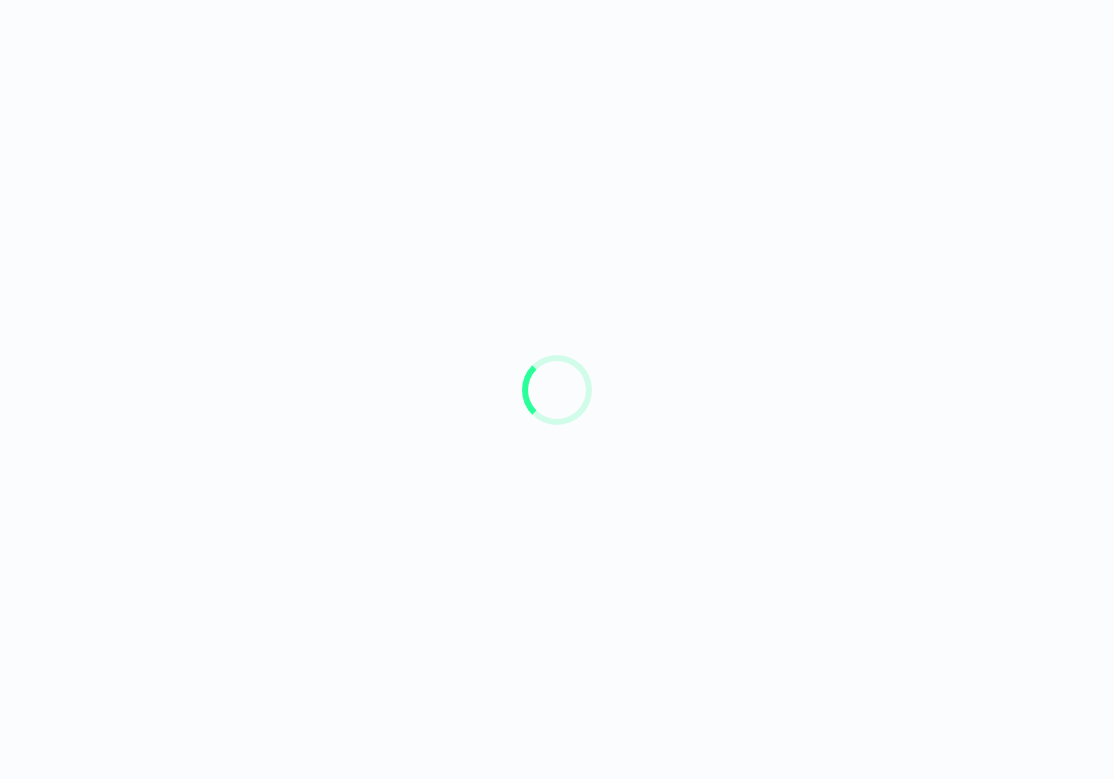 scroll, scrollTop: 0, scrollLeft: 0, axis: both 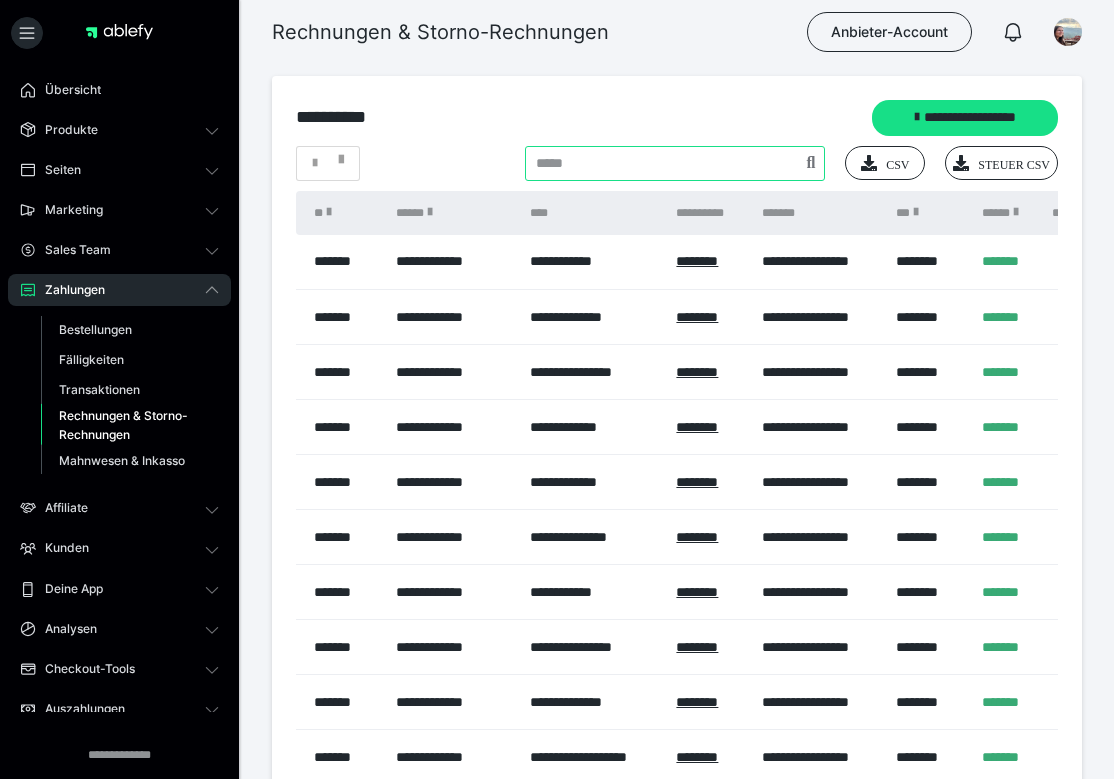 click at bounding box center [675, 163] 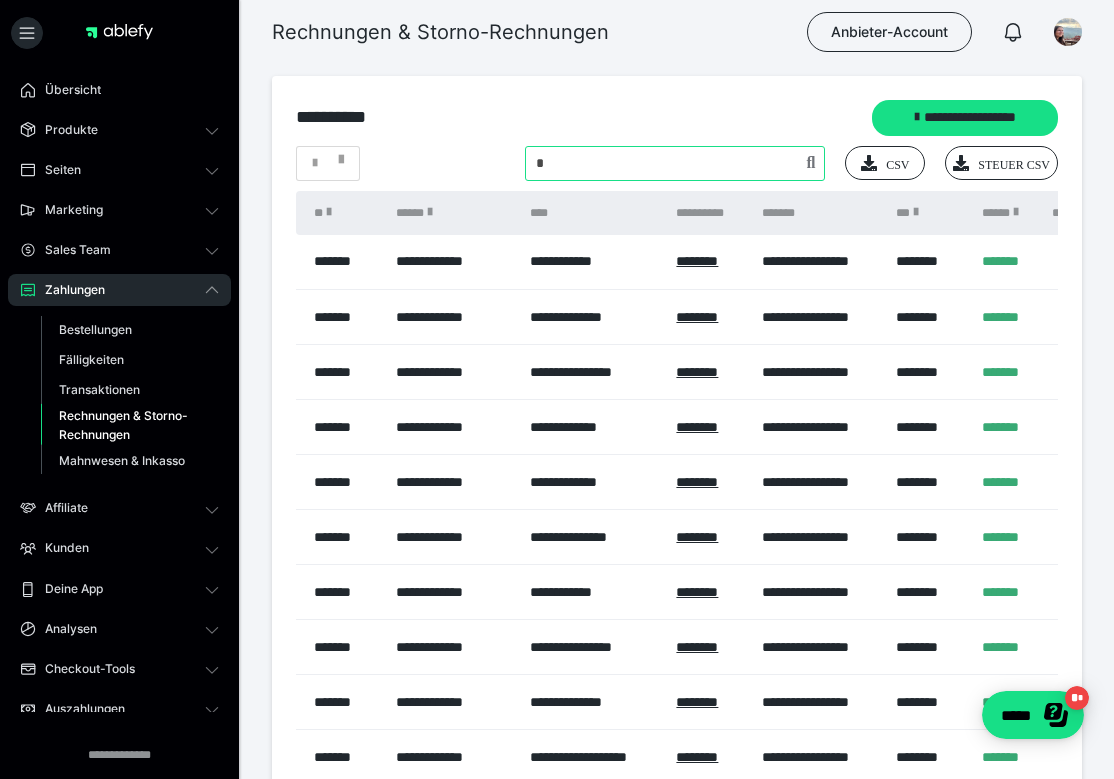 scroll, scrollTop: 0, scrollLeft: 0, axis: both 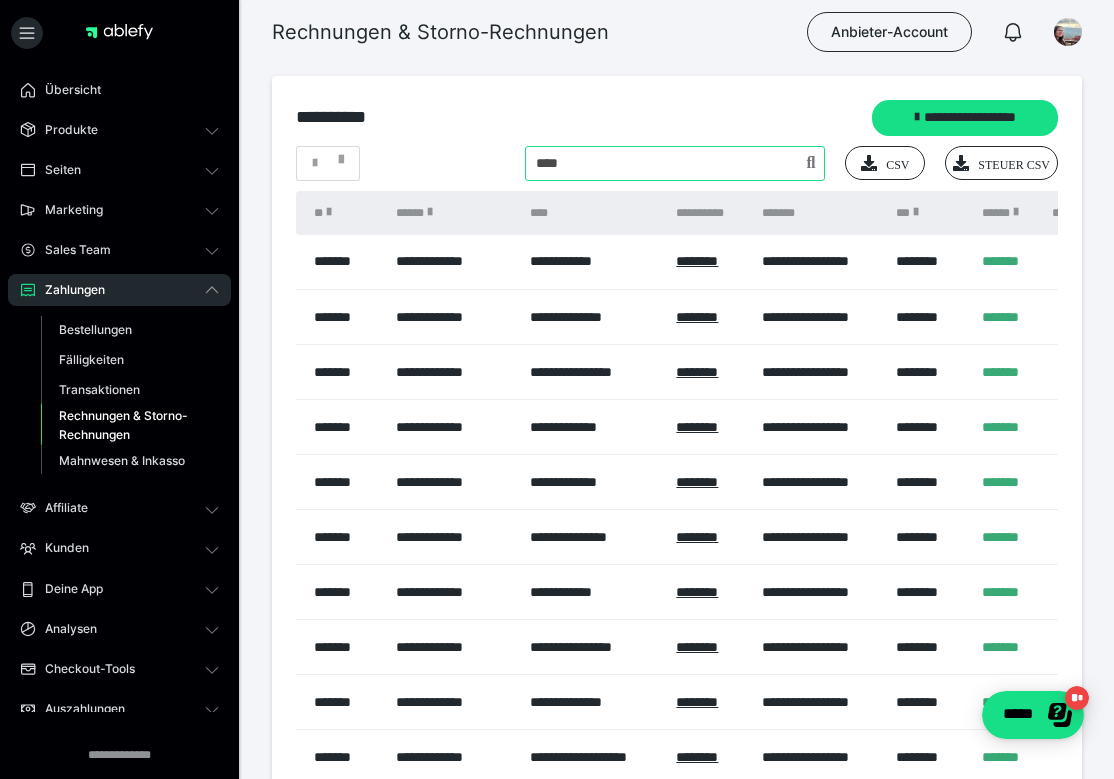 type on "****" 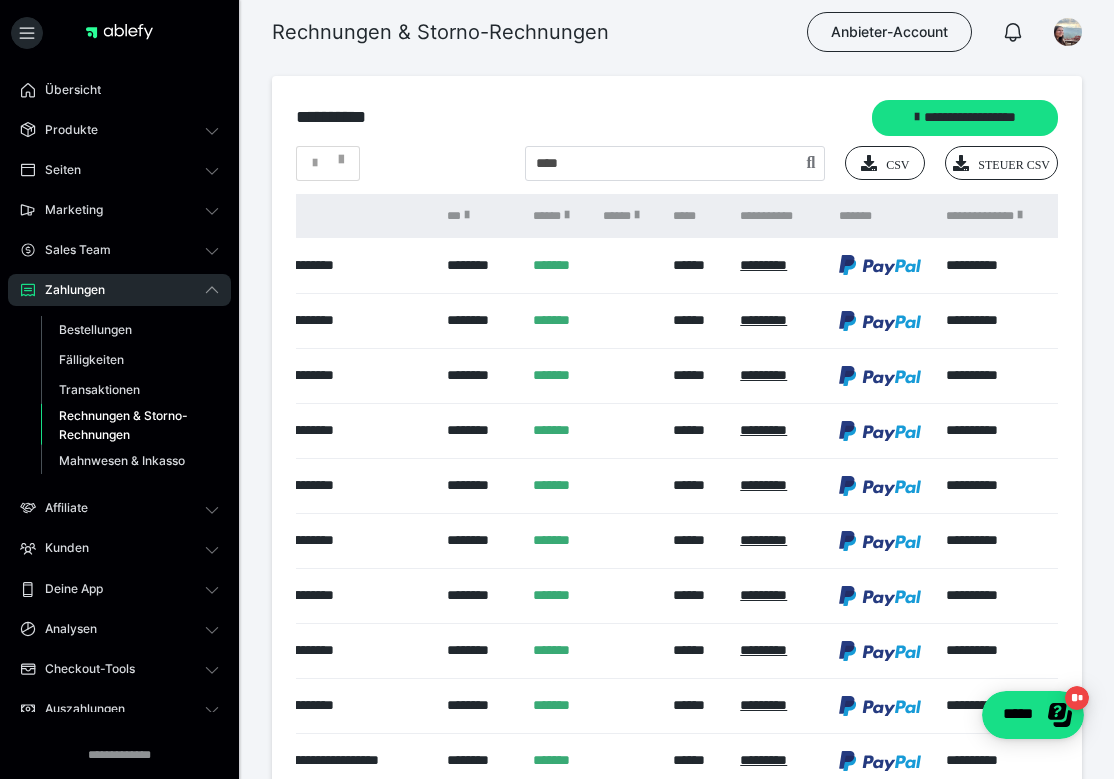 scroll, scrollTop: 0, scrollLeft: 658, axis: horizontal 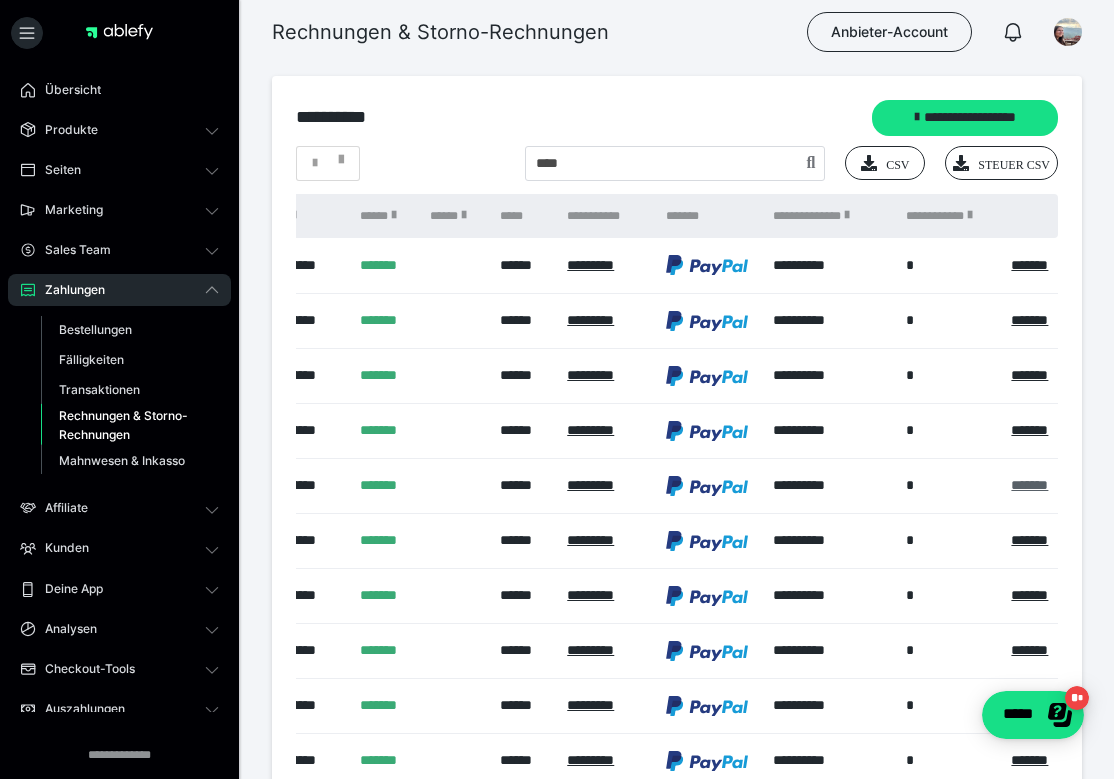 click on "*******" at bounding box center [1029, 485] 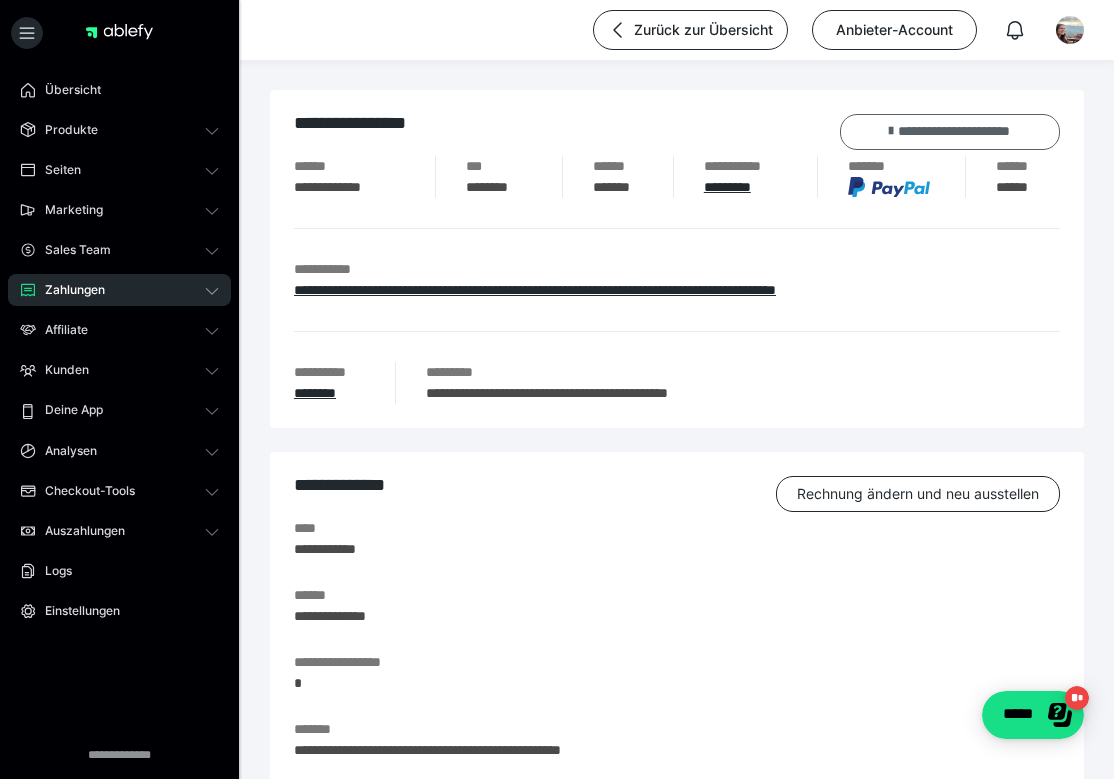 click on "**********" at bounding box center [950, 132] 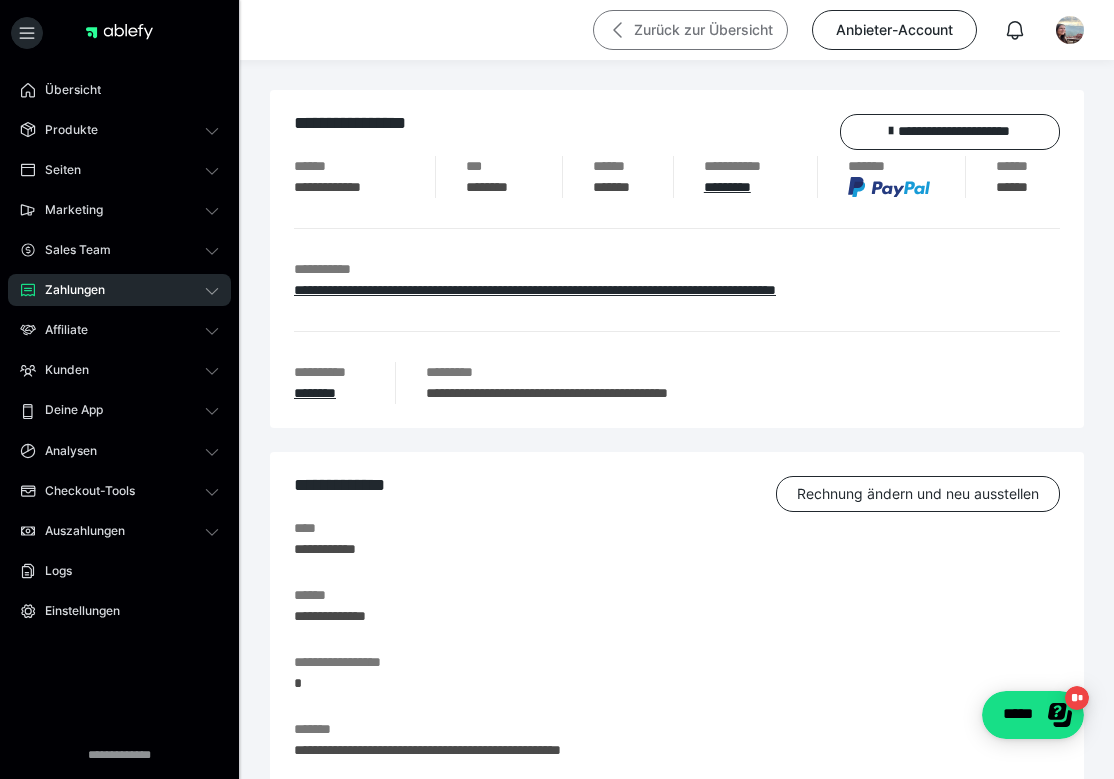click on "Zurück zur Übersicht" at bounding box center (690, 30) 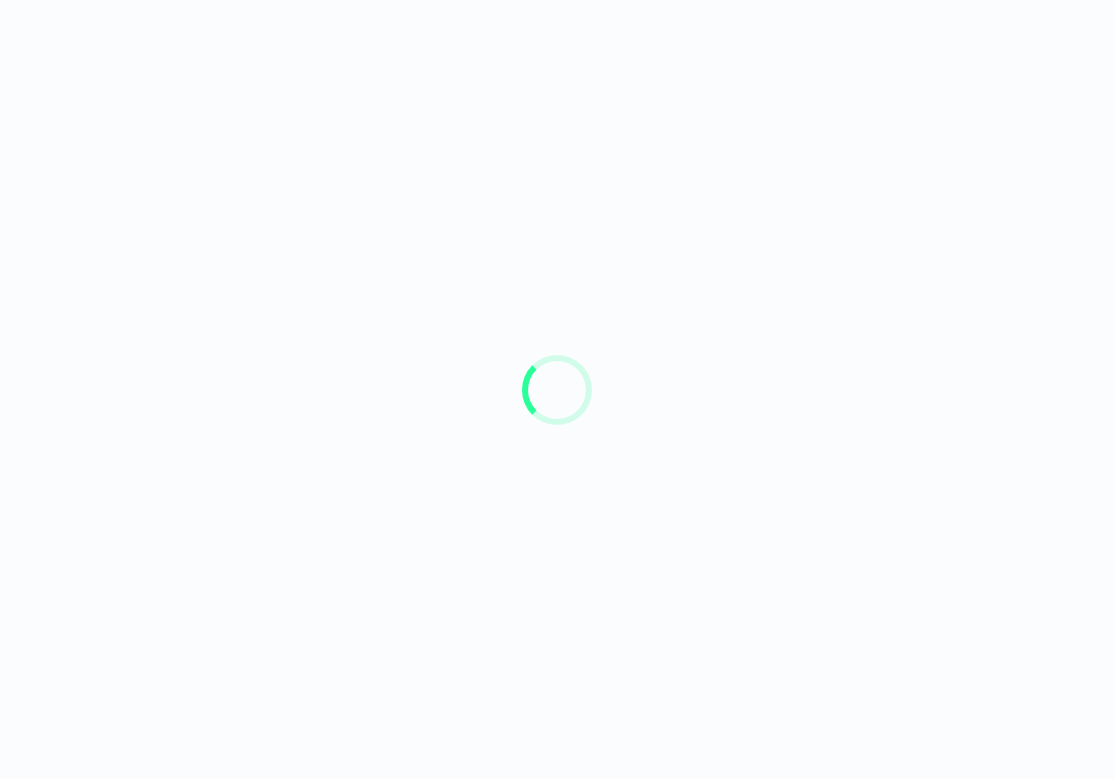 scroll, scrollTop: 0, scrollLeft: 0, axis: both 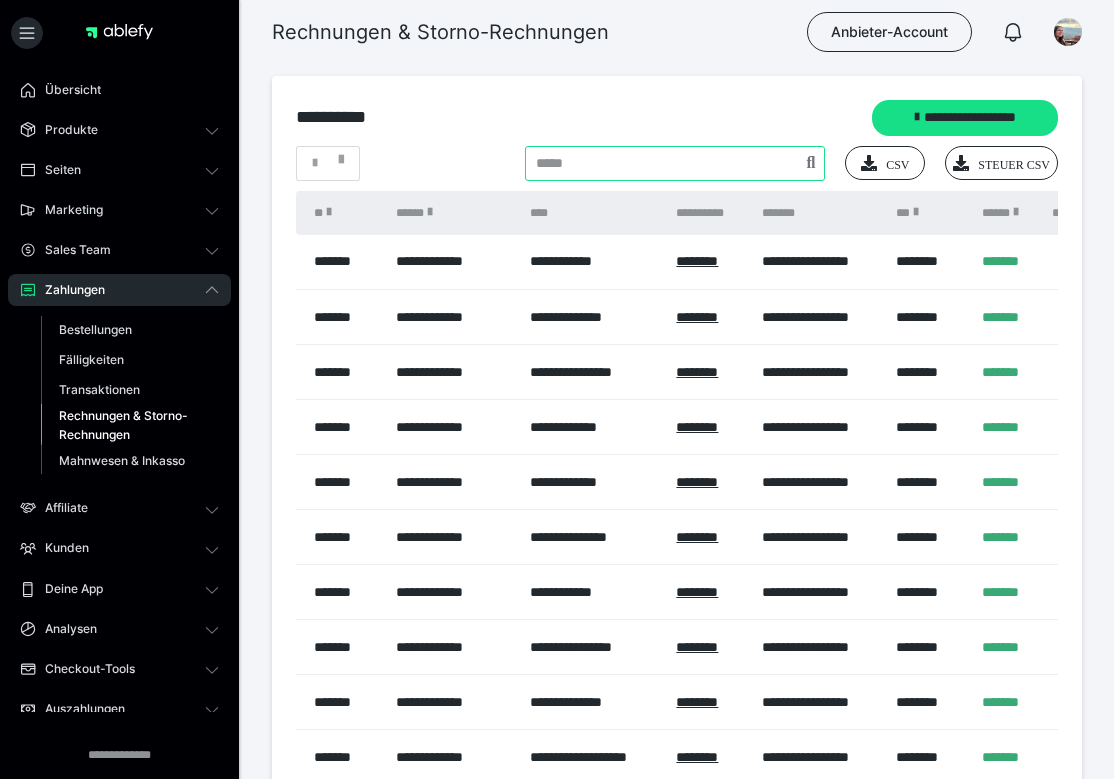 click at bounding box center (675, 163) 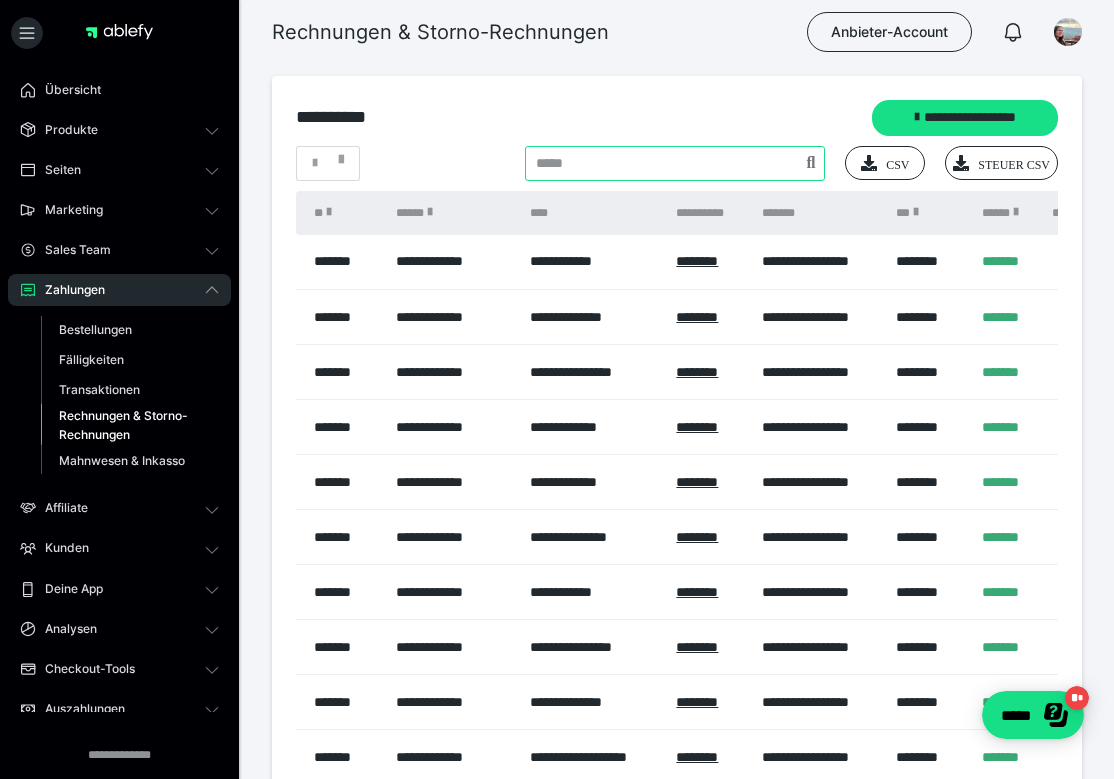 scroll, scrollTop: 0, scrollLeft: 0, axis: both 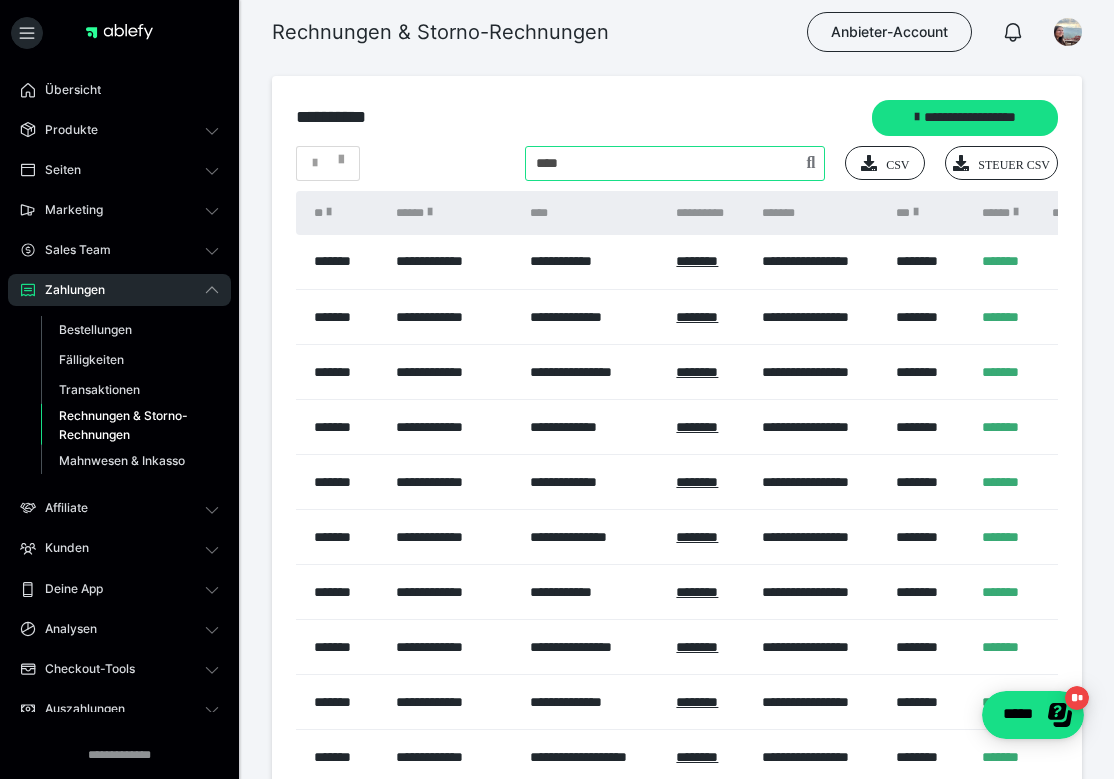 type on "****" 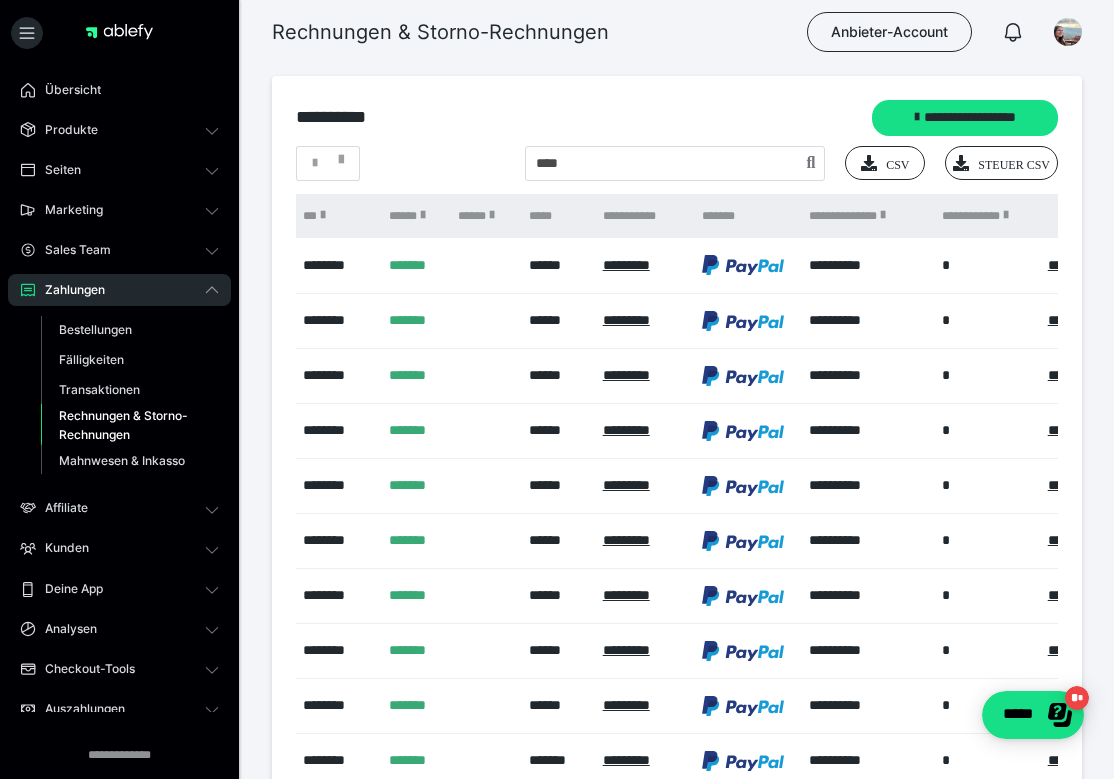 scroll, scrollTop: 0, scrollLeft: 792, axis: horizontal 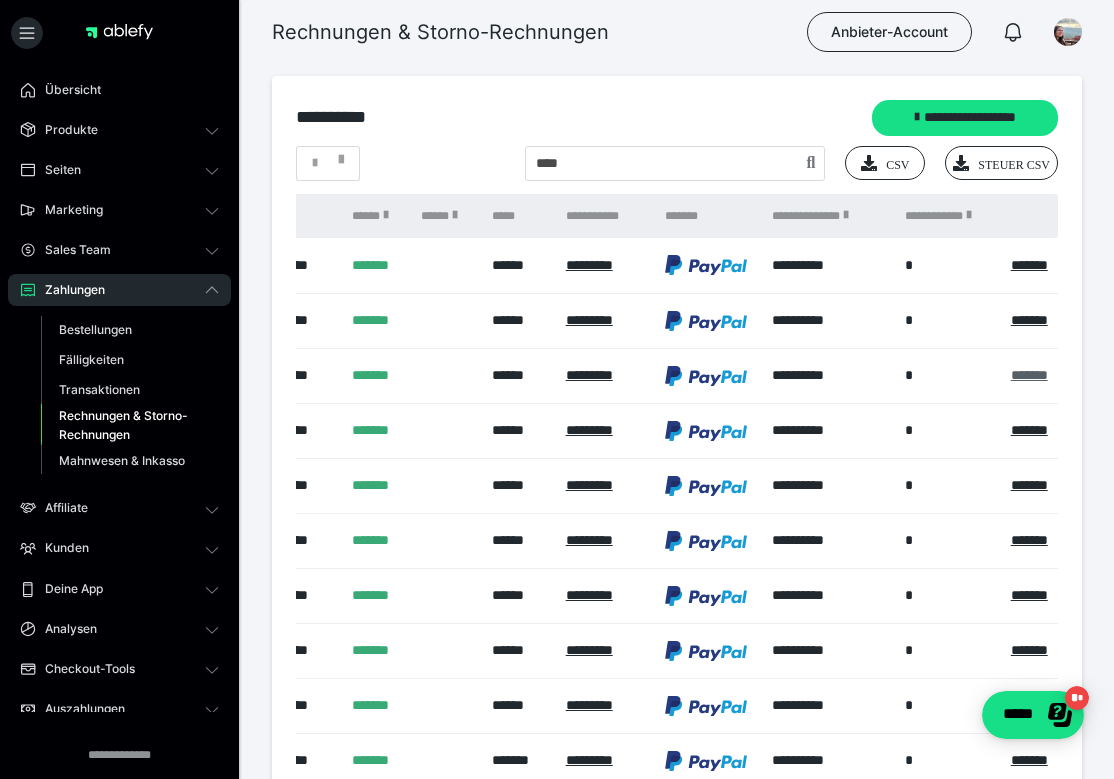 click on "*******" at bounding box center (1029, 375) 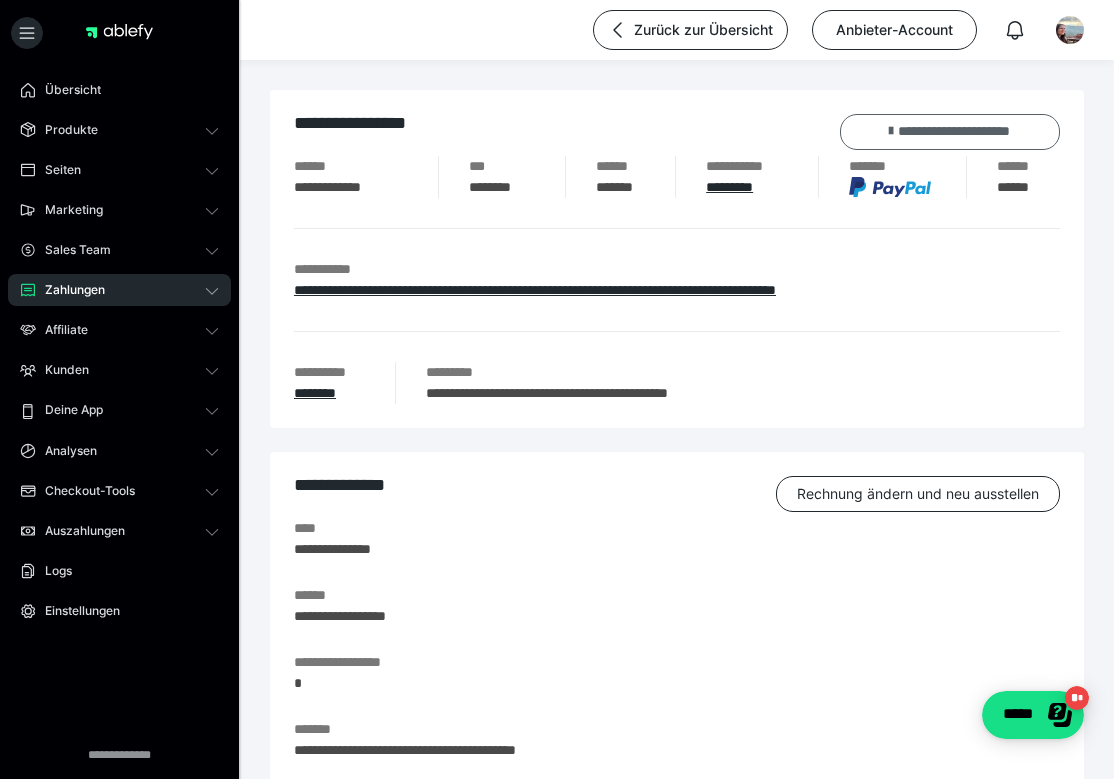 click on "**********" at bounding box center [950, 132] 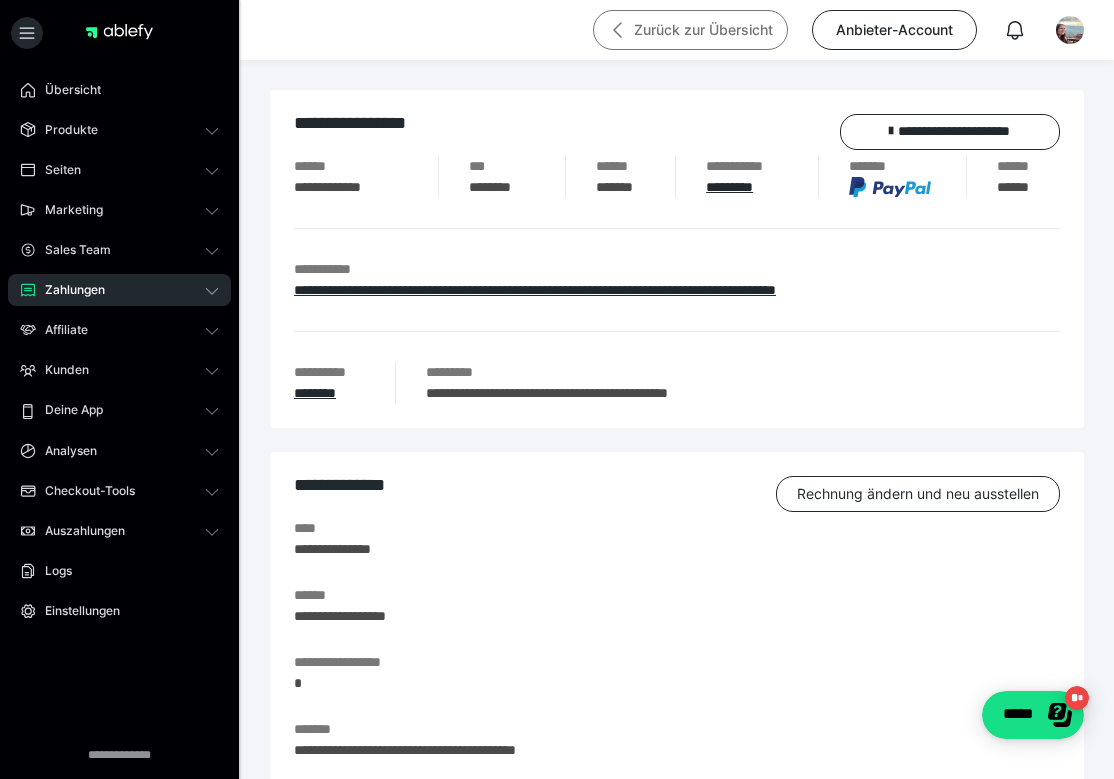 click on "Zurück zur Übersicht" at bounding box center (690, 30) 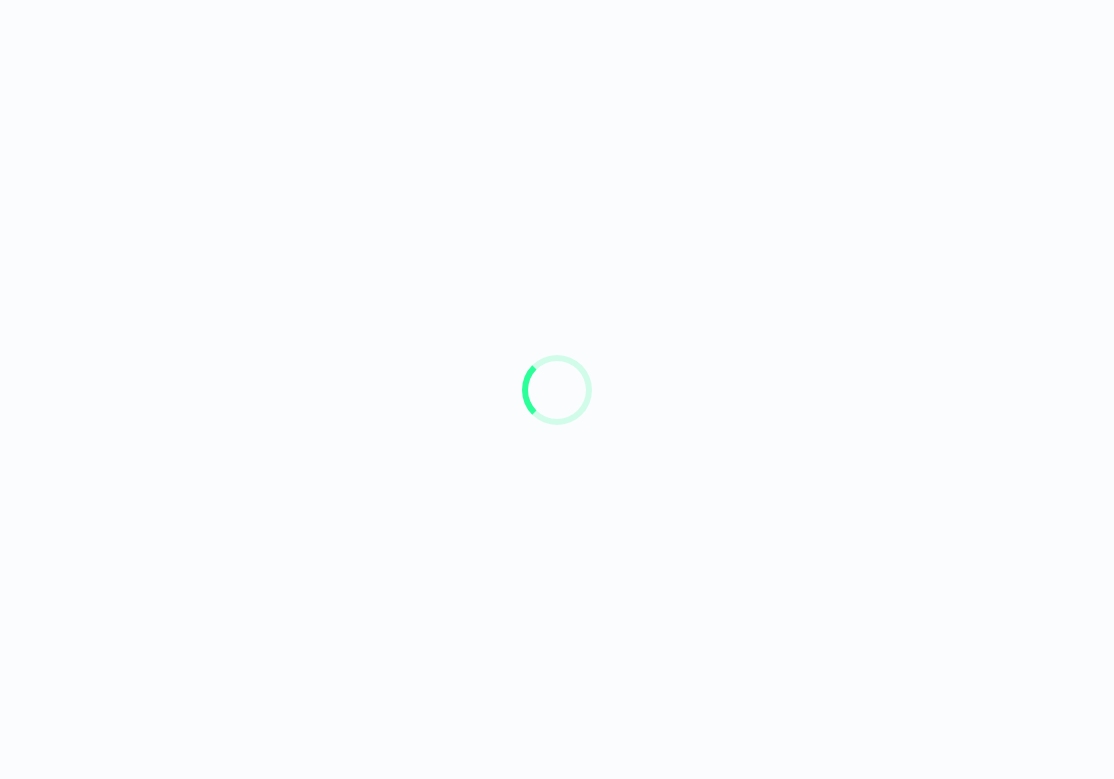 scroll, scrollTop: 0, scrollLeft: 0, axis: both 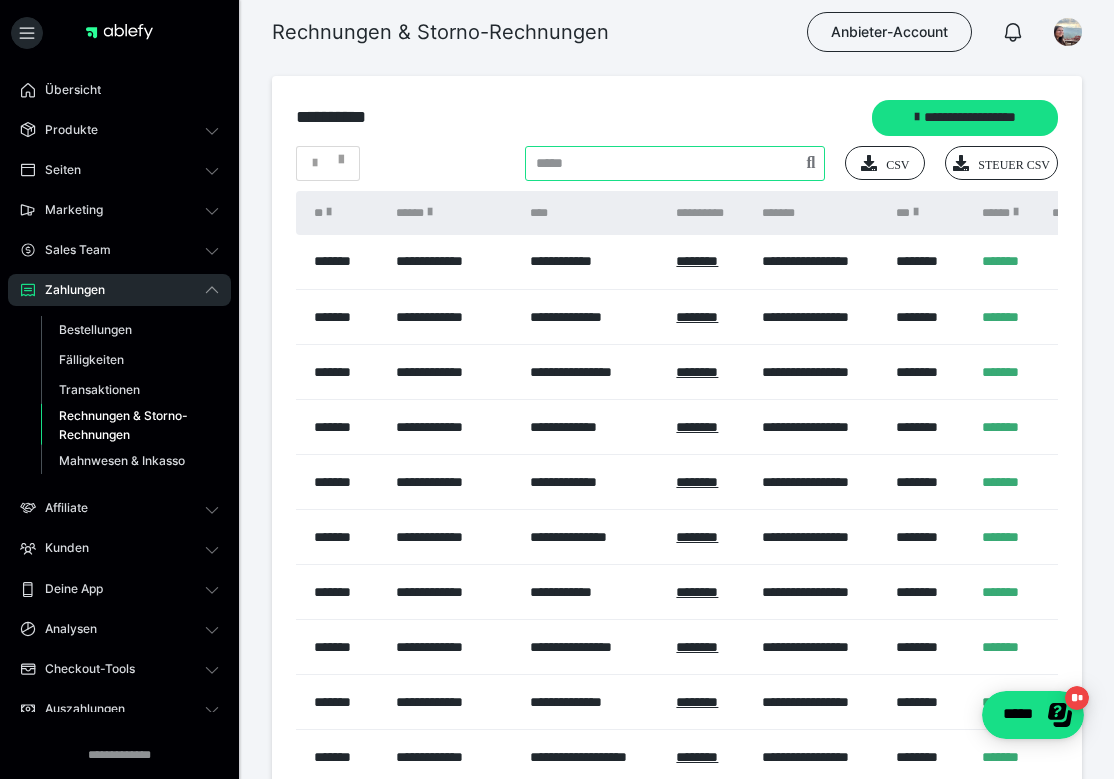 click at bounding box center (675, 163) 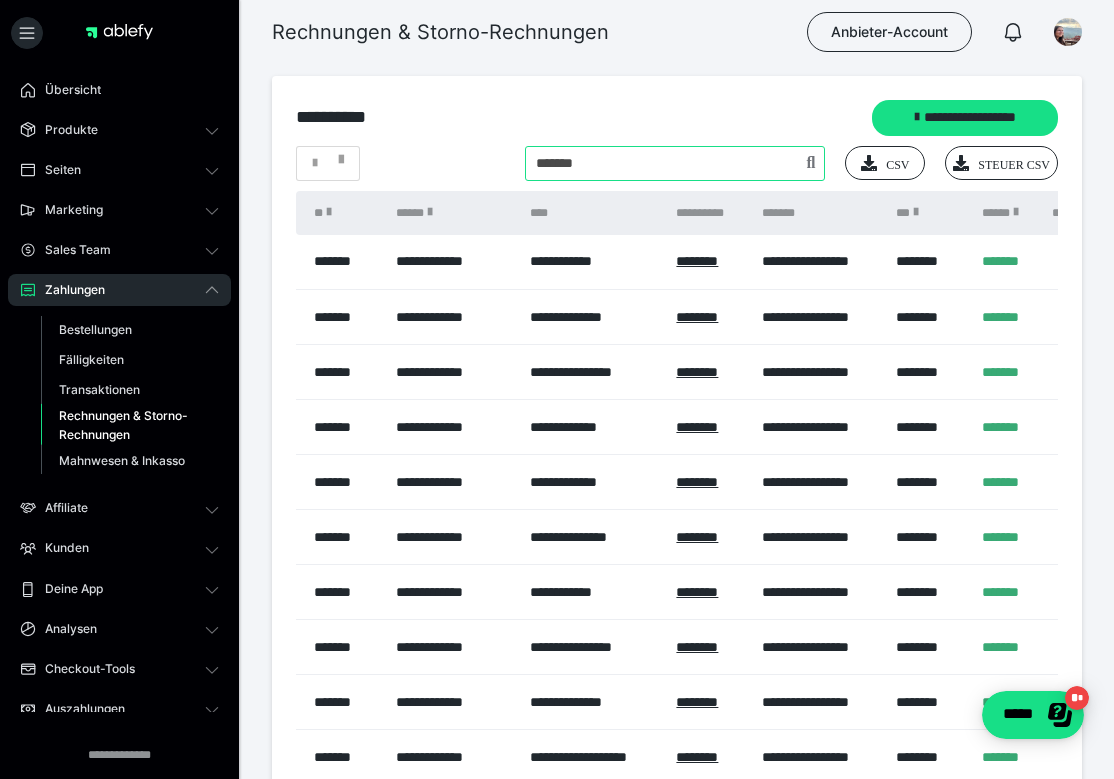 type on "*******" 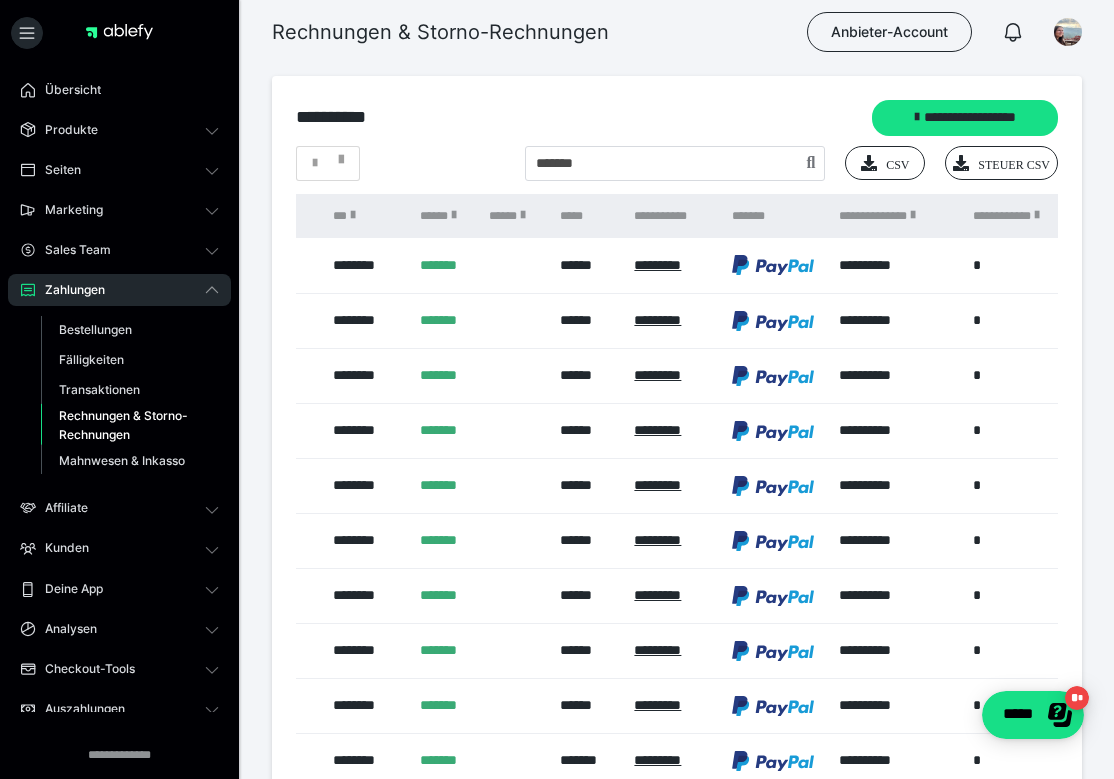 scroll, scrollTop: 0, scrollLeft: 786, axis: horizontal 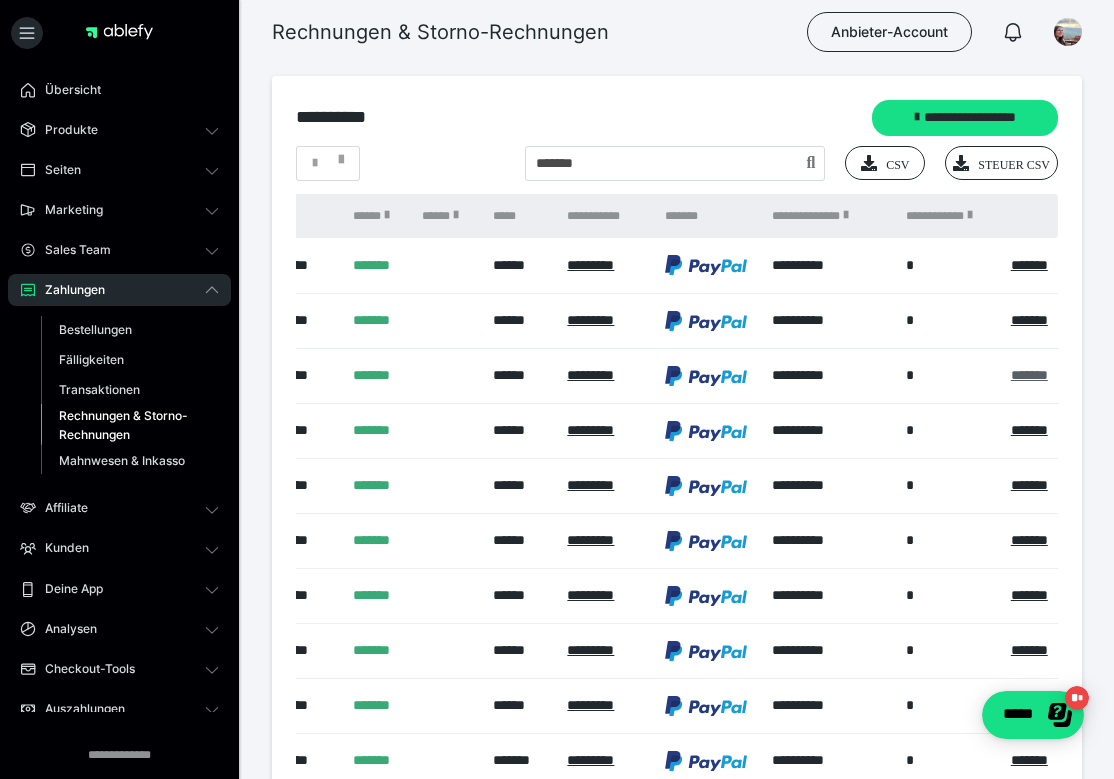click on "*******" at bounding box center (1029, 375) 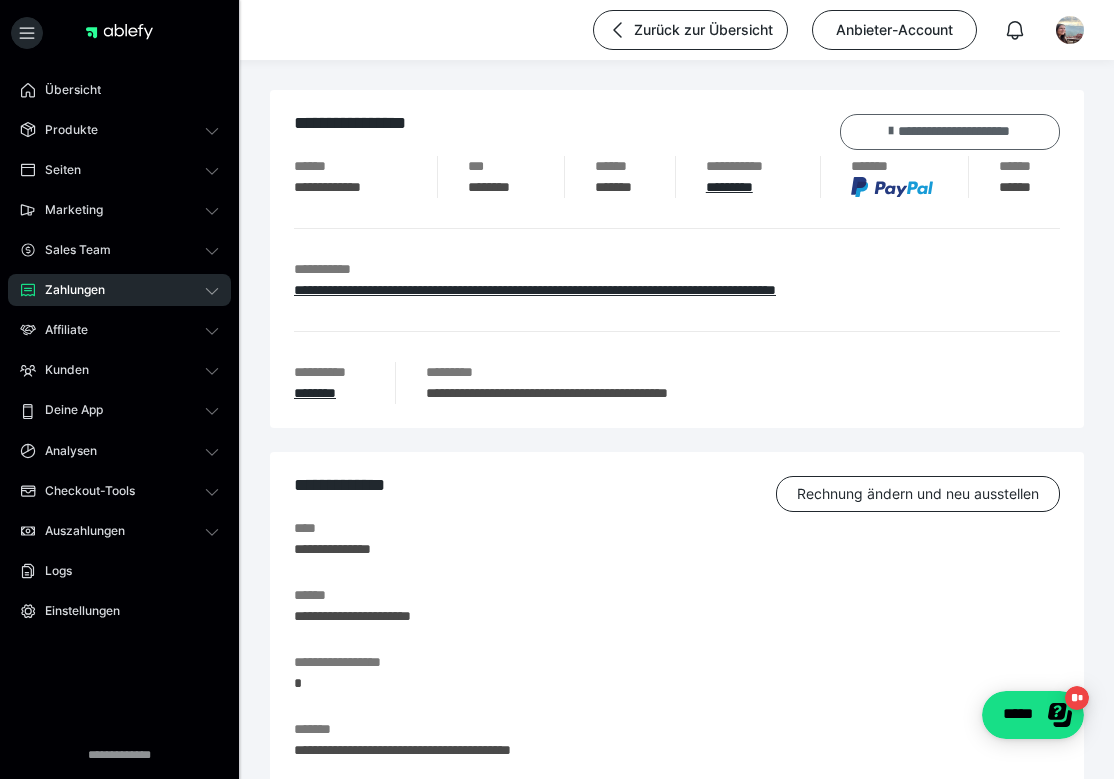 click on "**********" at bounding box center [950, 132] 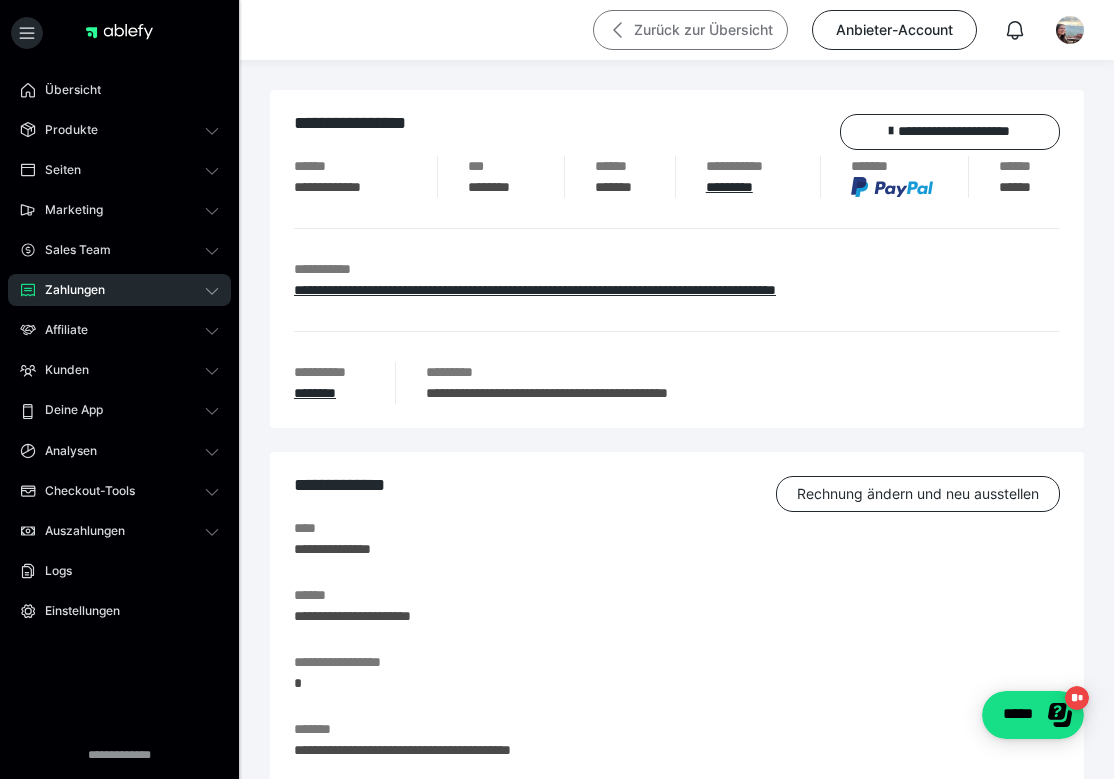 click on "Zurück zur Übersicht" at bounding box center [690, 30] 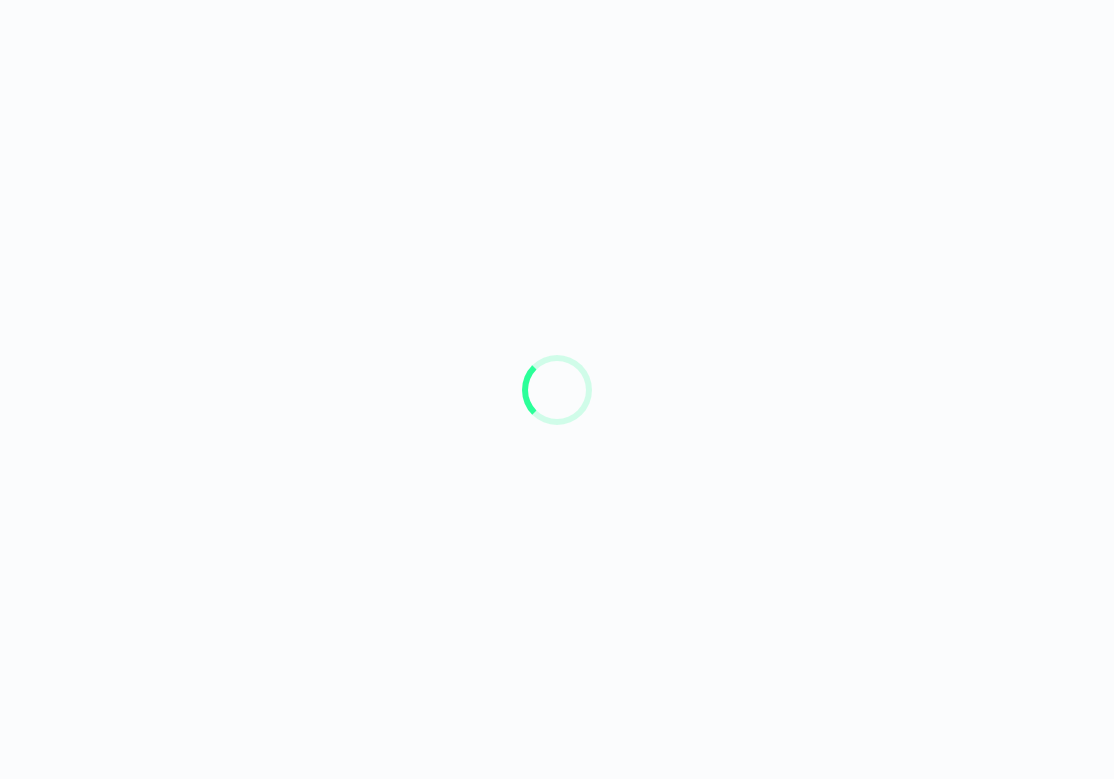 scroll, scrollTop: 0, scrollLeft: 0, axis: both 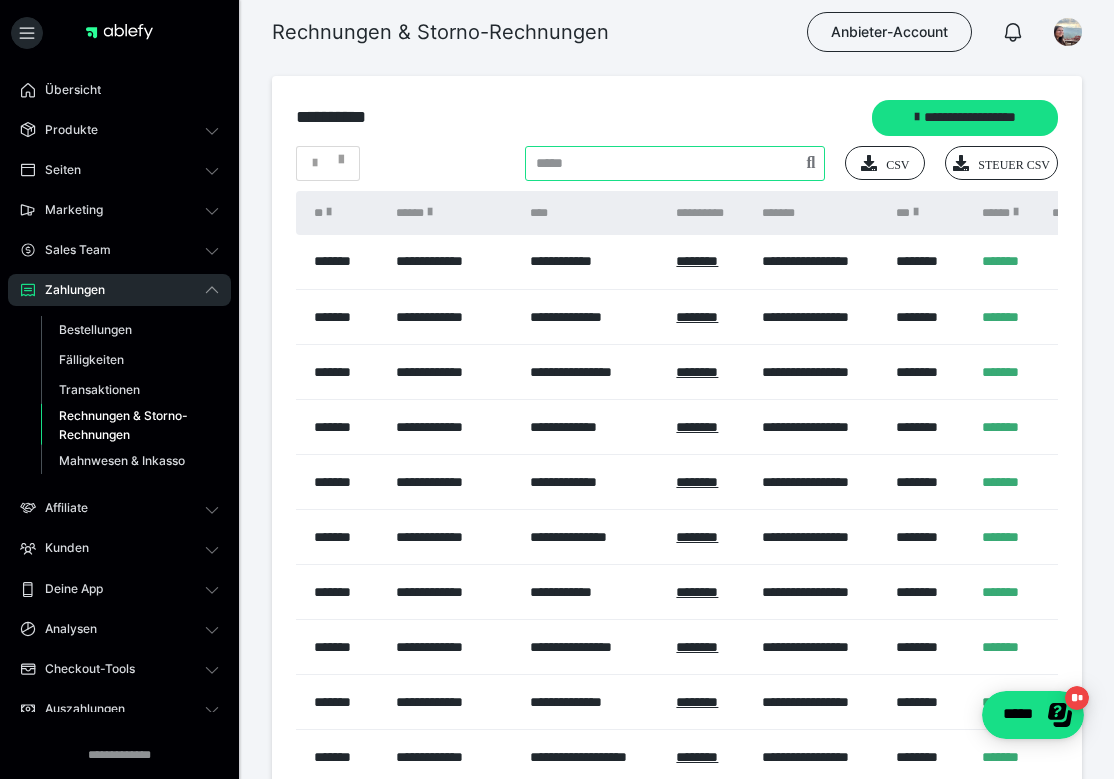 click at bounding box center (675, 163) 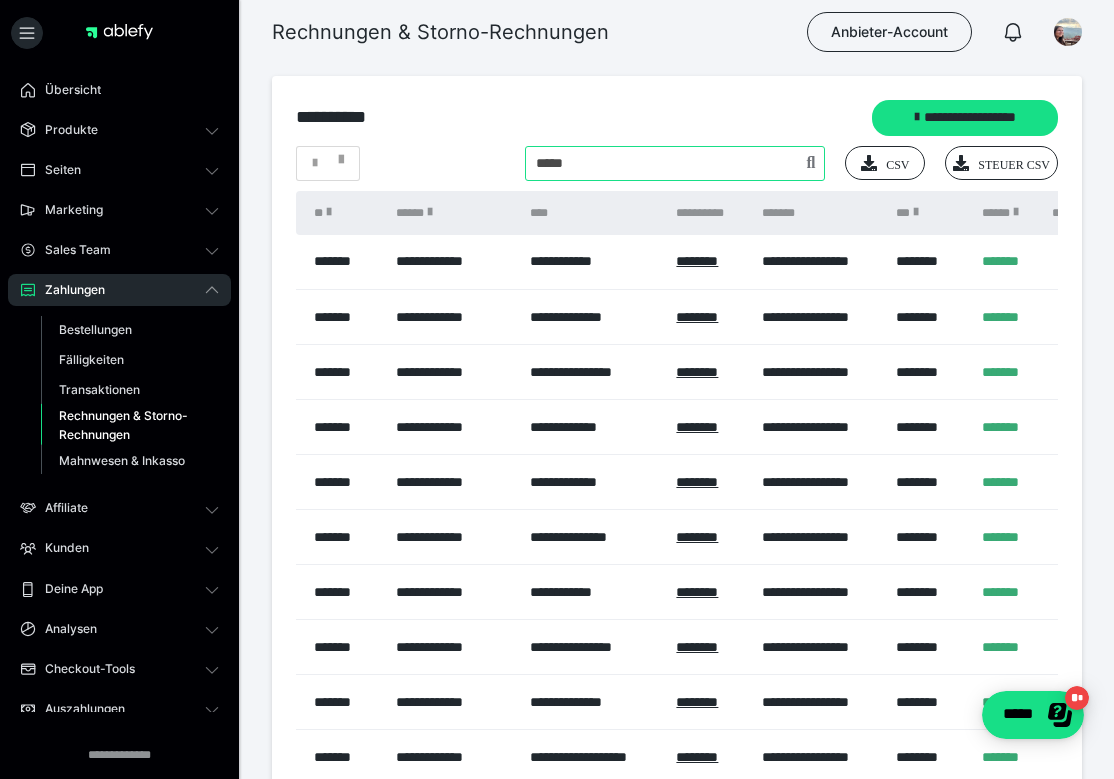 type on "*****" 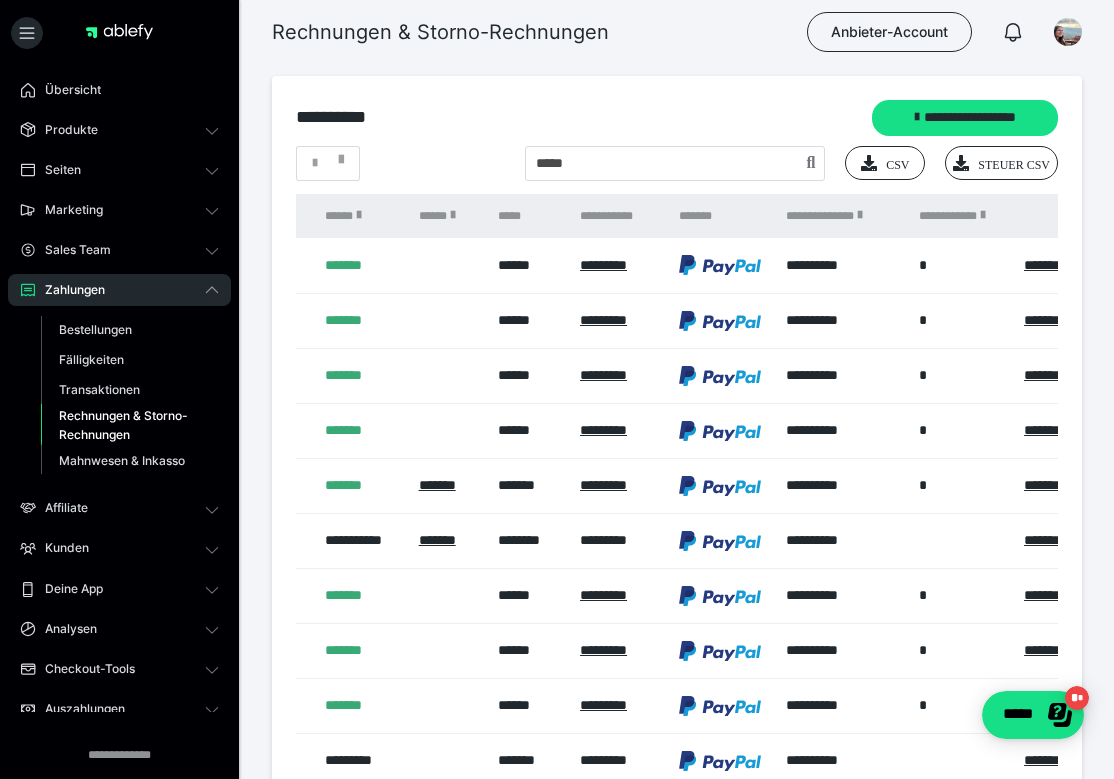 scroll, scrollTop: 0, scrollLeft: 897, axis: horizontal 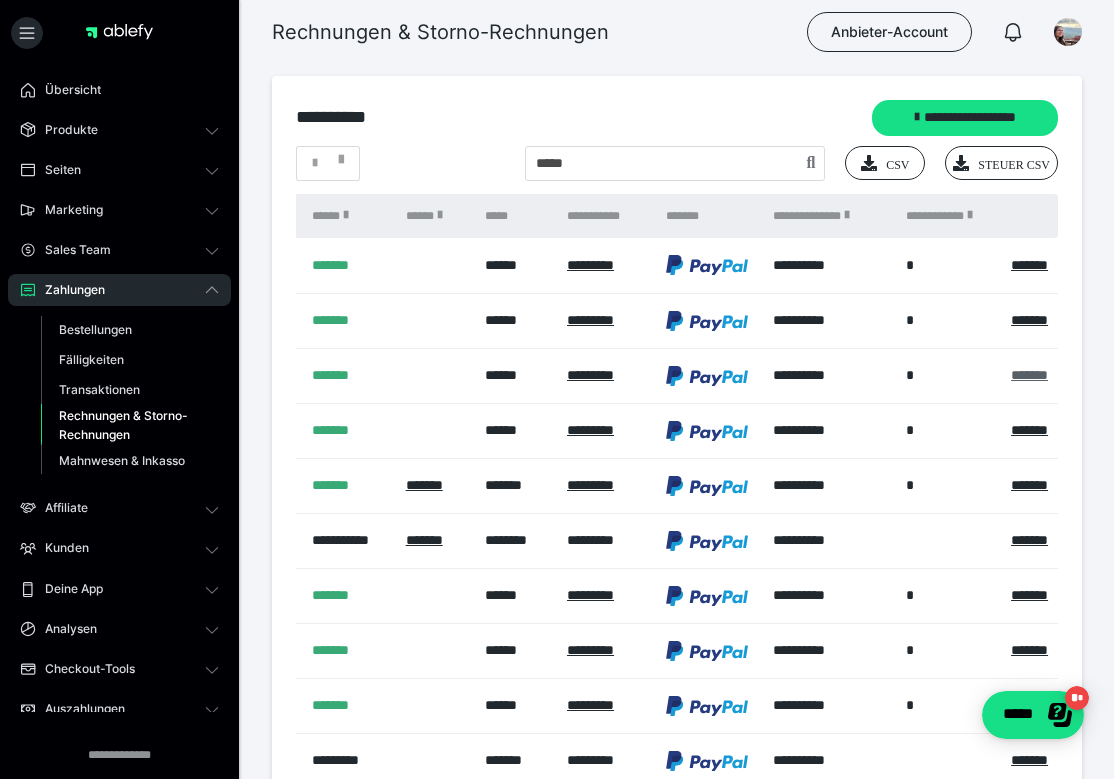 click on "*******" at bounding box center [1029, 375] 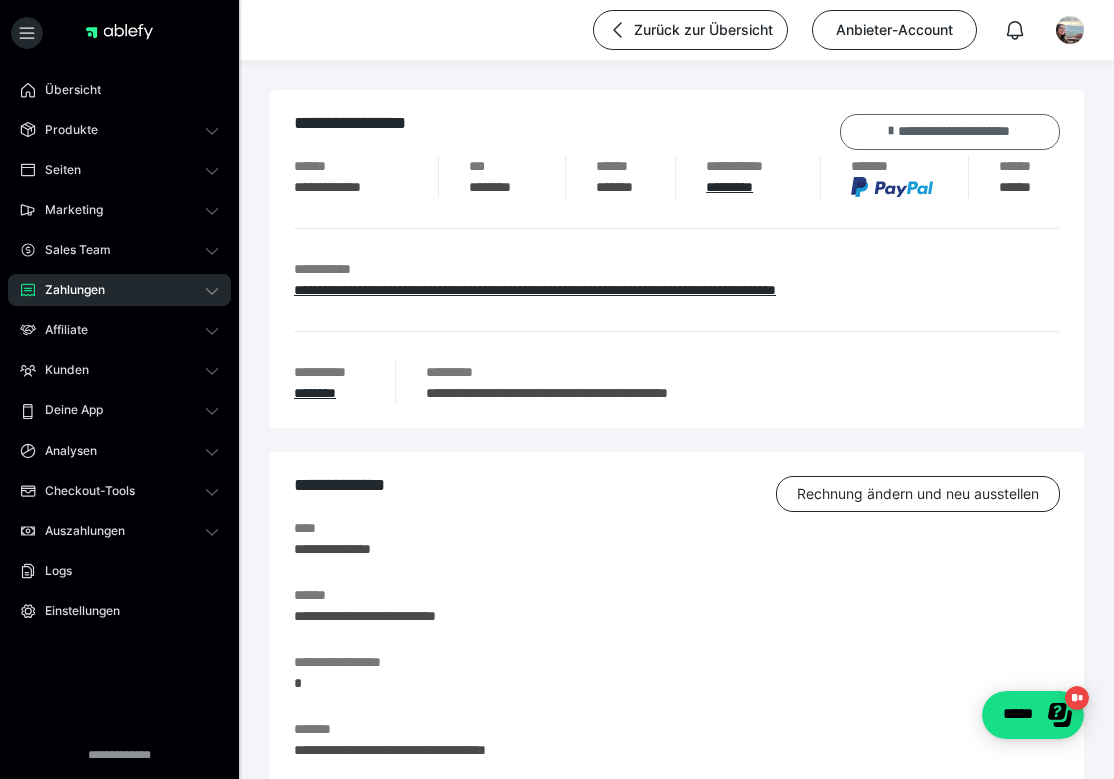 click on "**********" at bounding box center (950, 132) 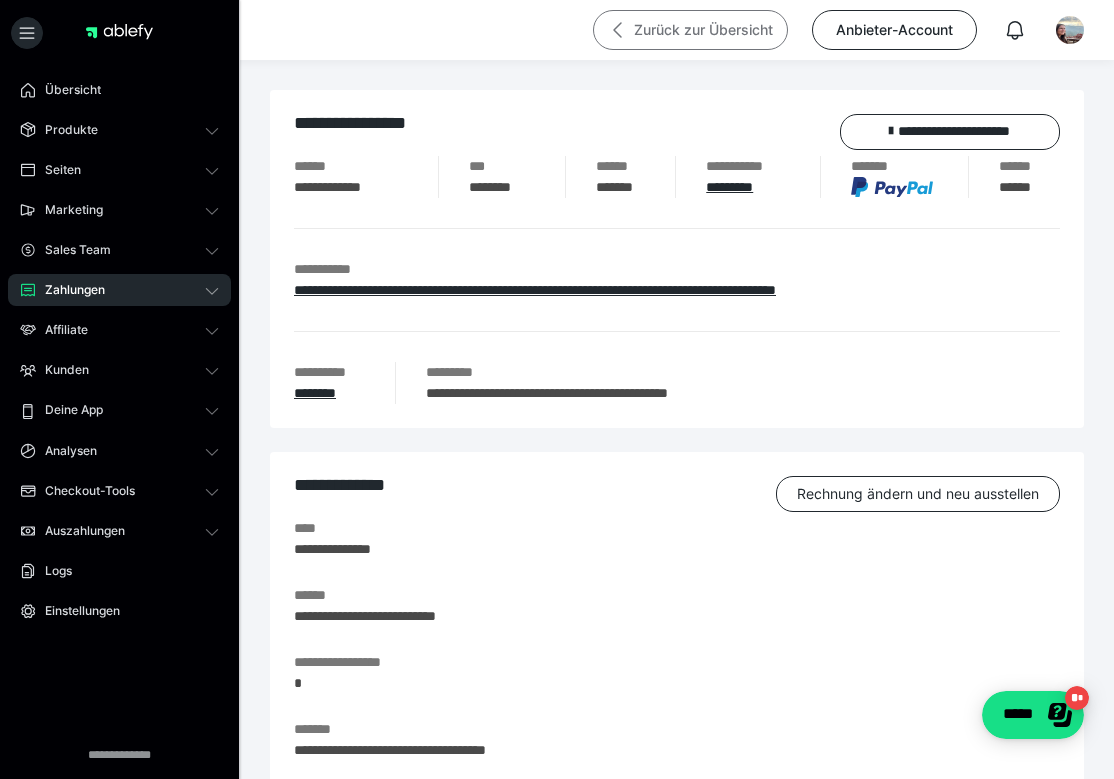 click on "Zurück zur Übersicht" at bounding box center (690, 30) 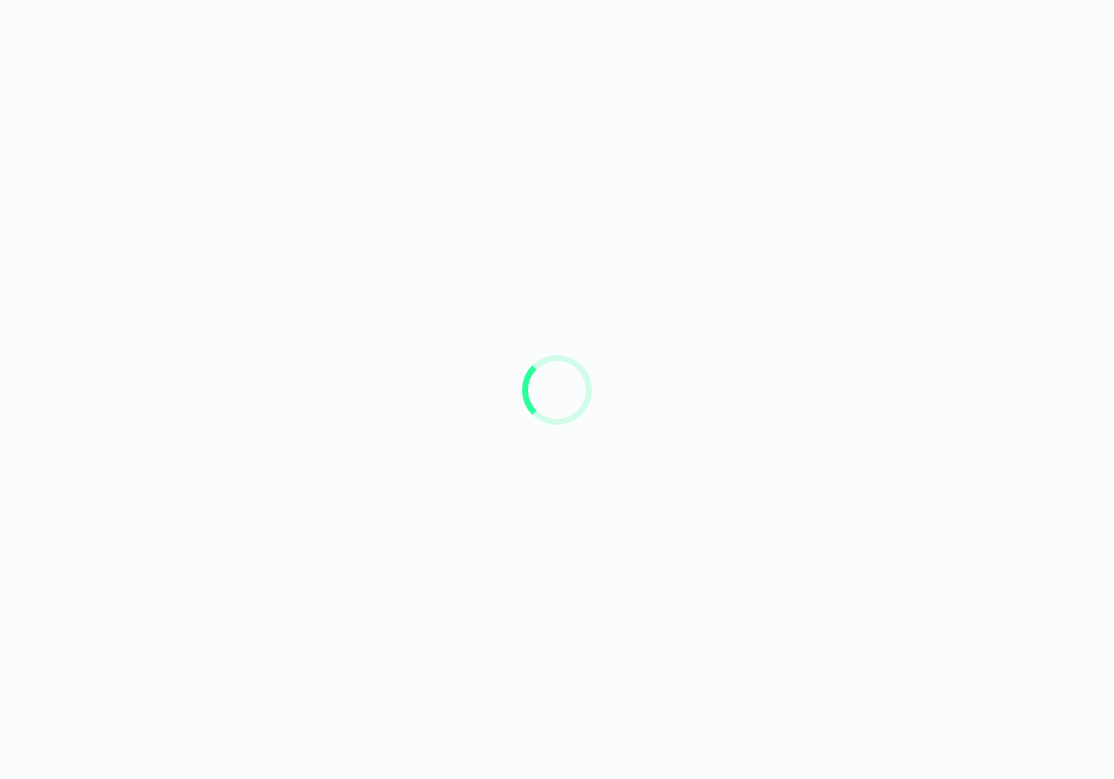 scroll, scrollTop: 0, scrollLeft: 0, axis: both 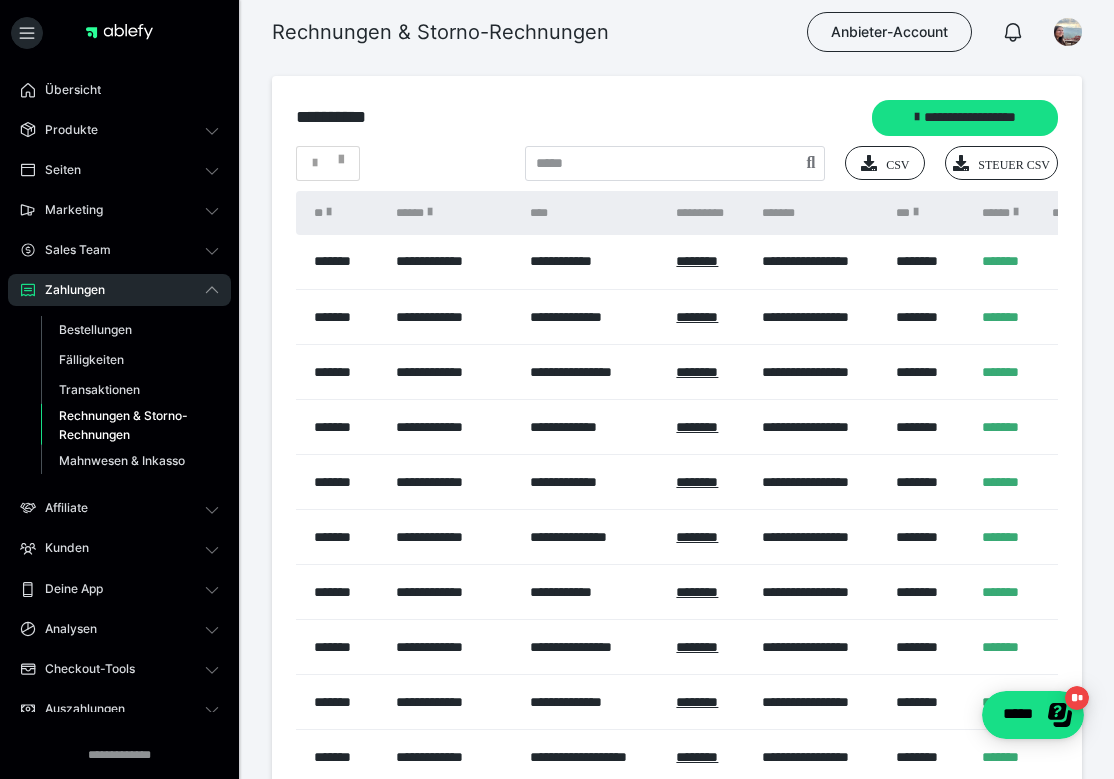 click on "**********" at bounding box center (677, 517) 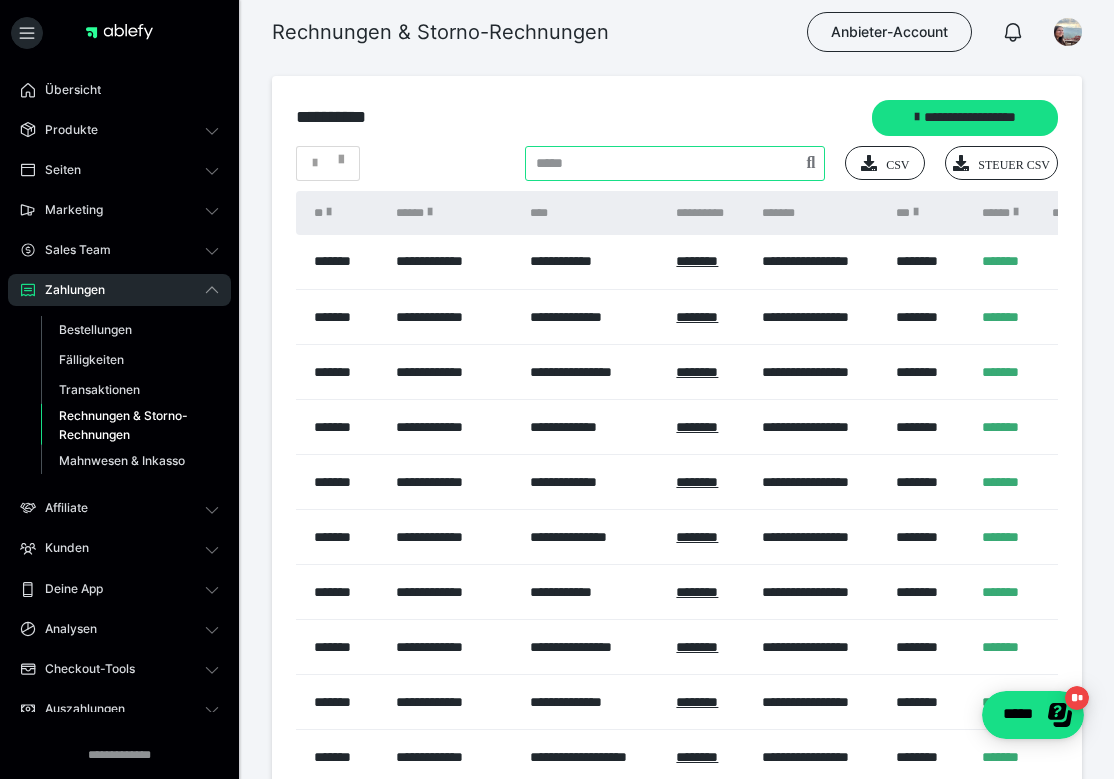 click at bounding box center (675, 163) 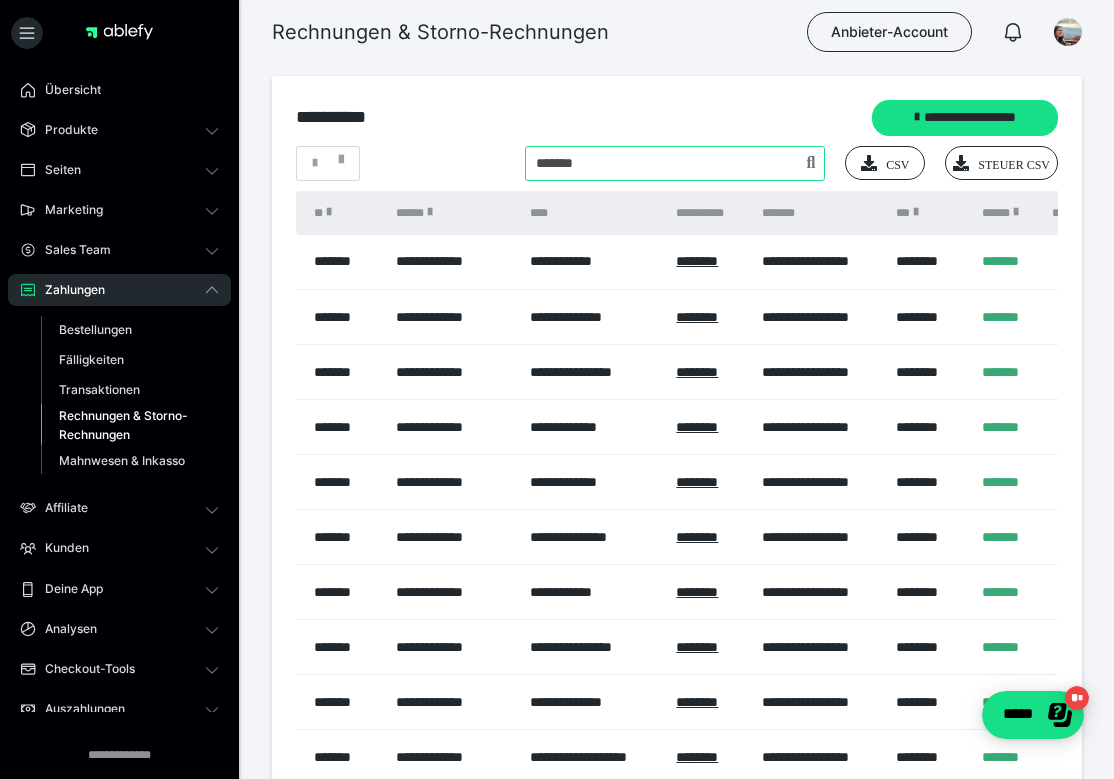 type on "*******" 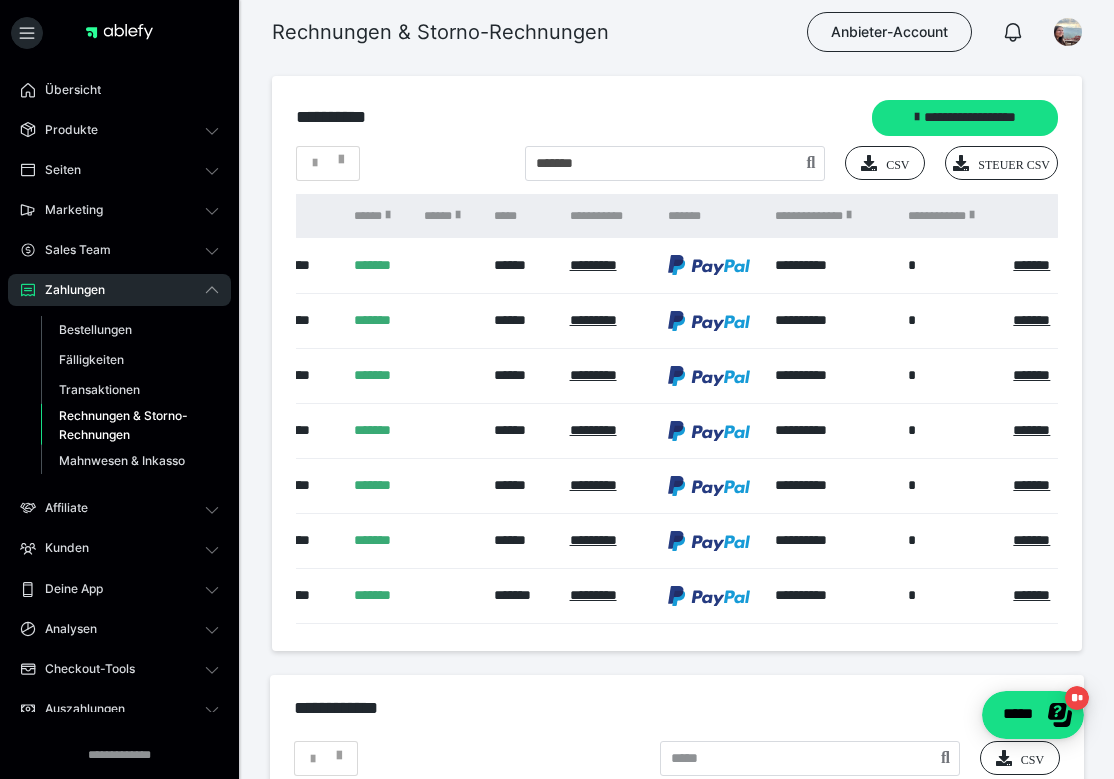 scroll, scrollTop: 0, scrollLeft: 785, axis: horizontal 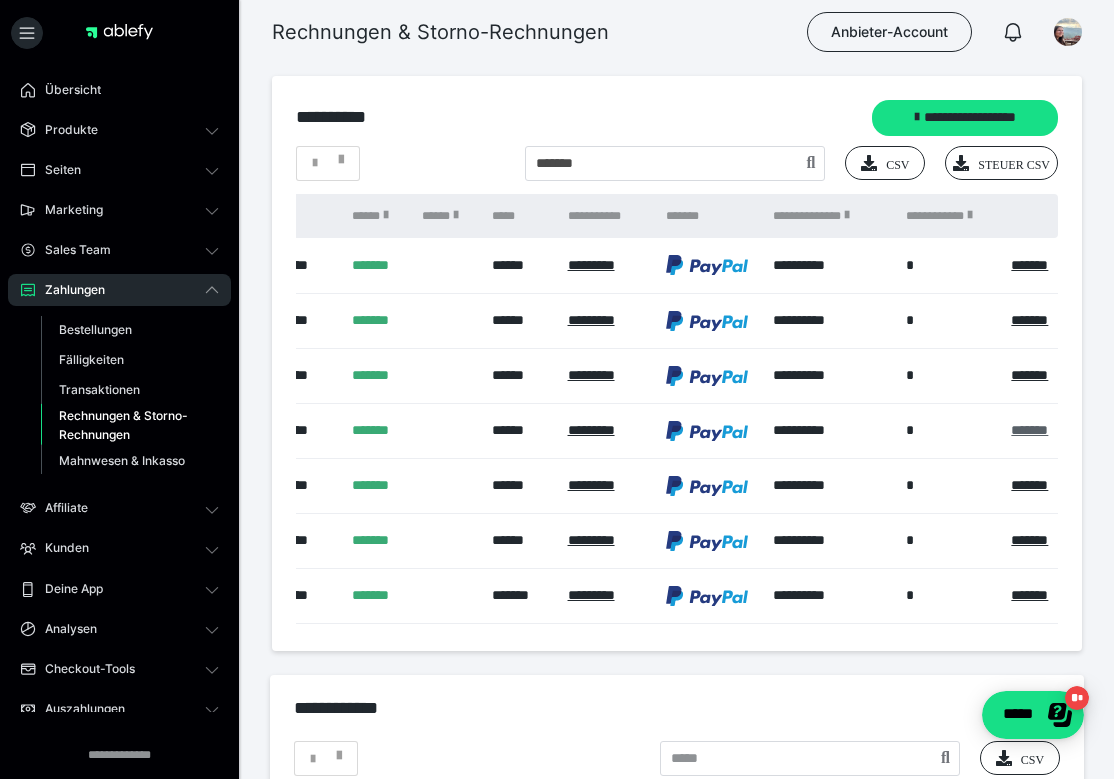 click on "*******" at bounding box center (1029, 430) 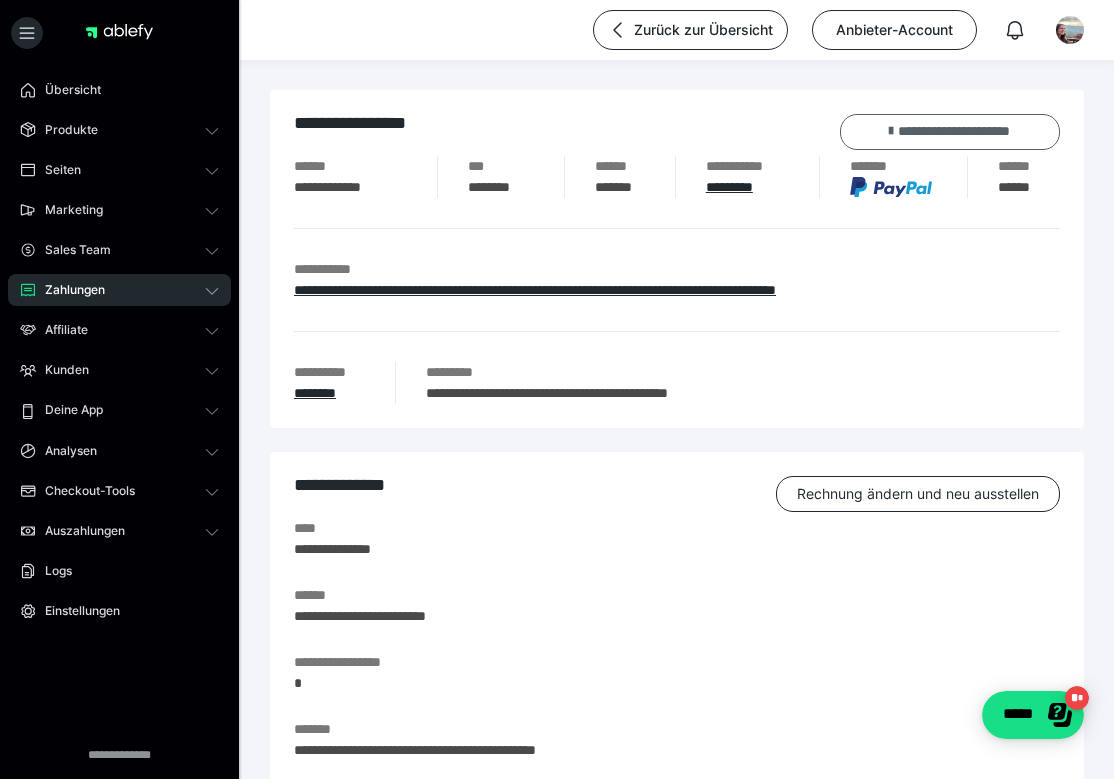 click on "**********" at bounding box center [950, 132] 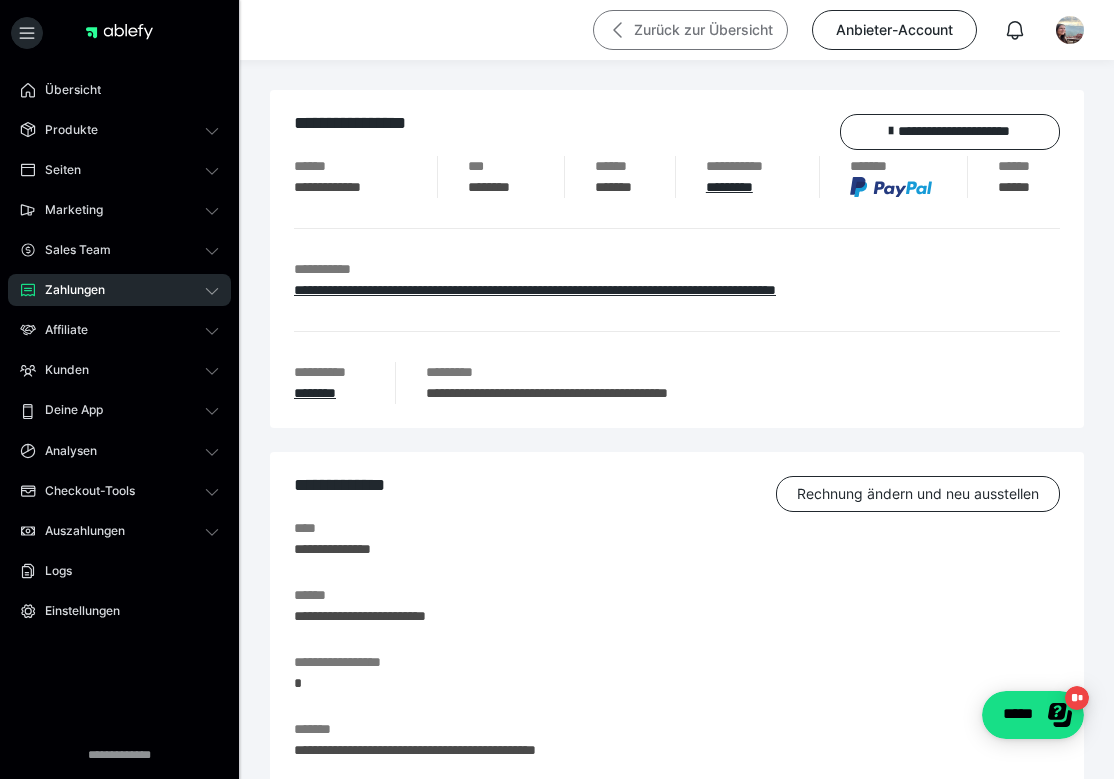 click on "Zurück zur Übersicht" at bounding box center (690, 30) 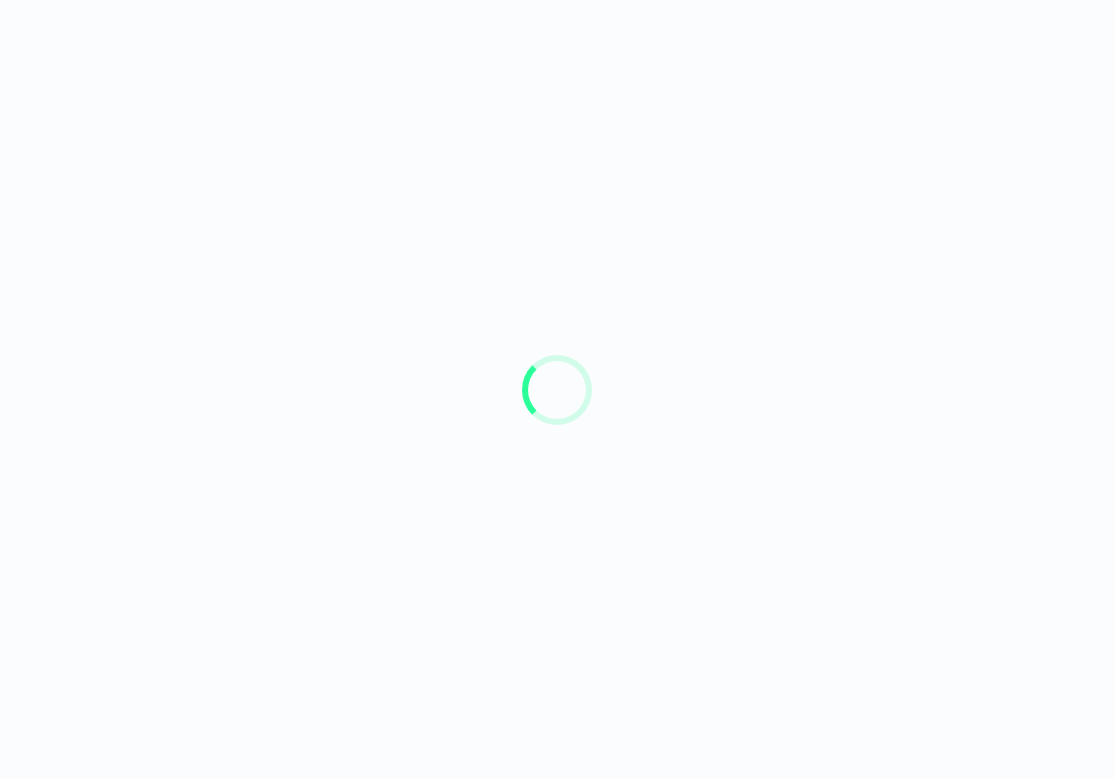 scroll, scrollTop: 0, scrollLeft: 0, axis: both 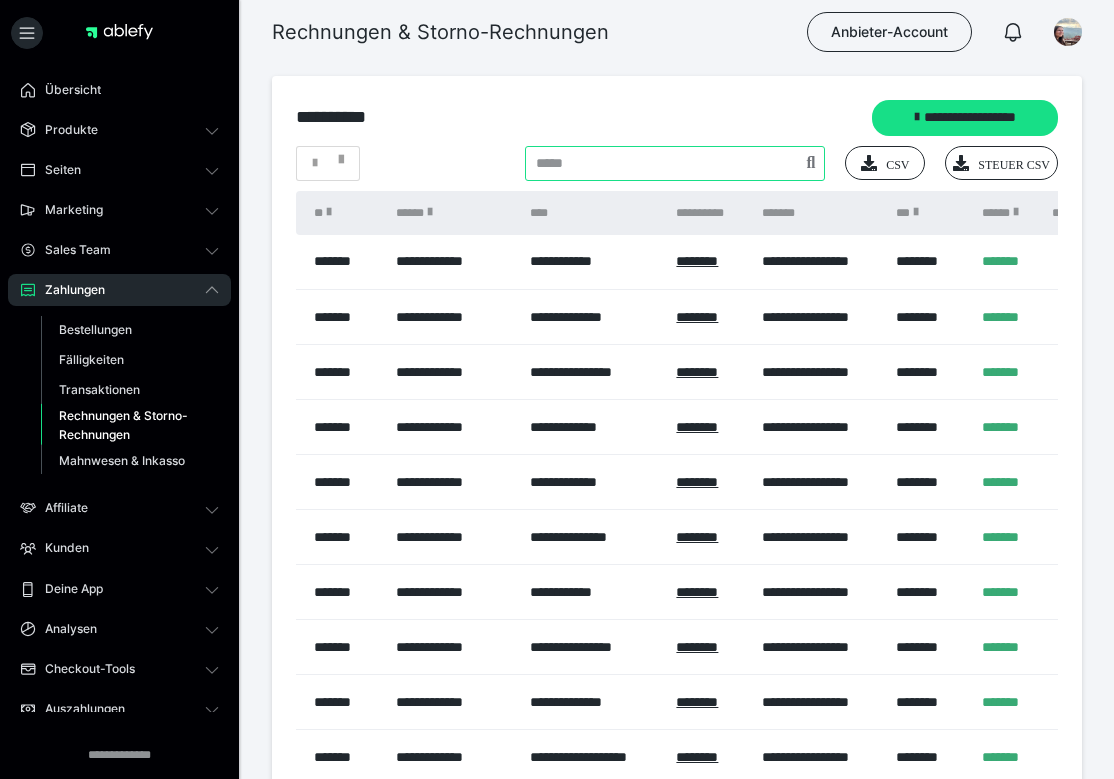 click at bounding box center [675, 163] 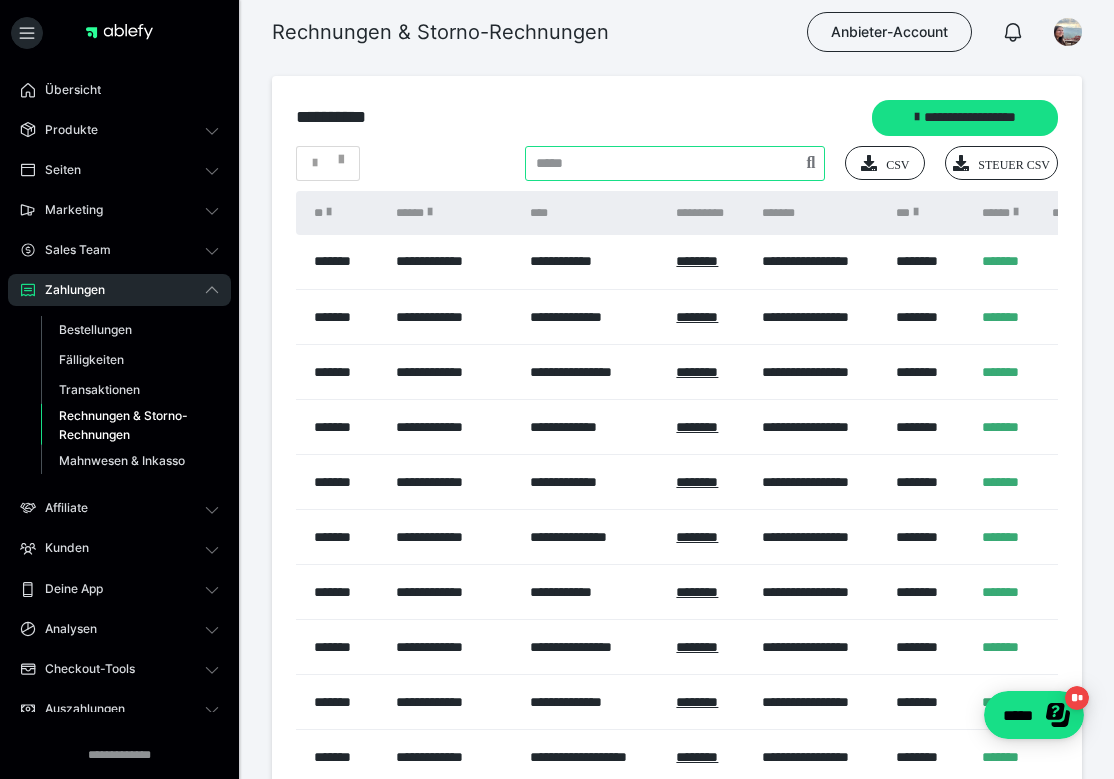 scroll, scrollTop: 0, scrollLeft: 0, axis: both 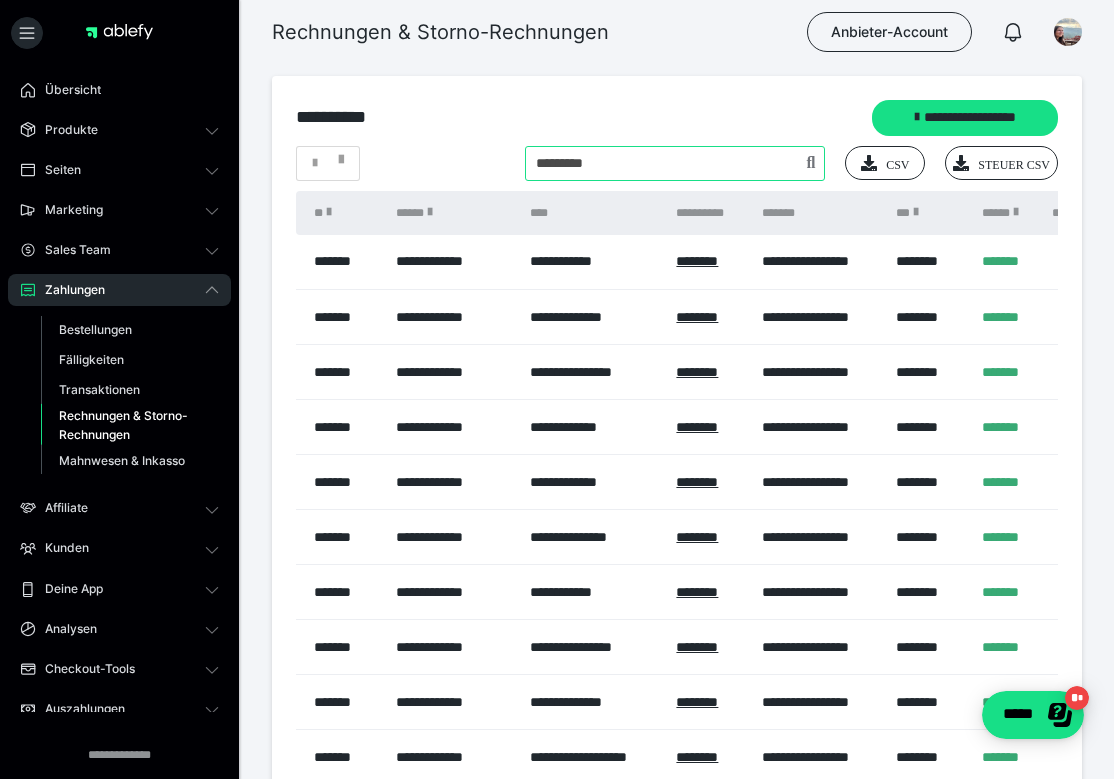 type on "*********" 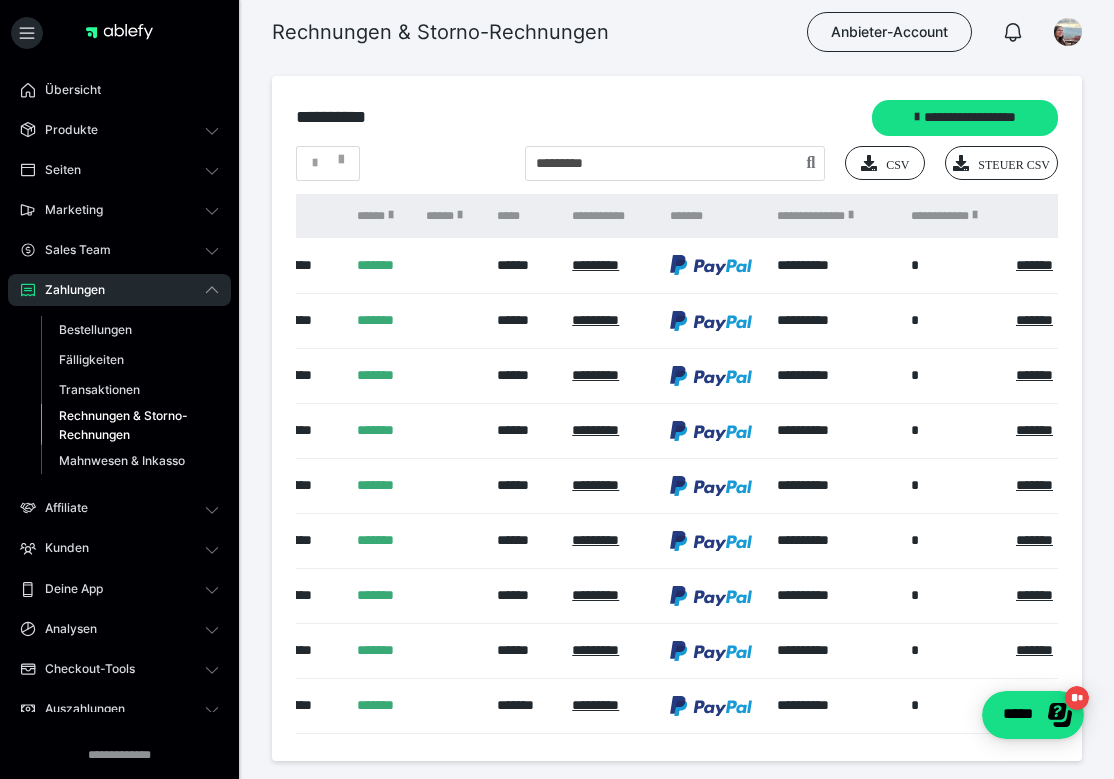 scroll, scrollTop: 0, scrollLeft: 805, axis: horizontal 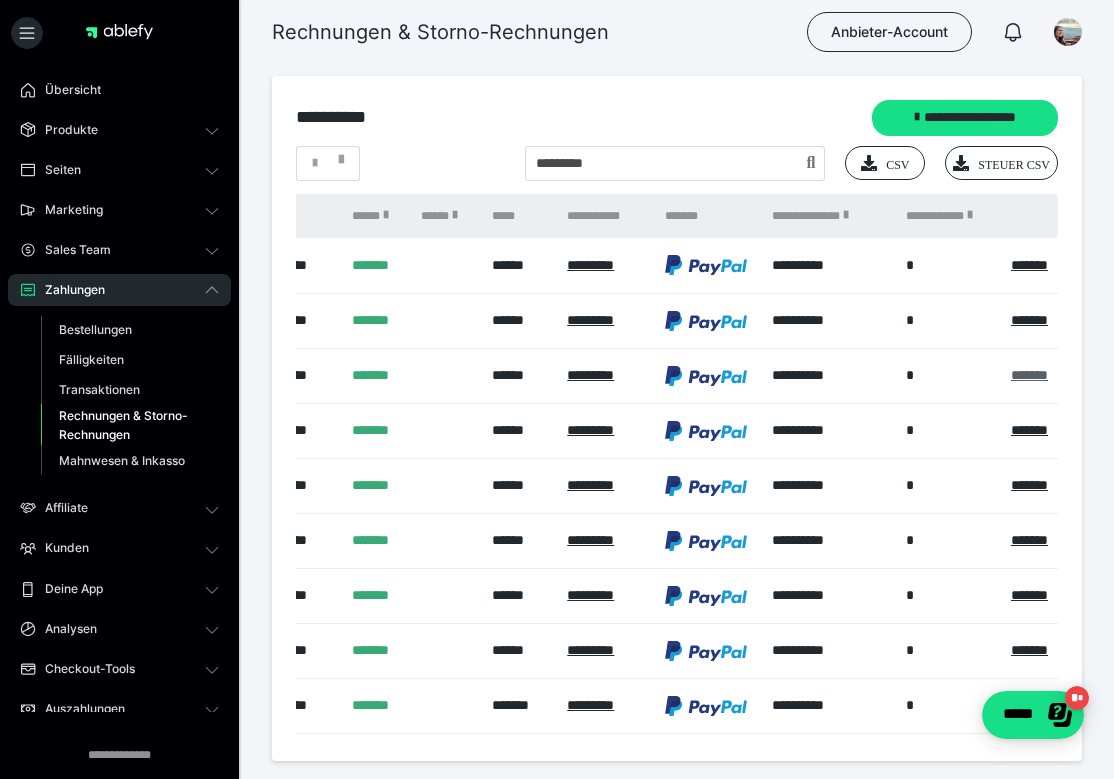 click on "*******" at bounding box center [1029, 375] 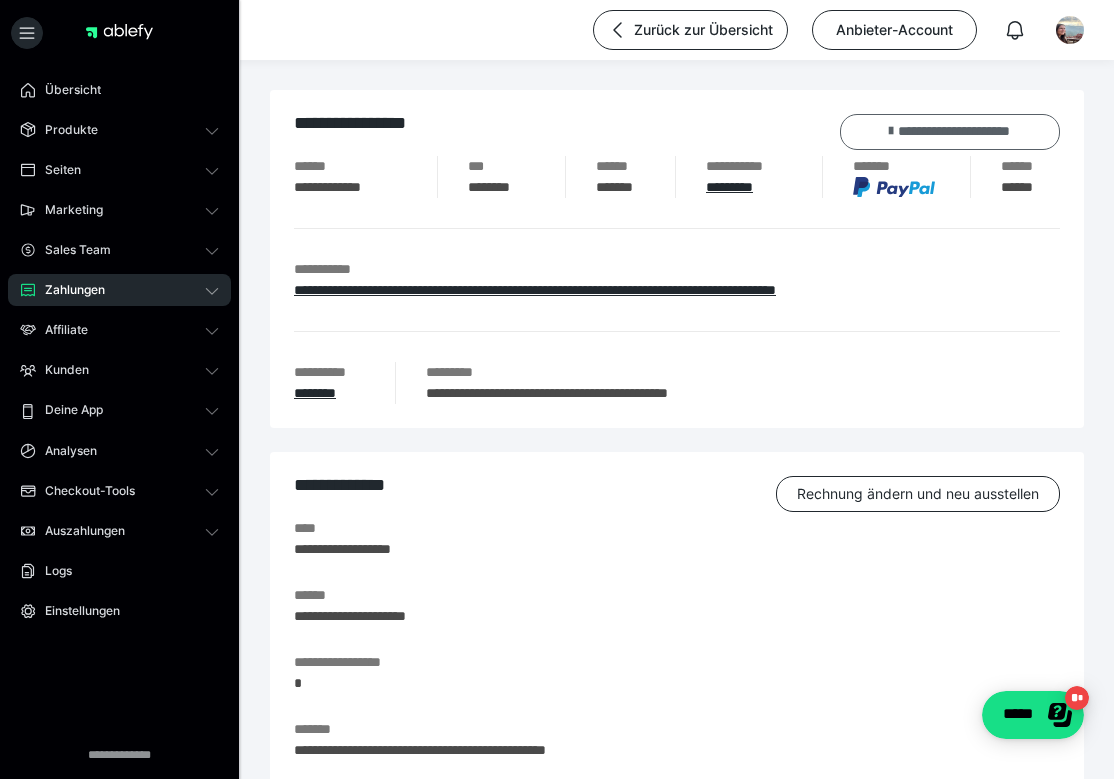 click on "**********" at bounding box center (950, 132) 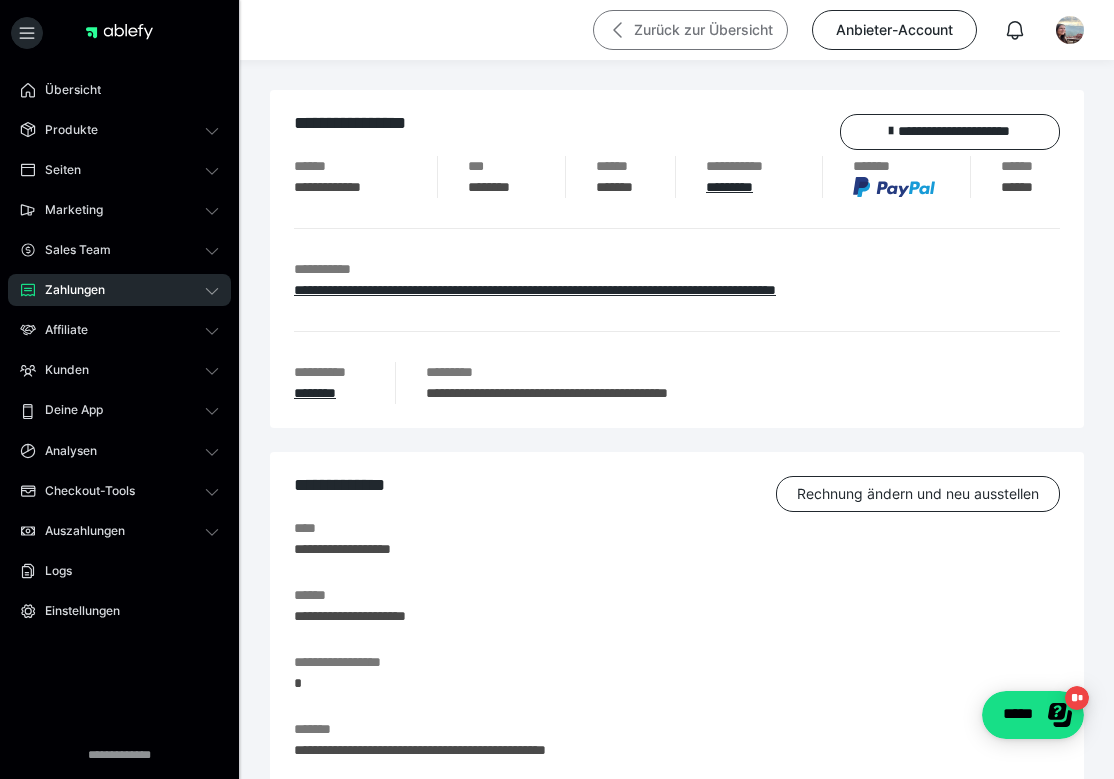 click on "Zurück zur Übersicht" at bounding box center [690, 30] 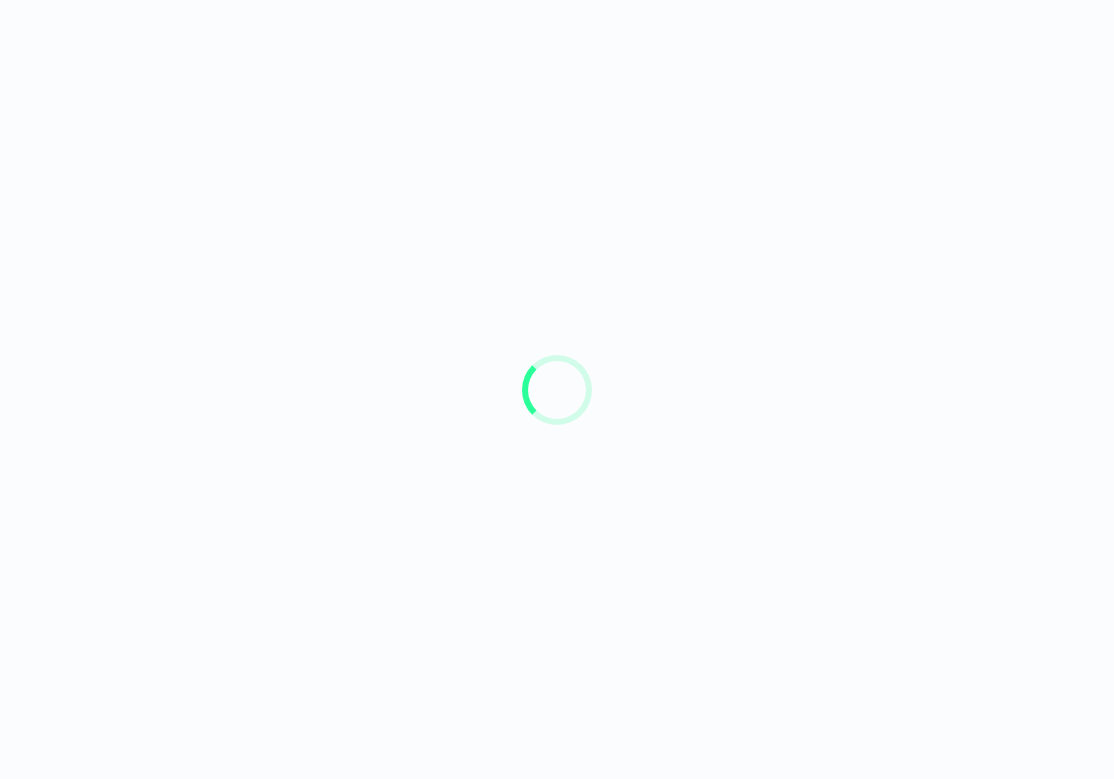 scroll, scrollTop: 0, scrollLeft: 0, axis: both 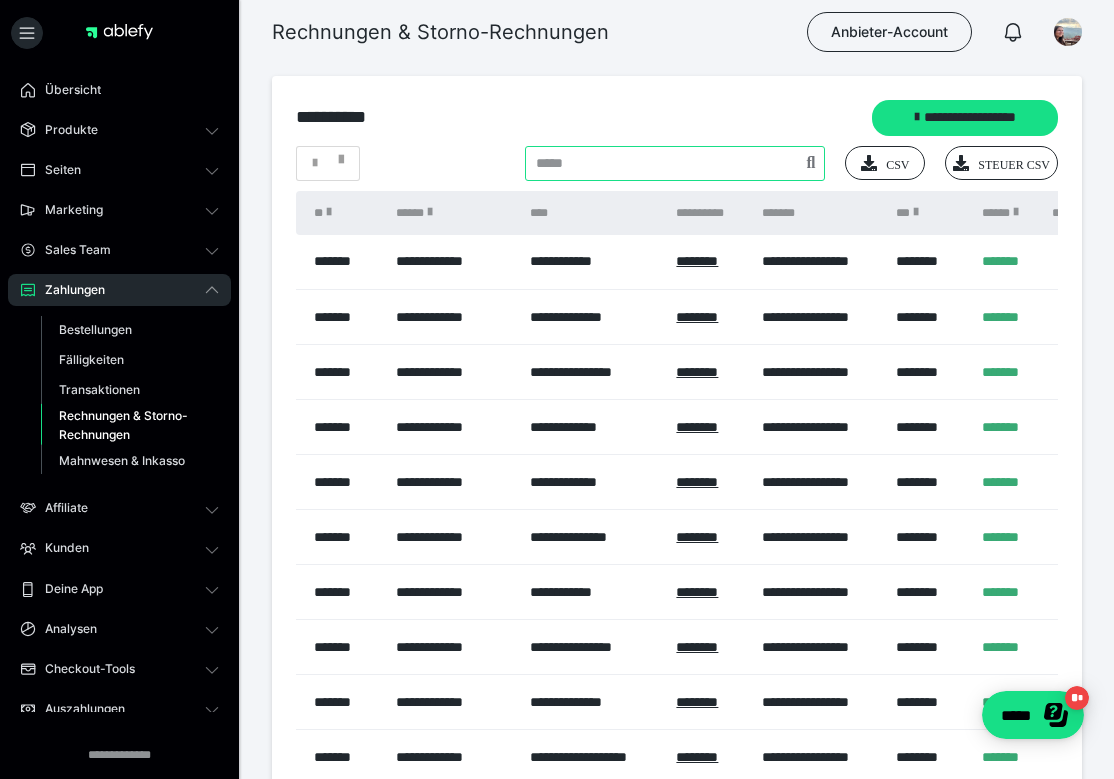 click at bounding box center [675, 163] 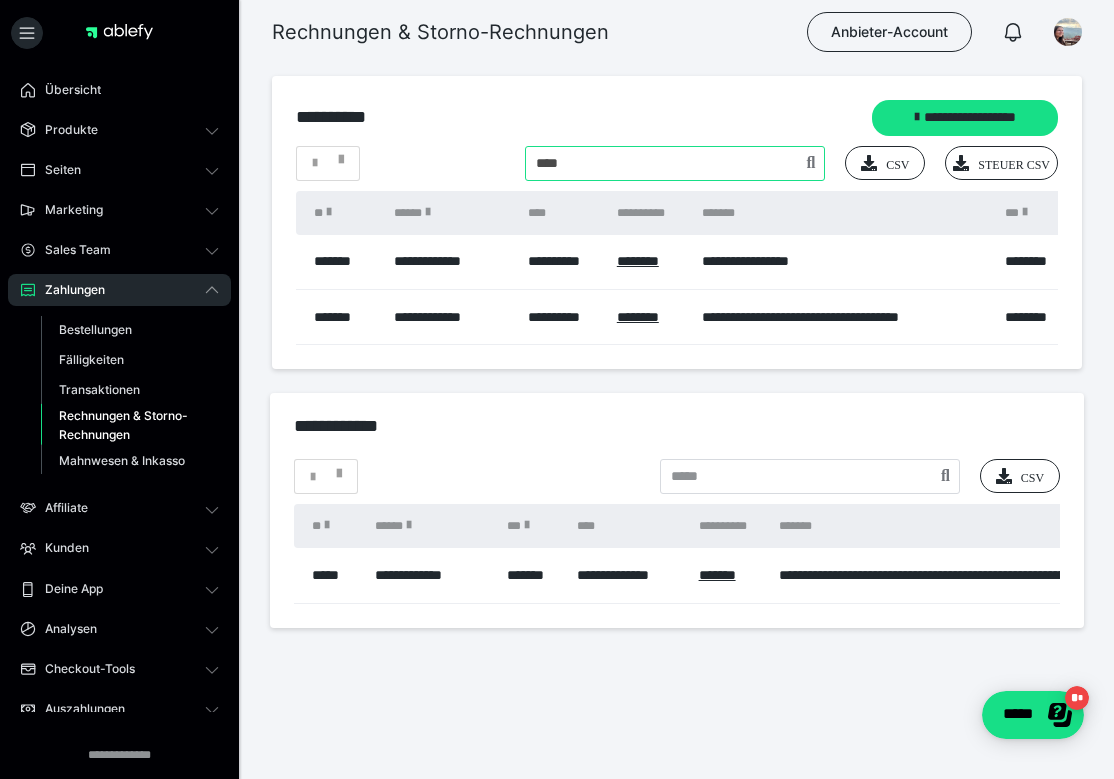 drag, startPoint x: 611, startPoint y: 165, endPoint x: 439, endPoint y: 158, distance: 172.14238 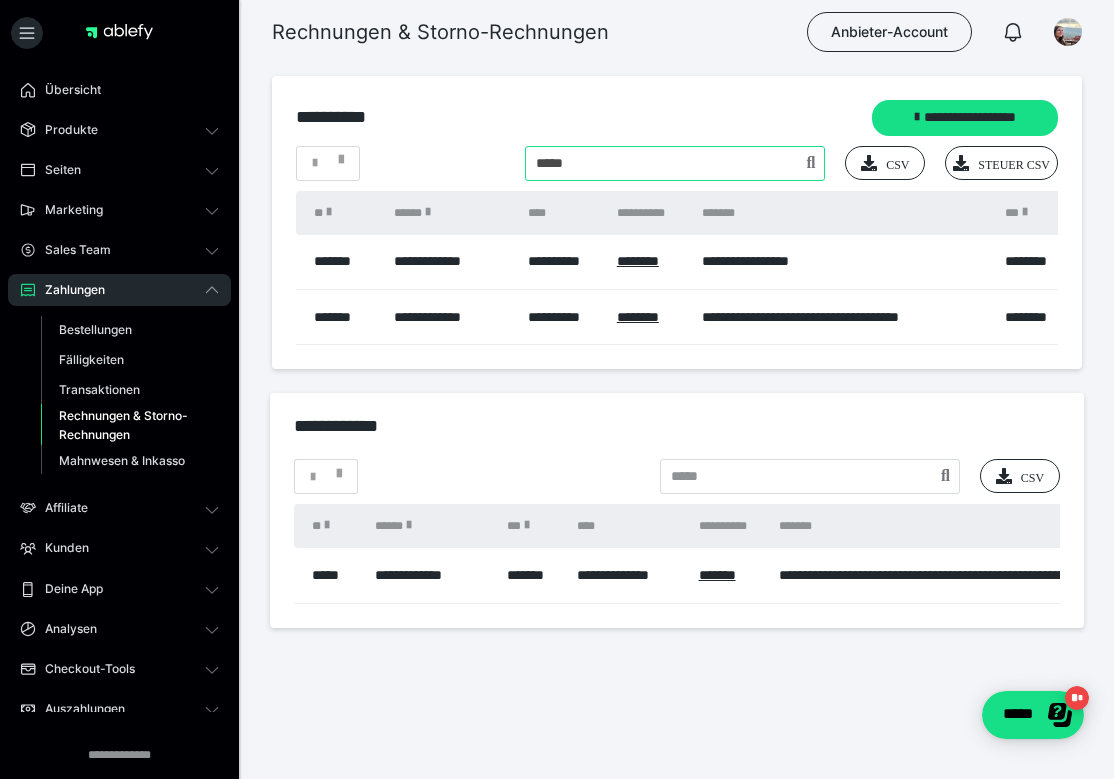 type on "*****" 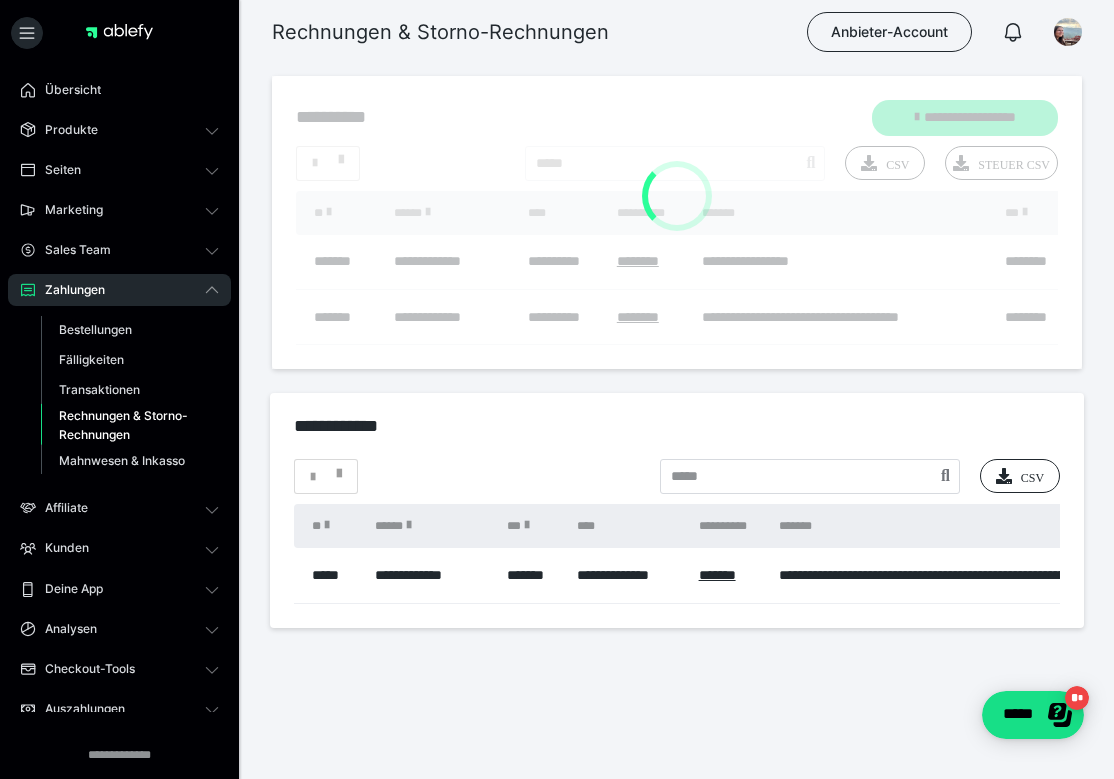 click at bounding box center (677, 222) 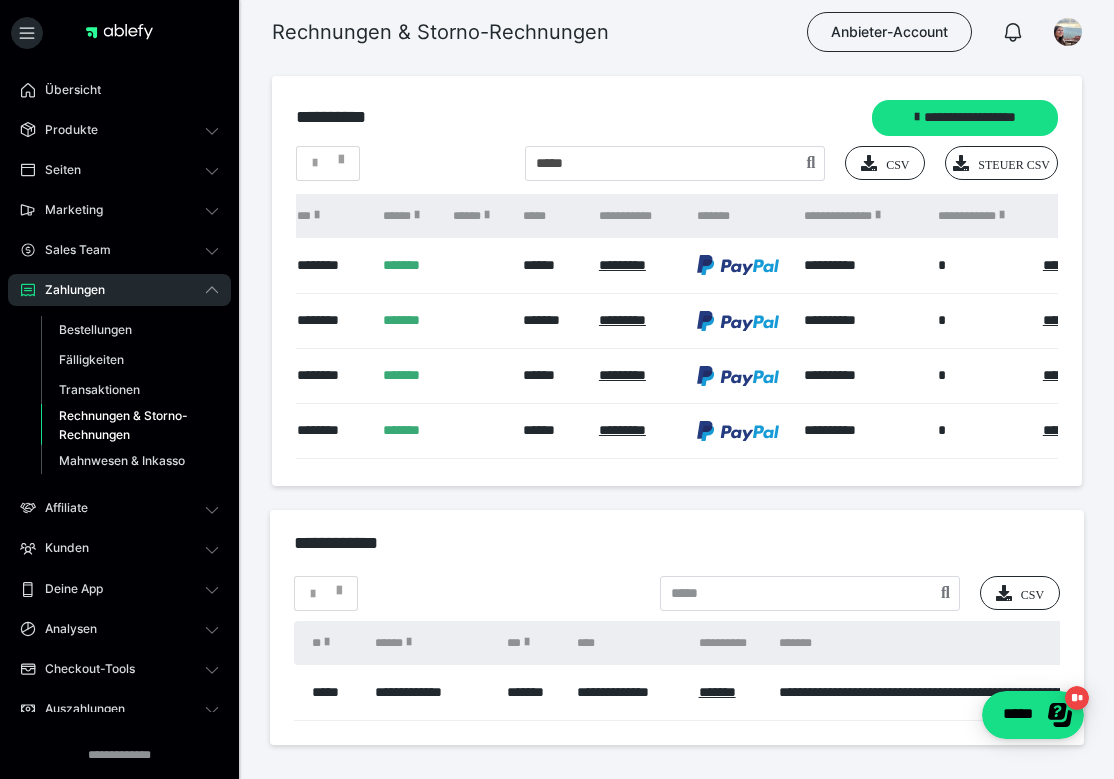 scroll, scrollTop: 0, scrollLeft: 775, axis: horizontal 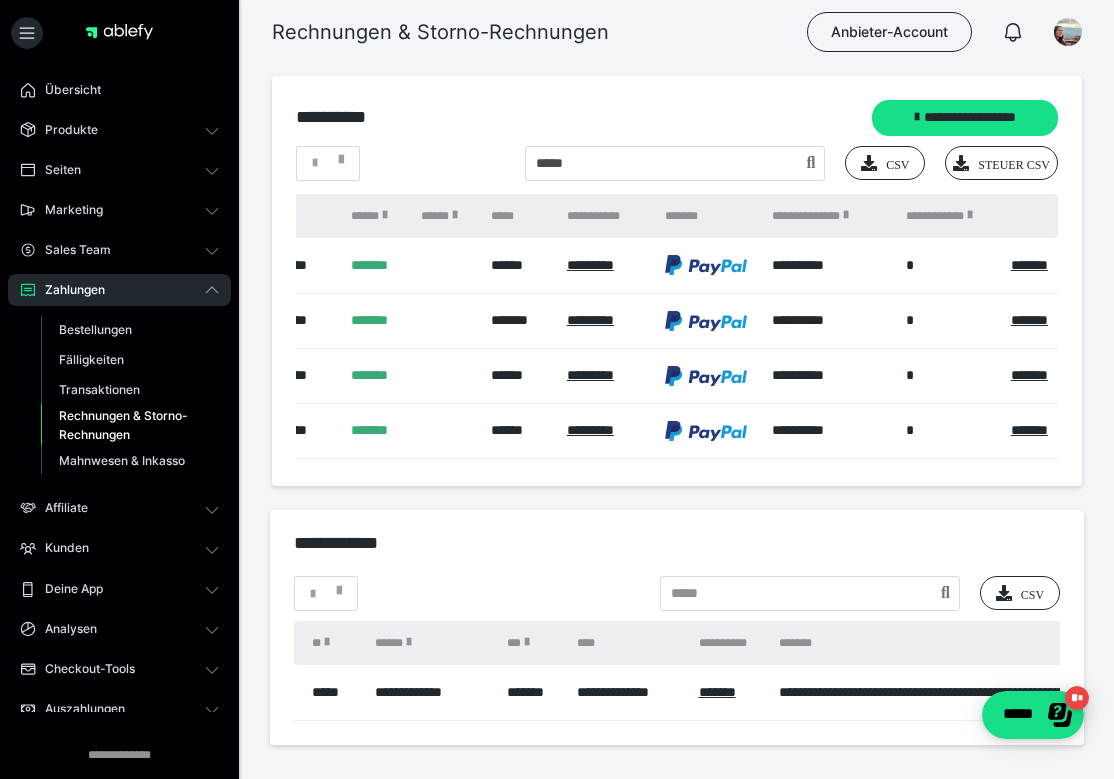 click on "*******" at bounding box center (1029, 265) 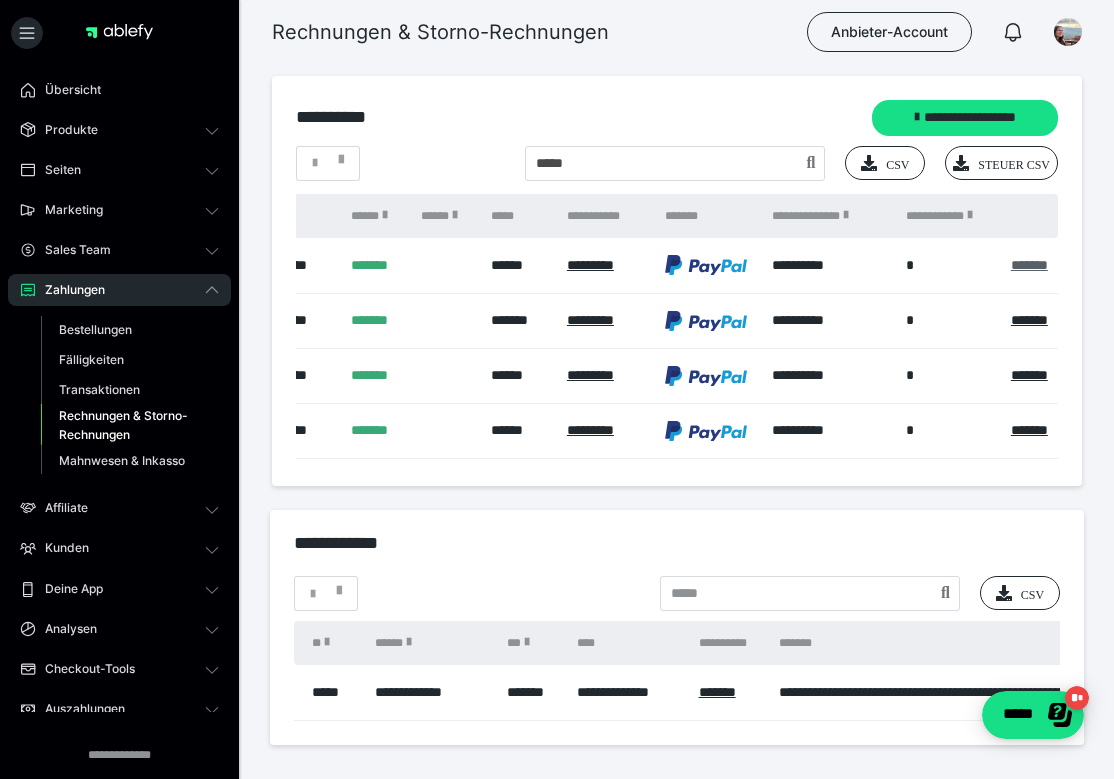 click on "*******" at bounding box center [1029, 265] 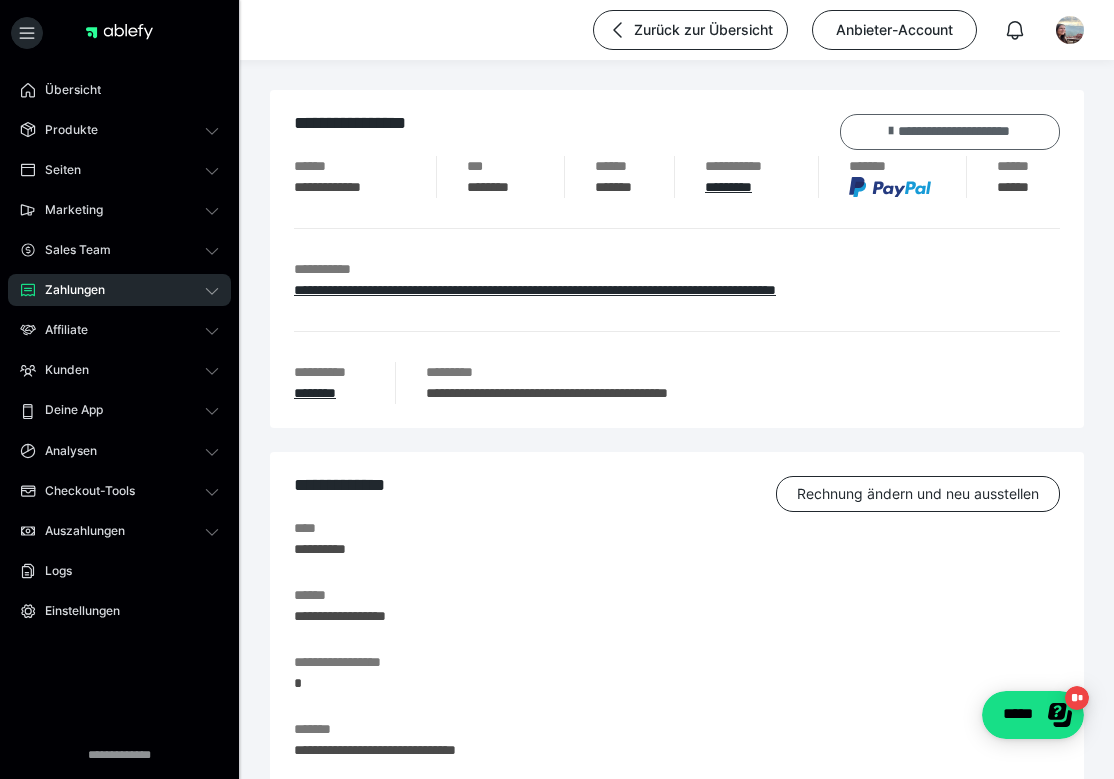 click on "**********" at bounding box center (950, 132) 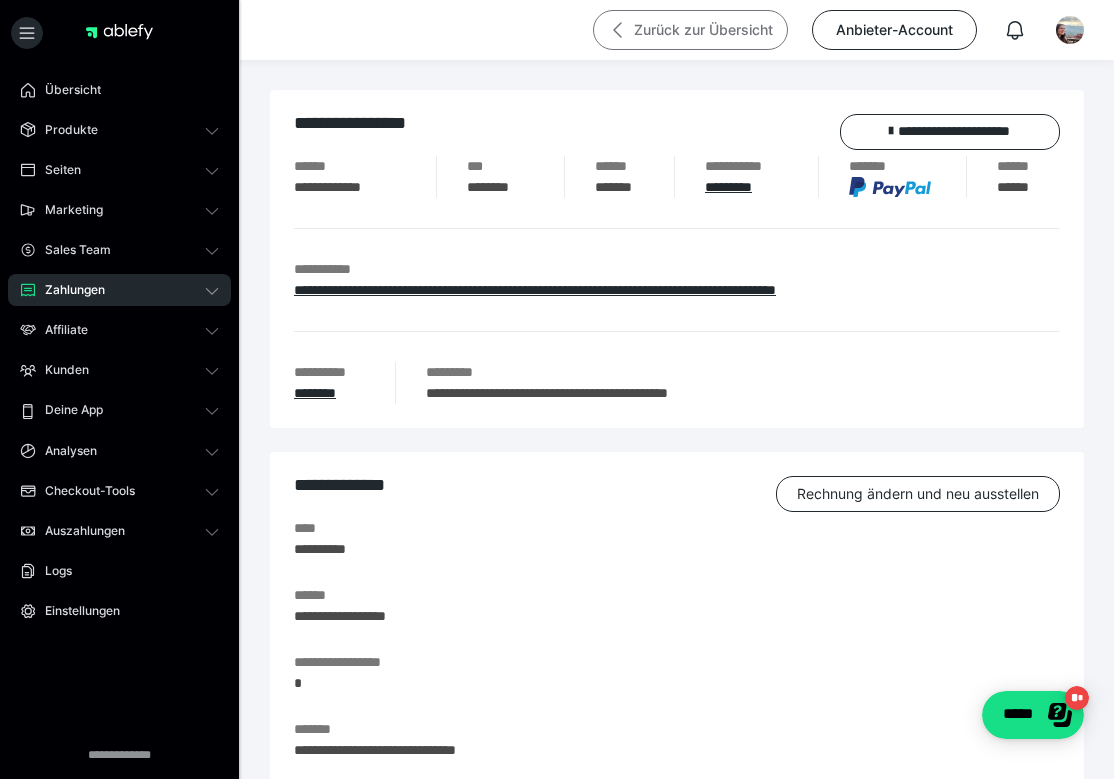 click on "Zurück zur Übersicht" at bounding box center [690, 30] 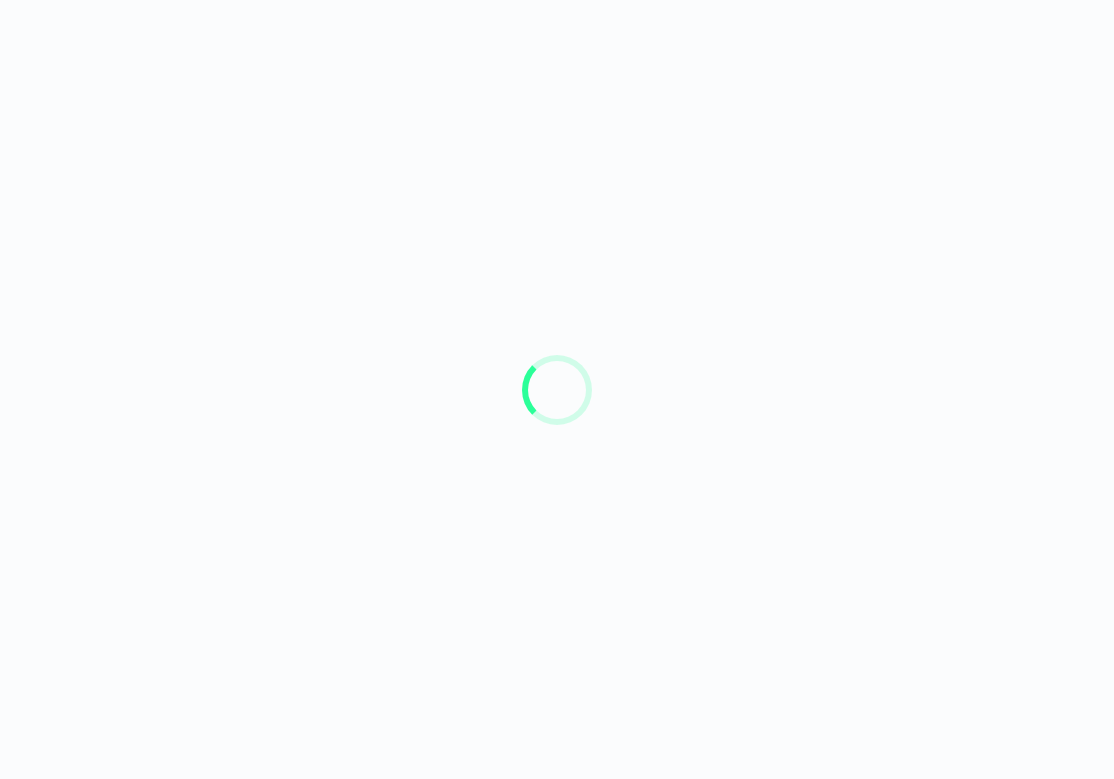 scroll, scrollTop: 0, scrollLeft: 0, axis: both 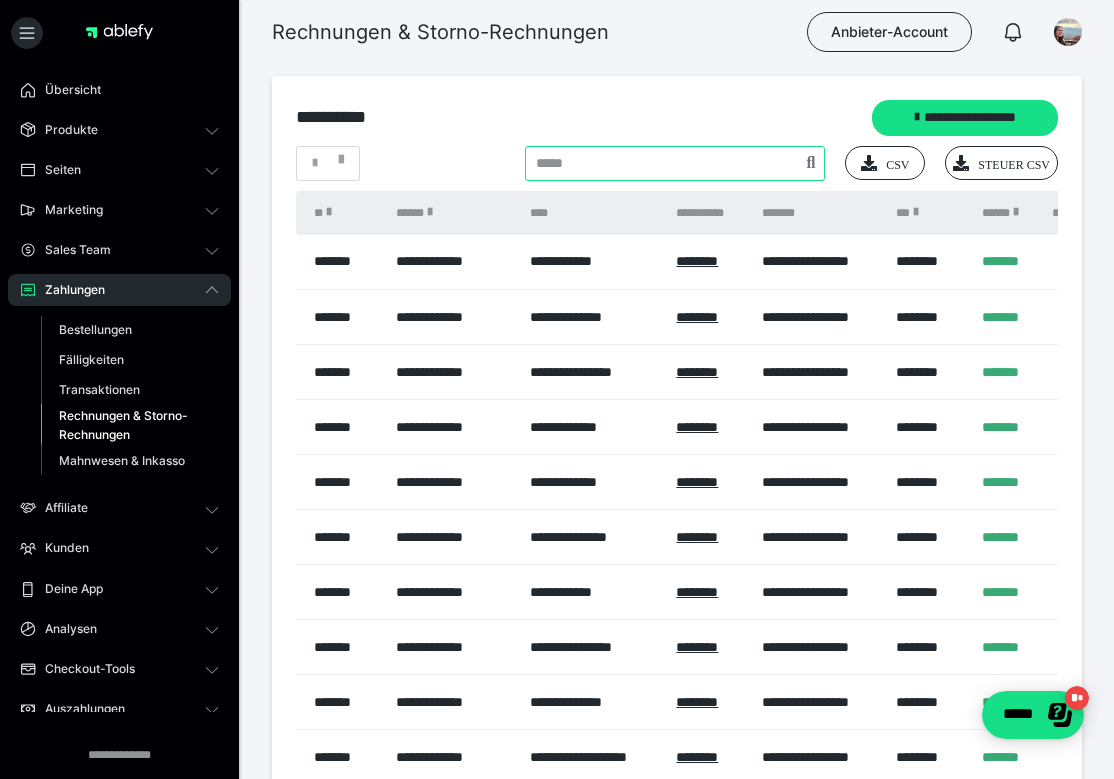 click at bounding box center [675, 163] 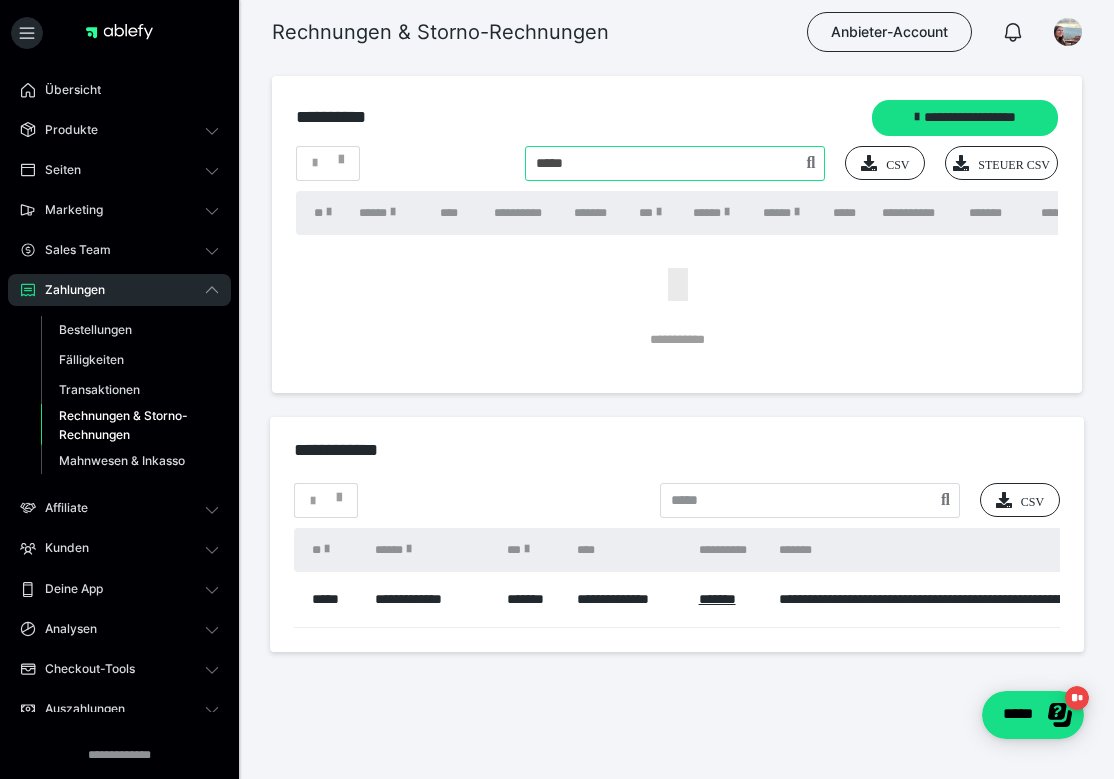 click at bounding box center [675, 163] 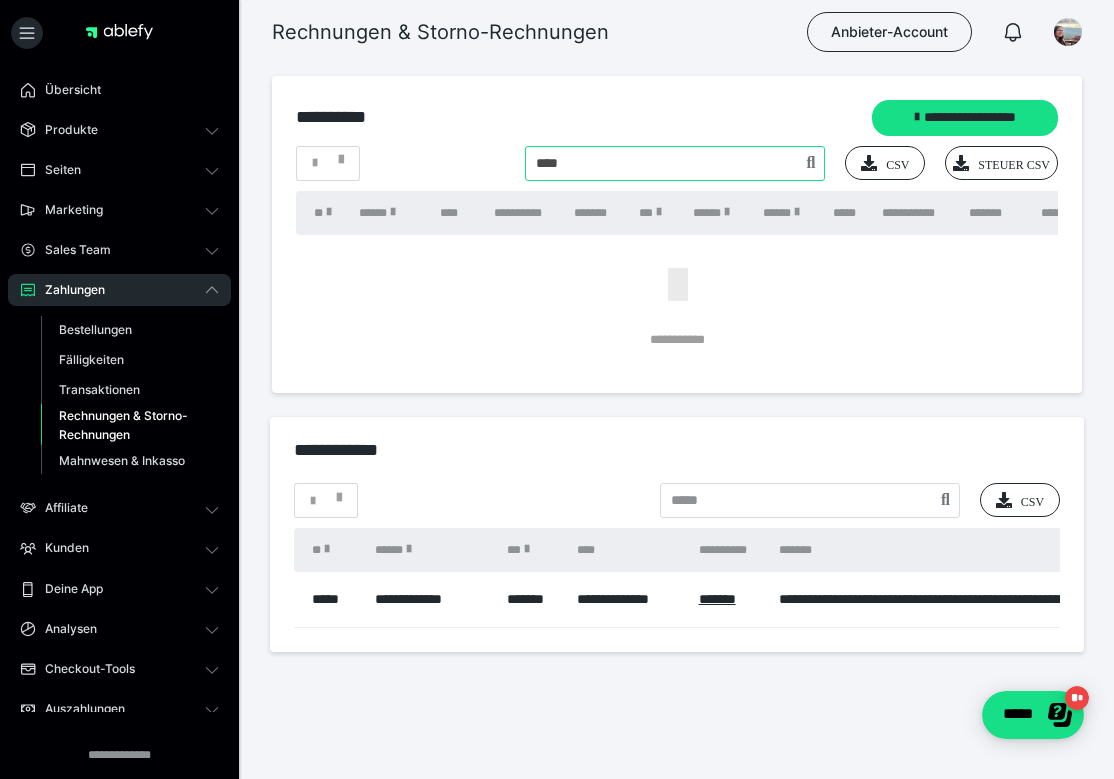 type on "****" 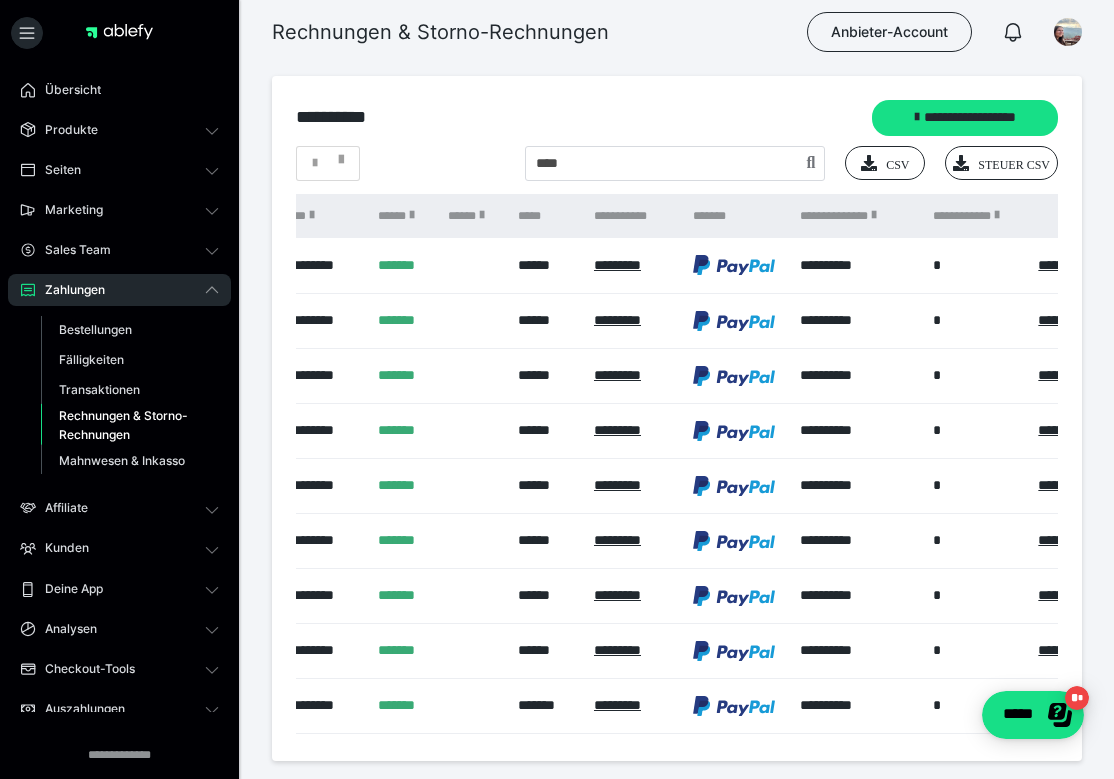 scroll, scrollTop: 0, scrollLeft: 770, axis: horizontal 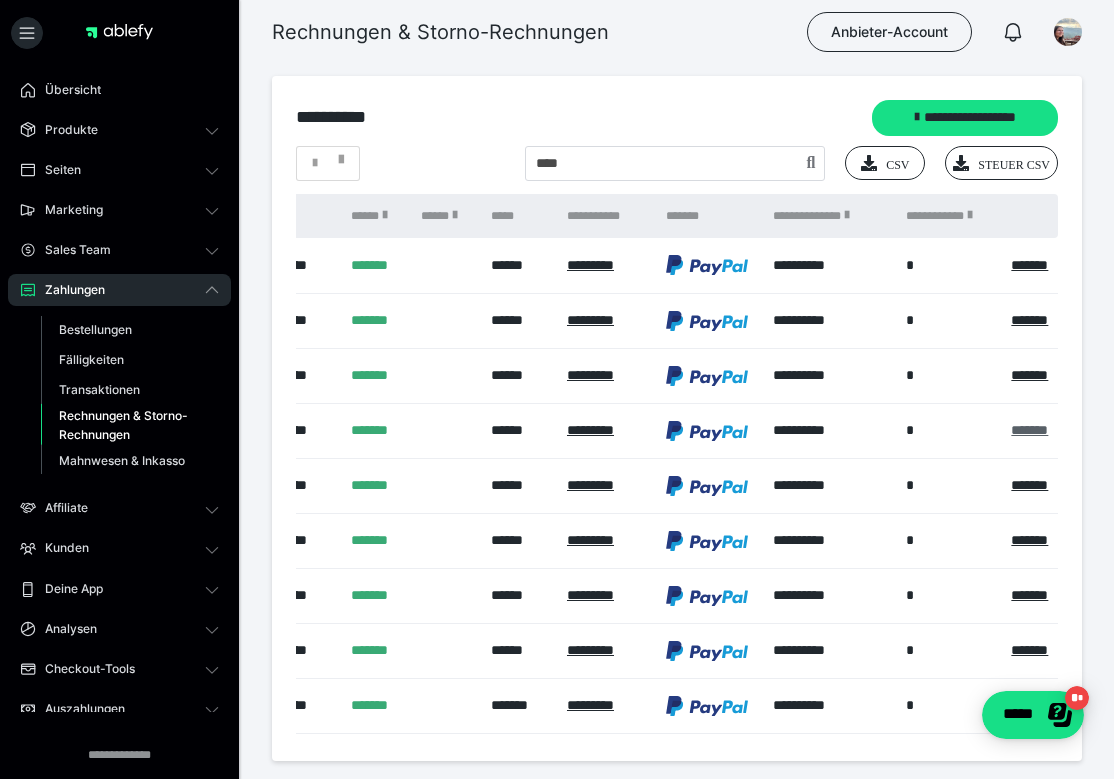 click on "*******" at bounding box center [1029, 430] 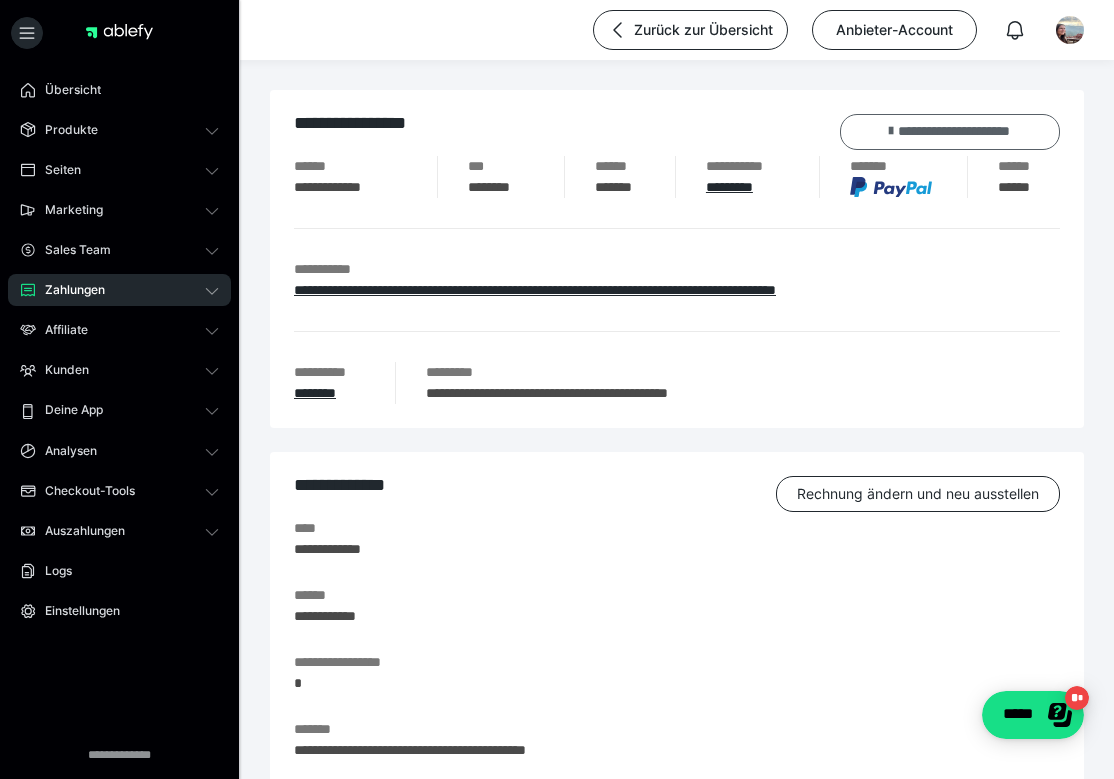 click on "**********" at bounding box center [950, 132] 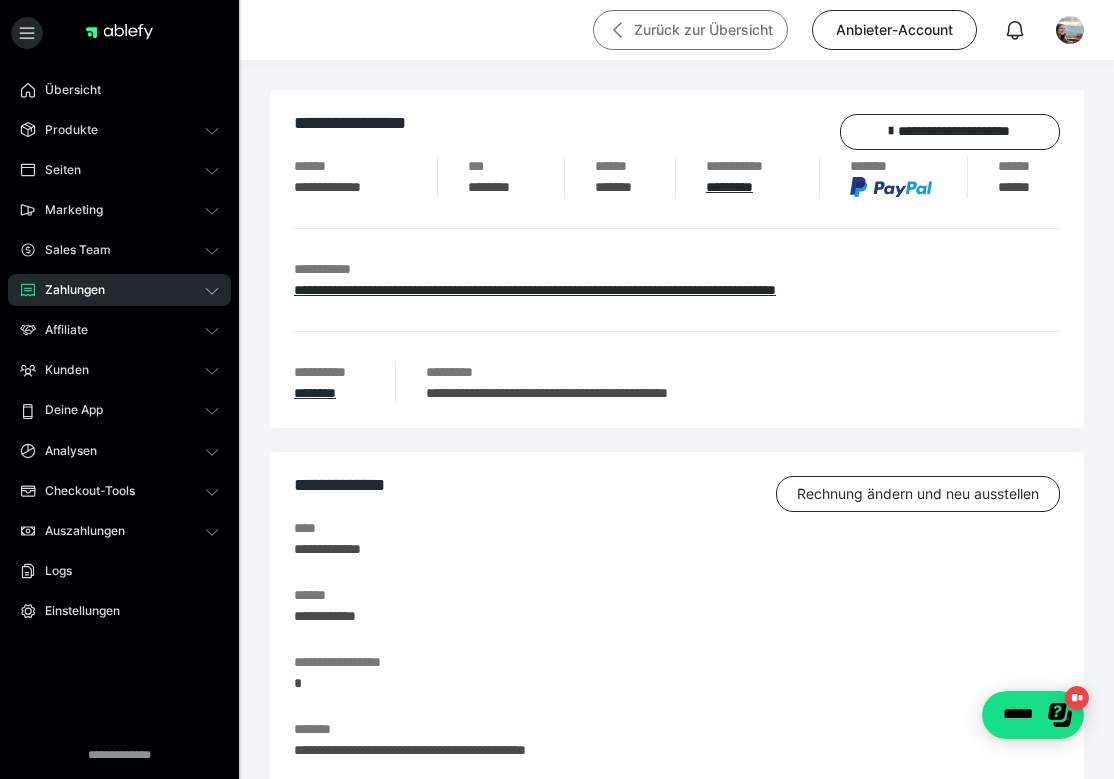 click 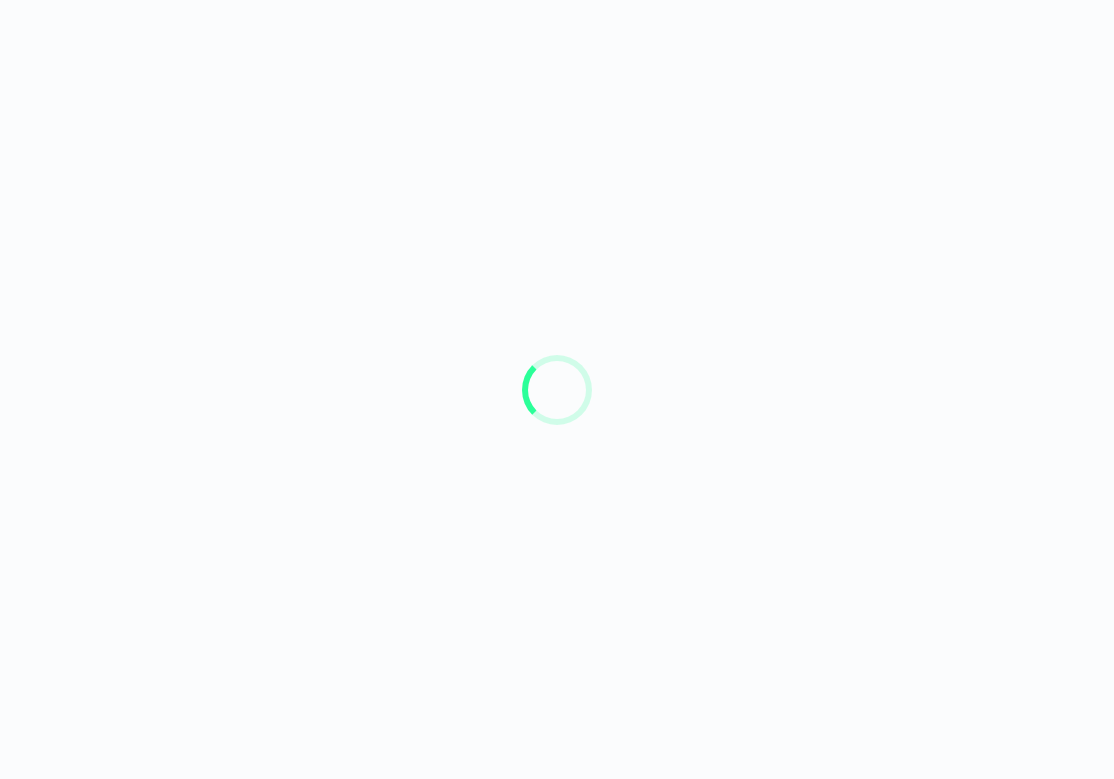 scroll, scrollTop: 0, scrollLeft: 0, axis: both 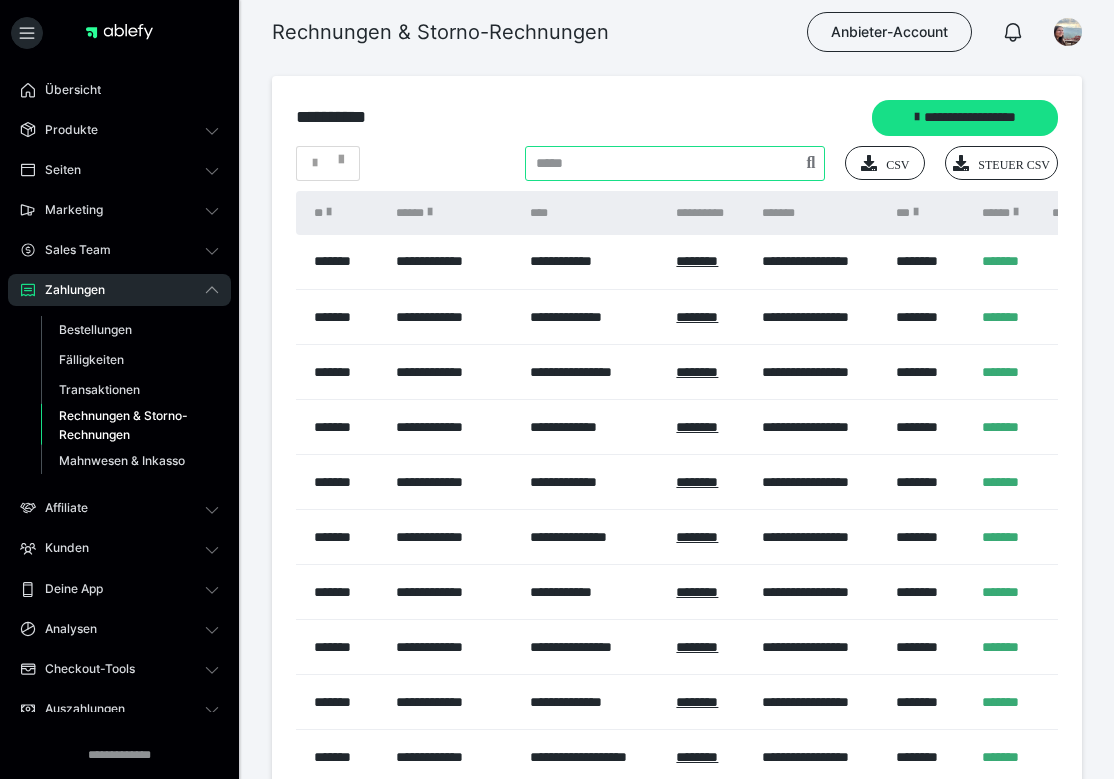 click at bounding box center (675, 163) 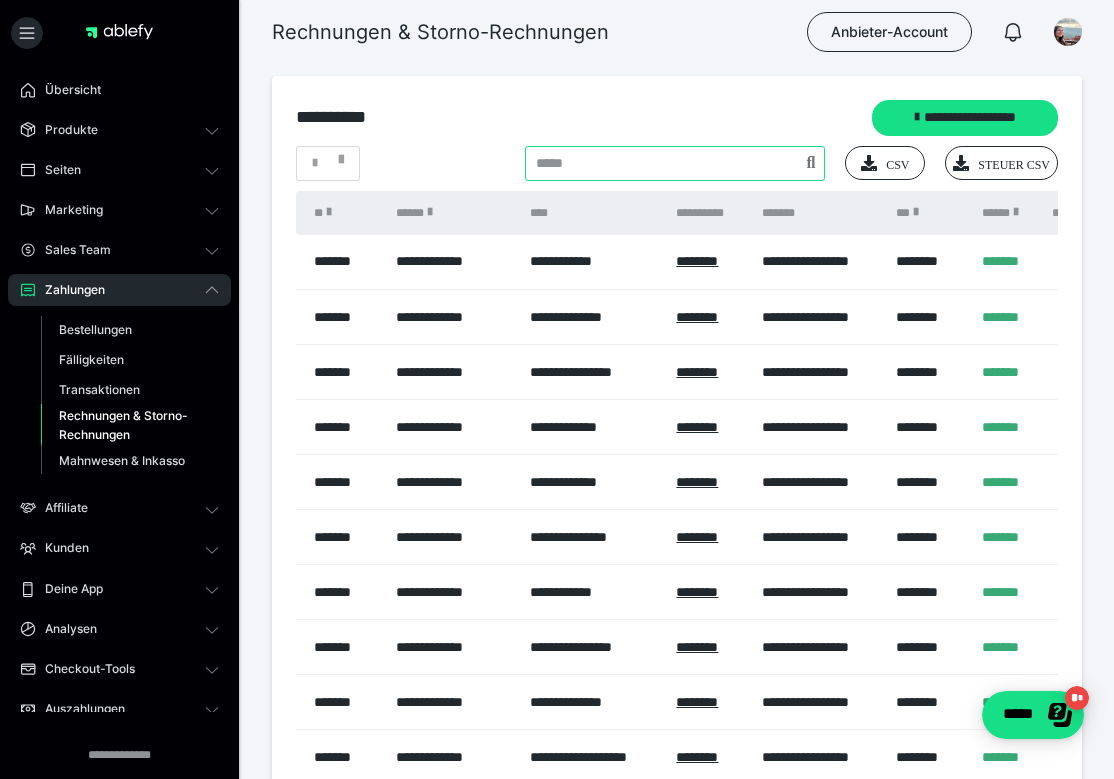 scroll, scrollTop: 0, scrollLeft: 0, axis: both 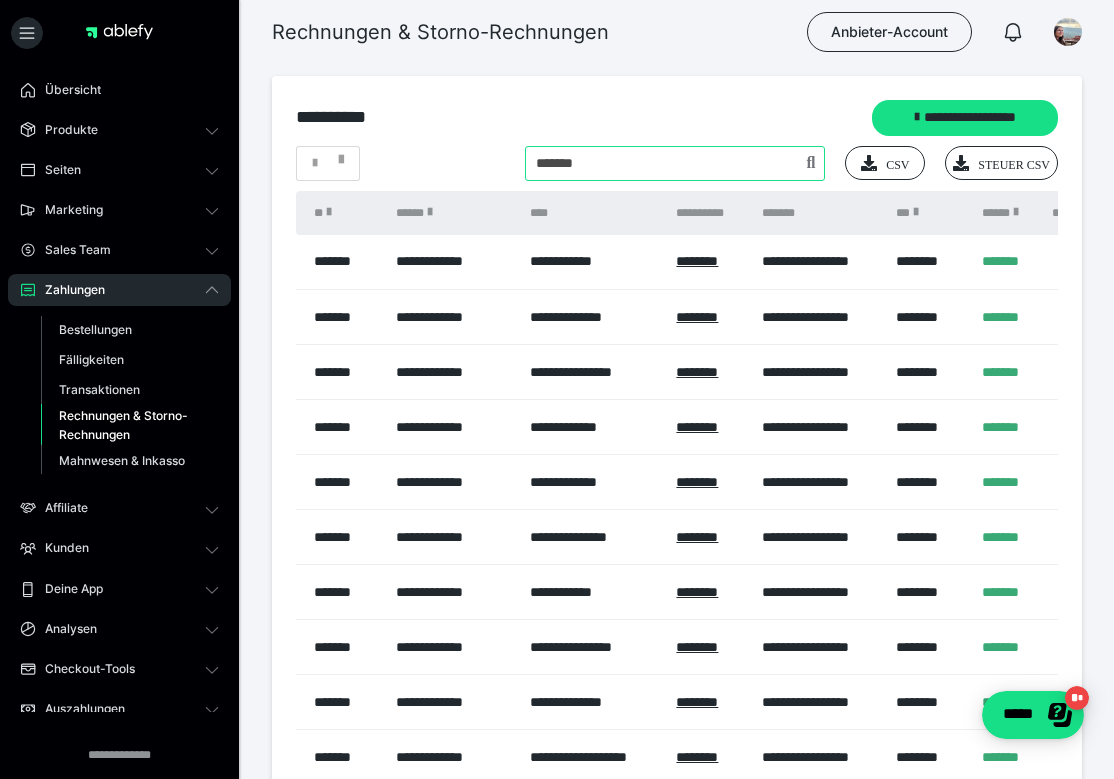 type on "*******" 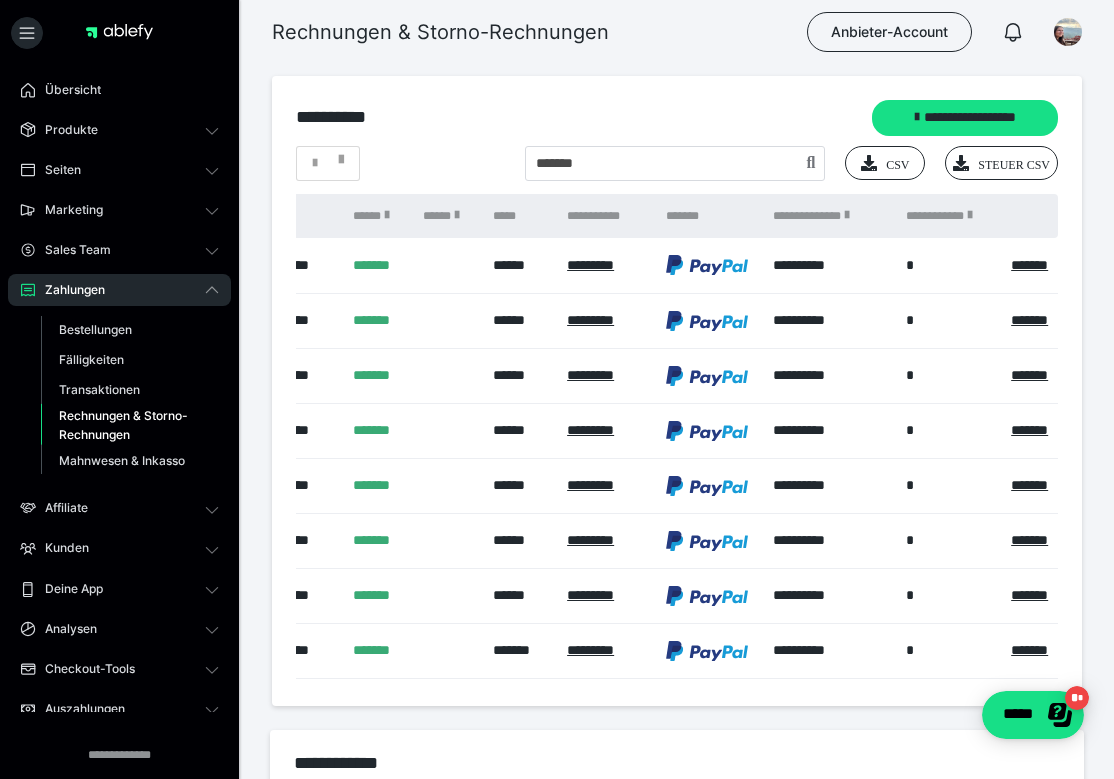 scroll, scrollTop: 0, scrollLeft: 771, axis: horizontal 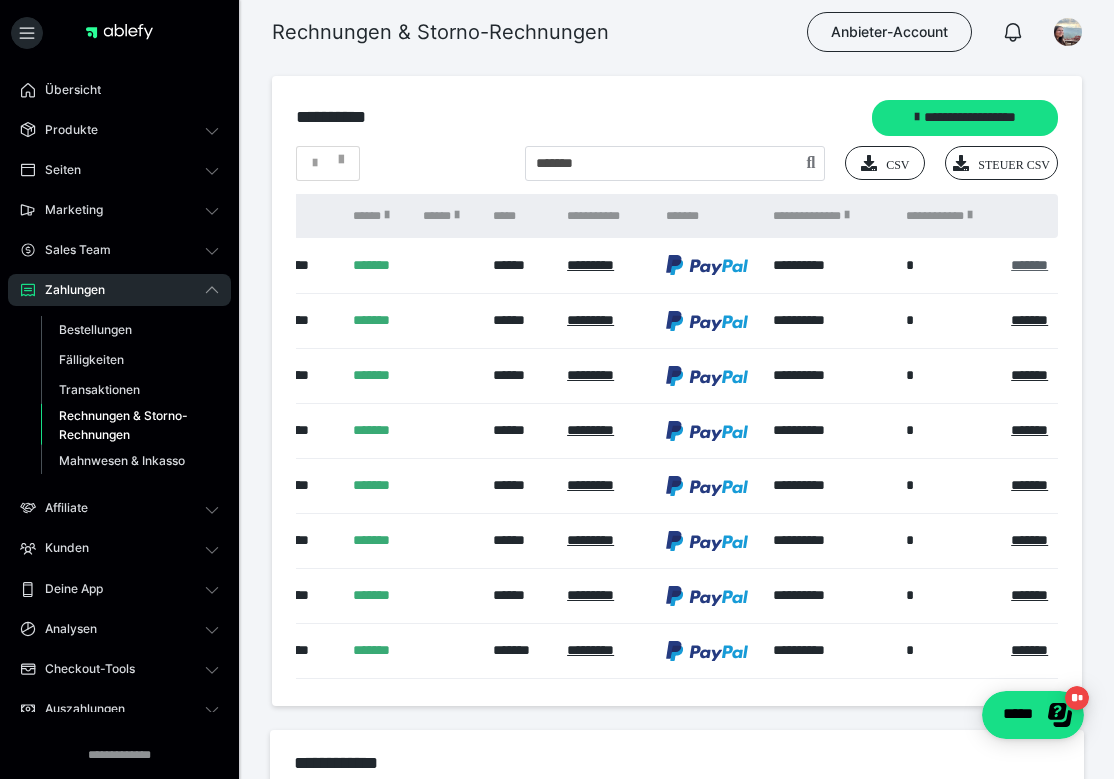 click on "*******" at bounding box center (1029, 265) 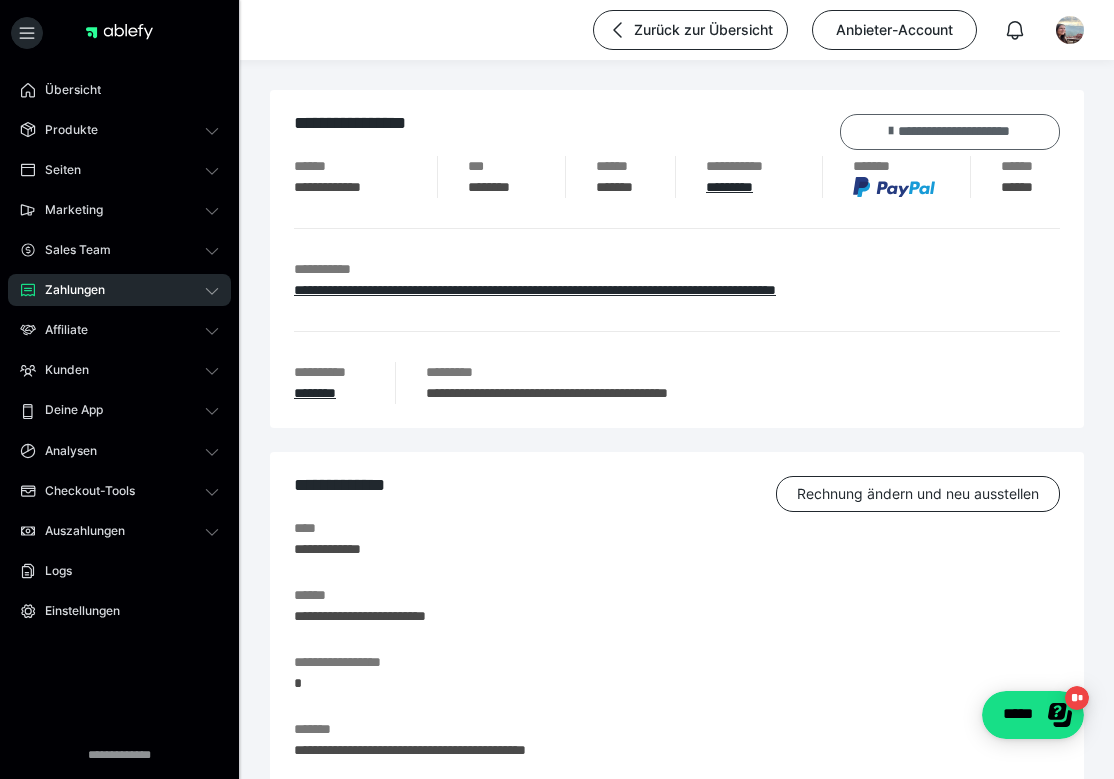 click on "**********" at bounding box center (950, 132) 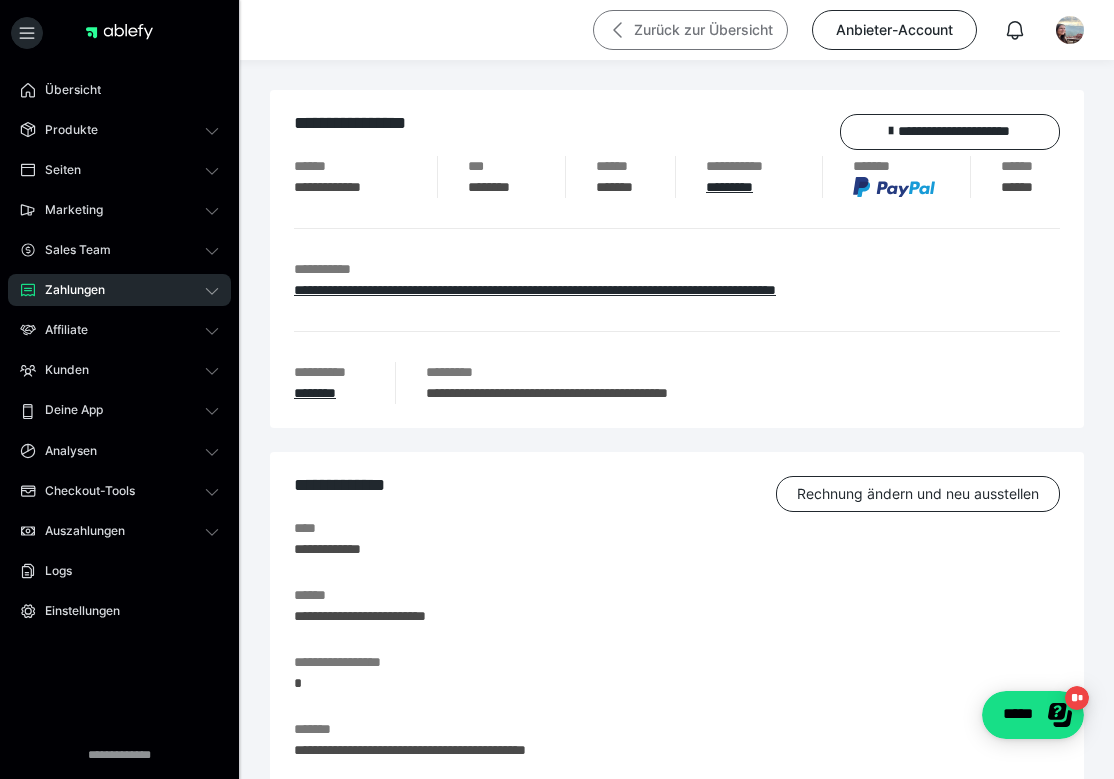 click on "Zurück zur Übersicht" at bounding box center [690, 30] 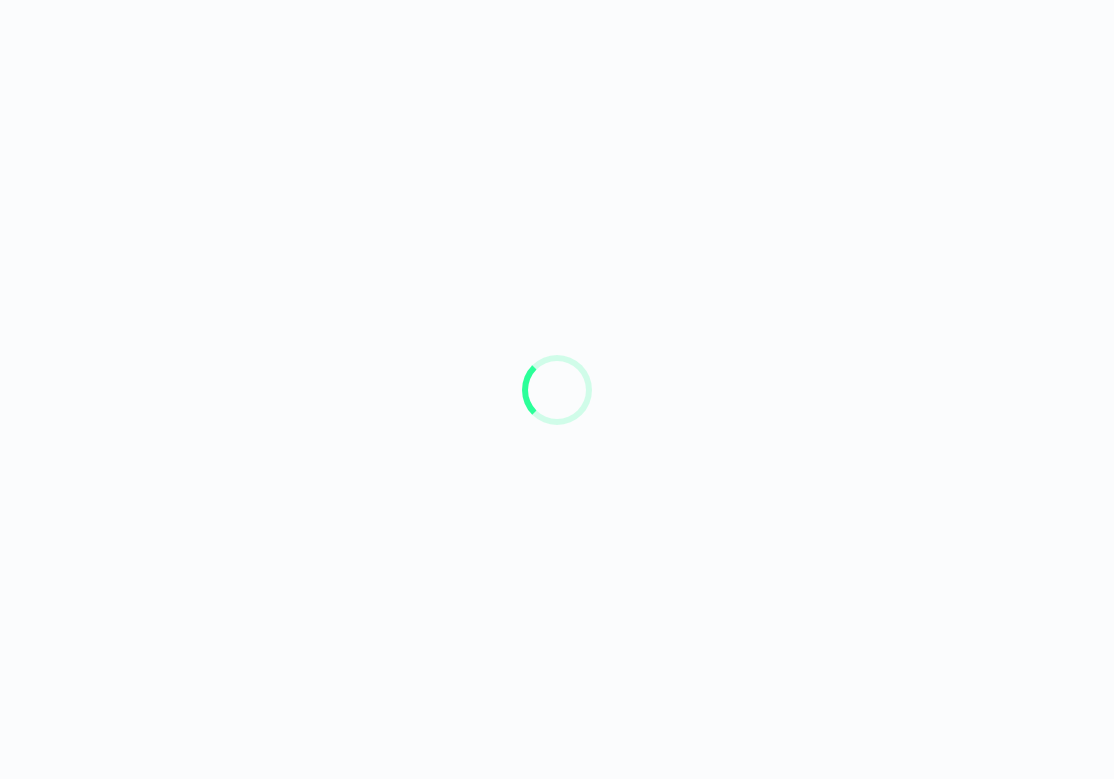 scroll, scrollTop: 0, scrollLeft: 0, axis: both 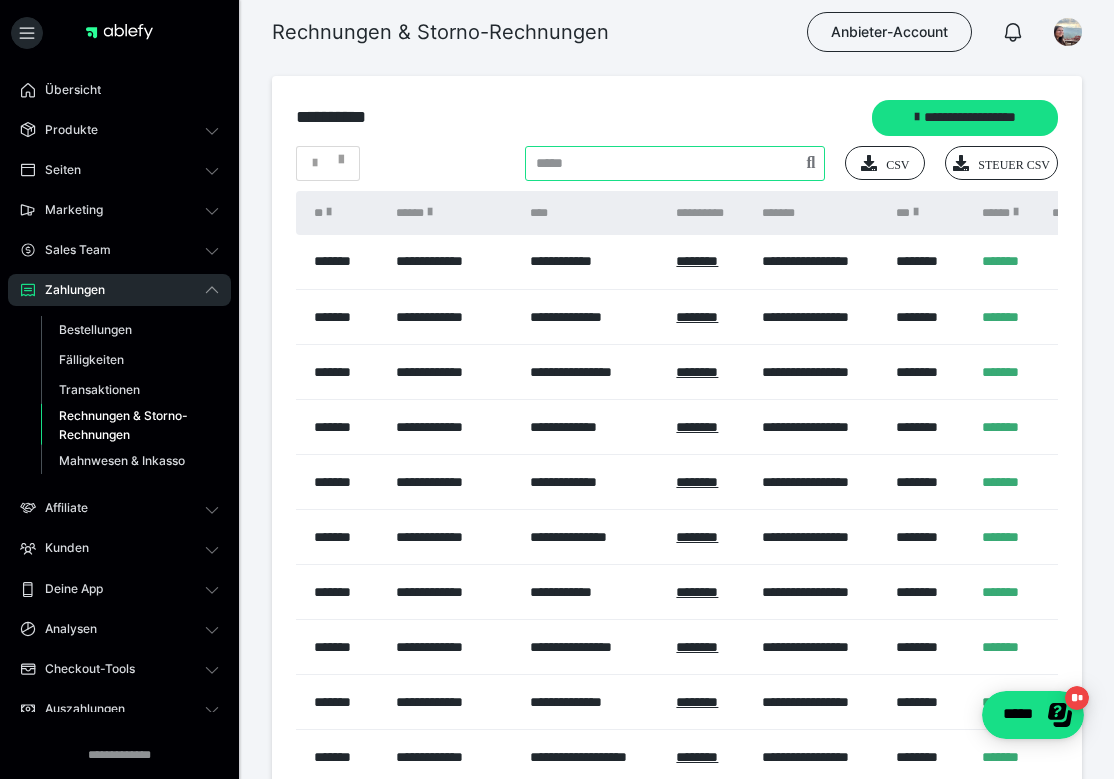 click at bounding box center [675, 163] 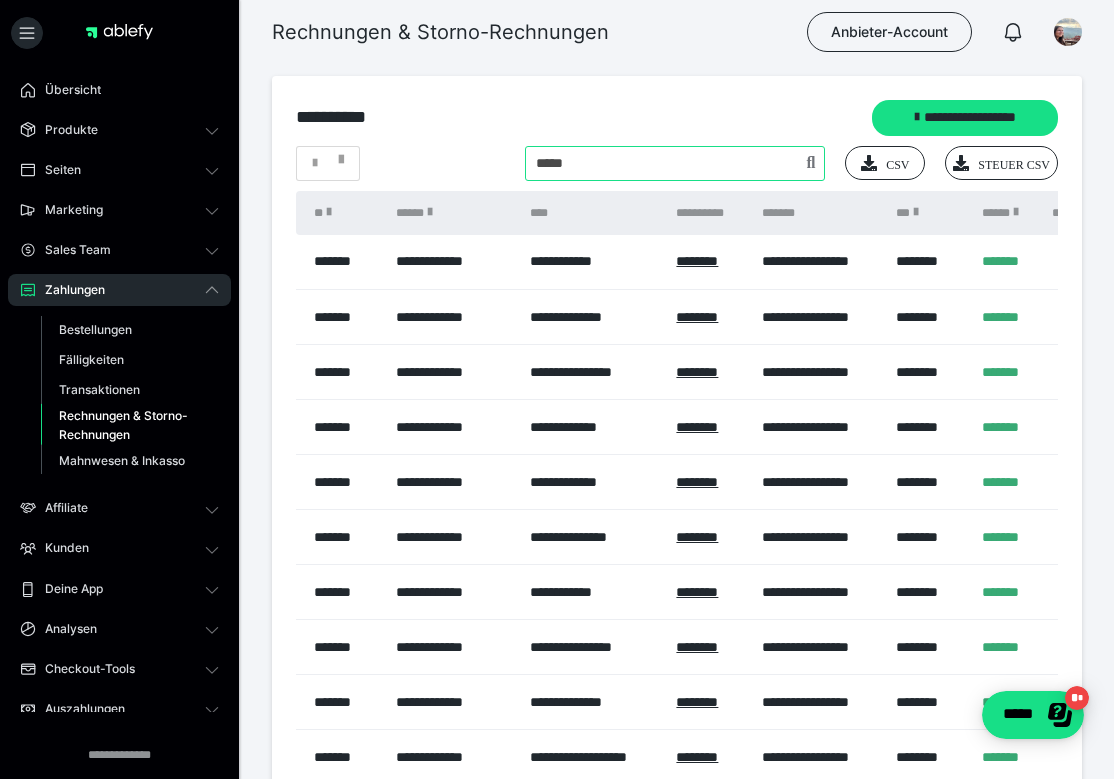 type on "*****" 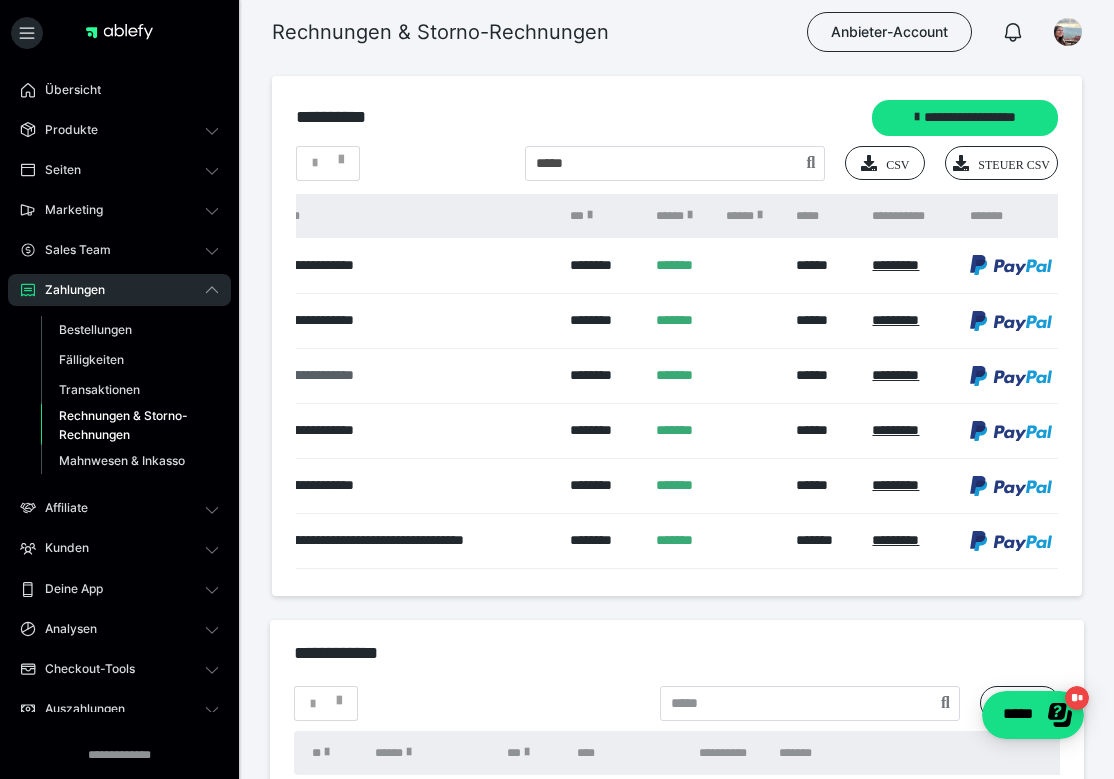 scroll, scrollTop: 0, scrollLeft: 764, axis: horizontal 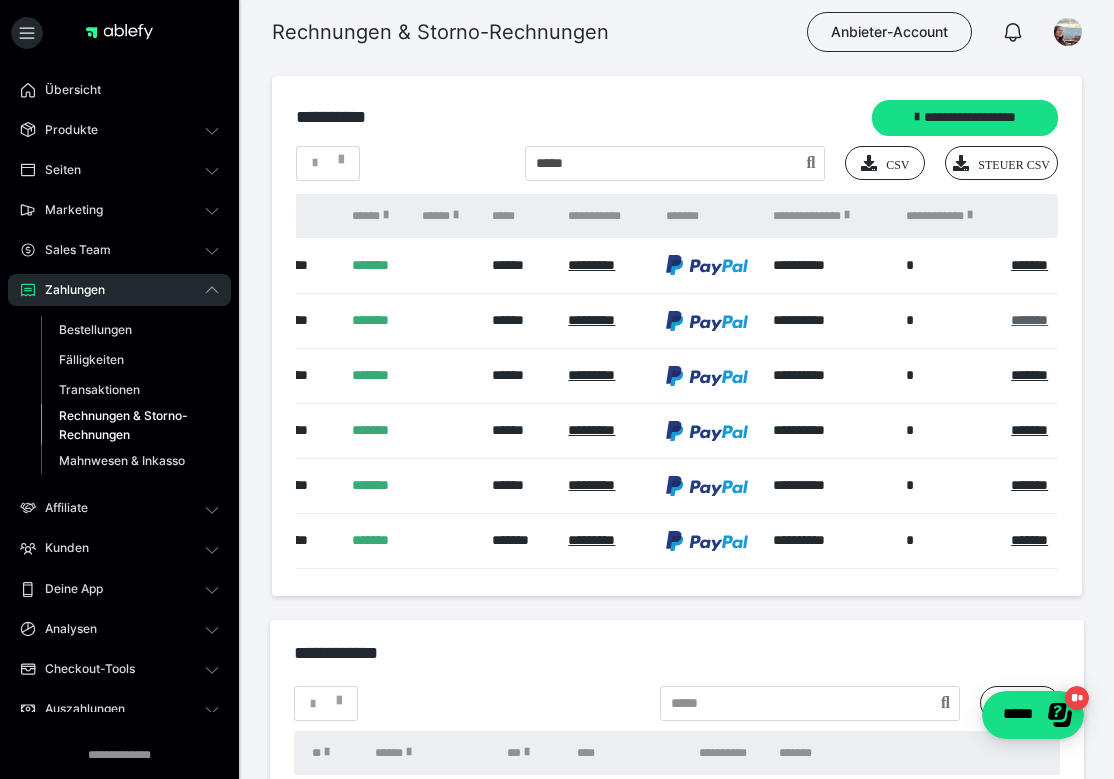 click on "*******" at bounding box center (1029, 320) 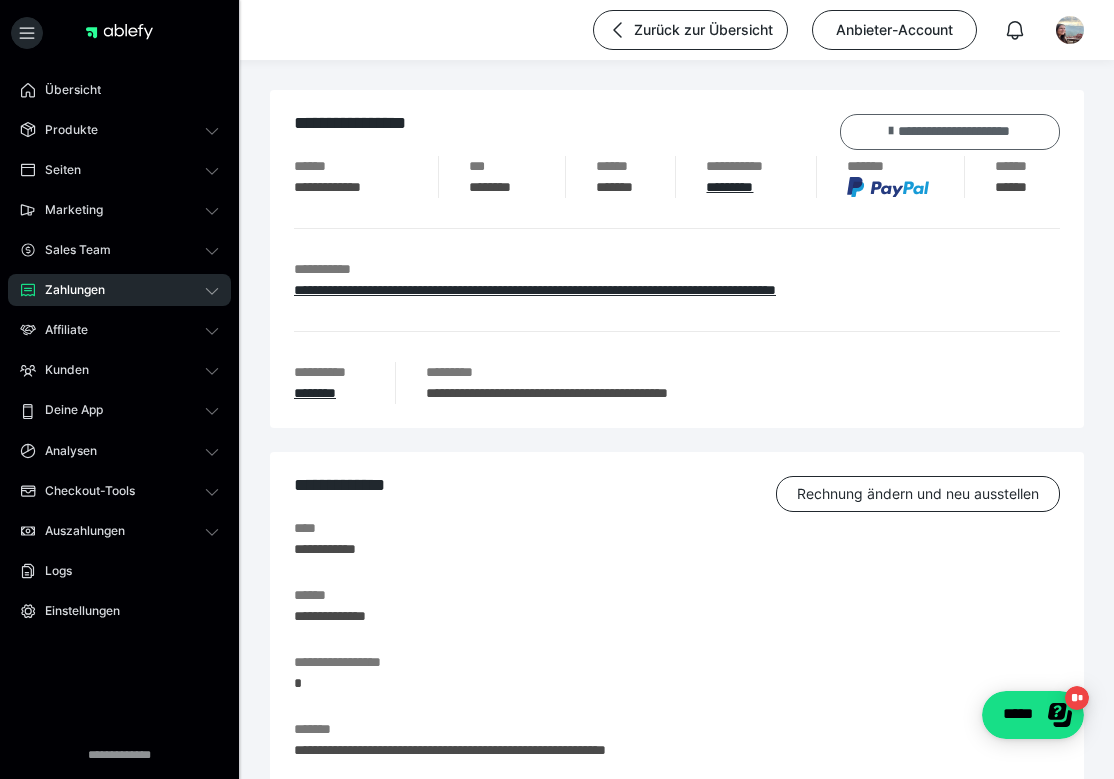 click on "**********" at bounding box center [950, 132] 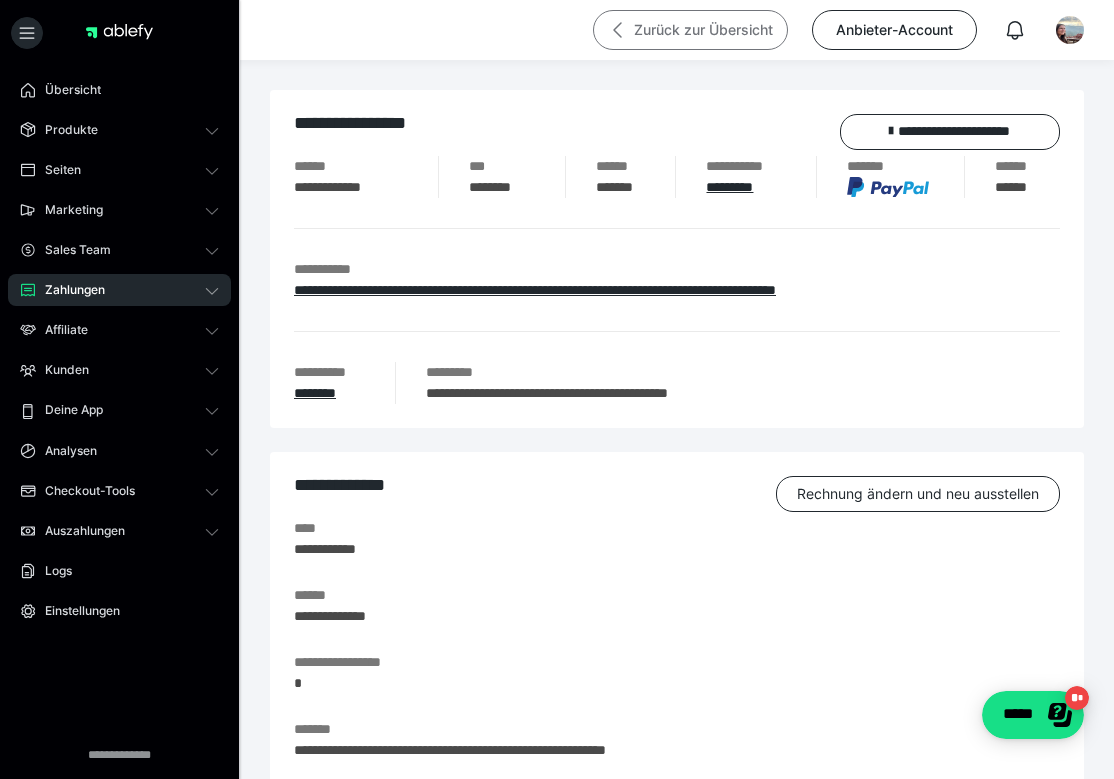 click on "Zurück zur Übersicht" at bounding box center (690, 30) 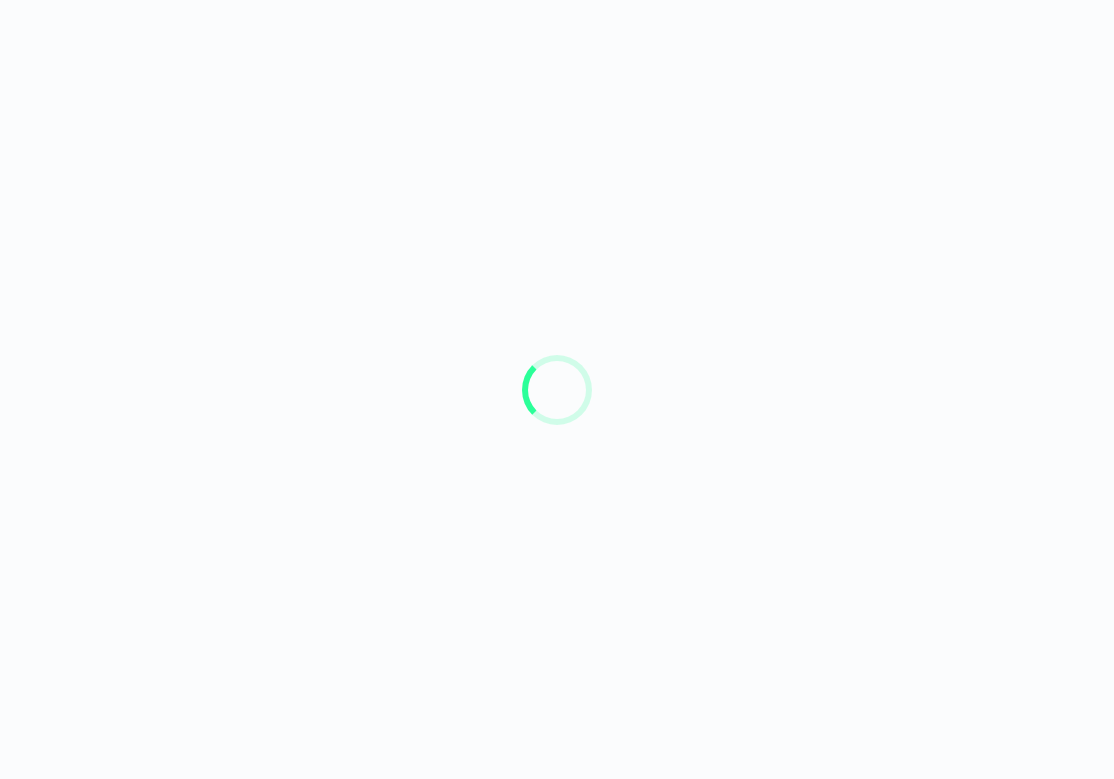 scroll, scrollTop: 0, scrollLeft: 0, axis: both 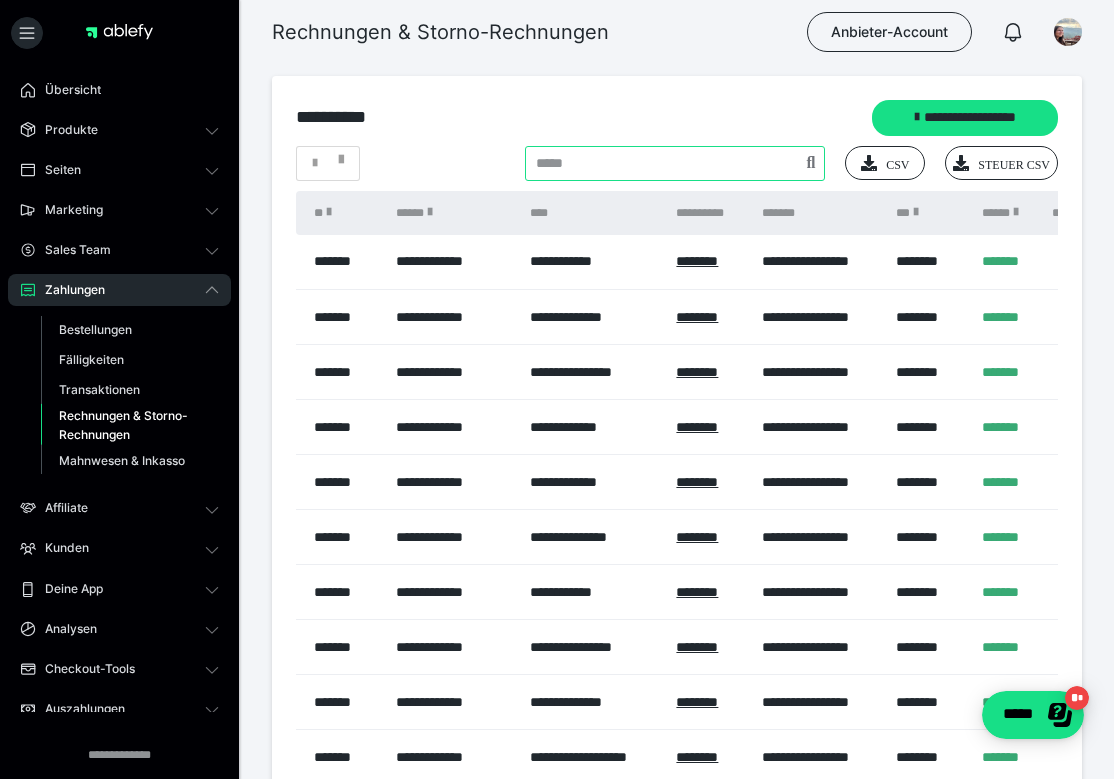 click at bounding box center (675, 163) 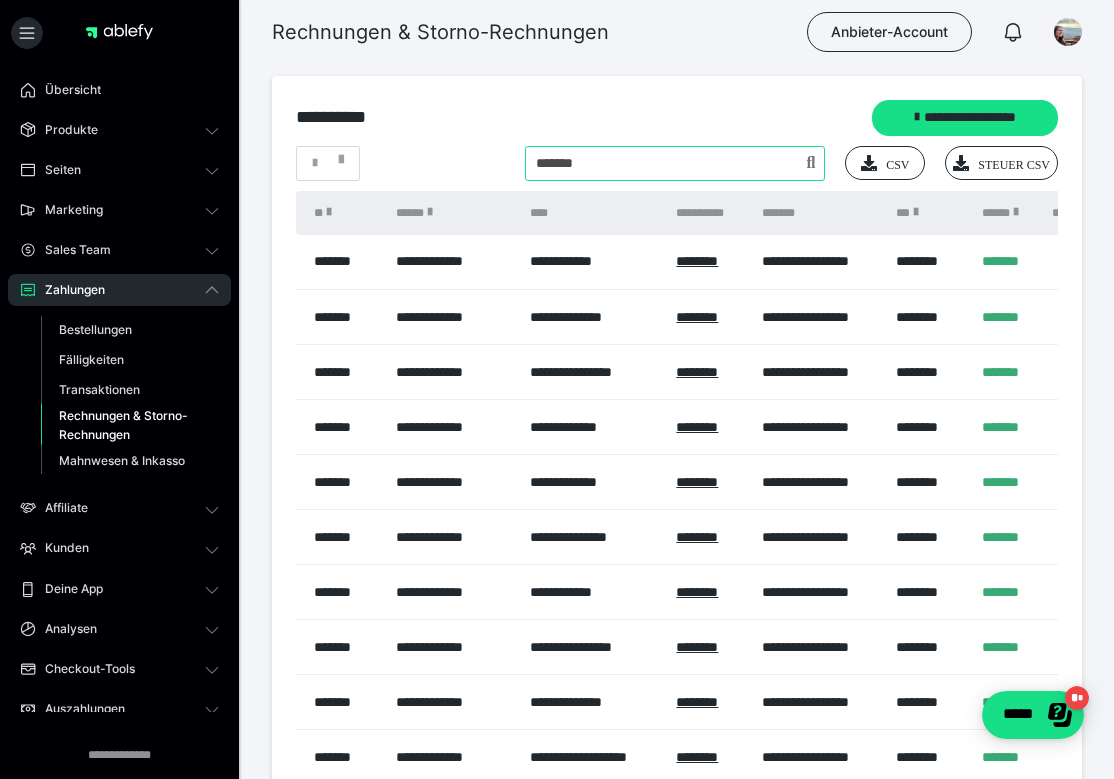 type on "*******" 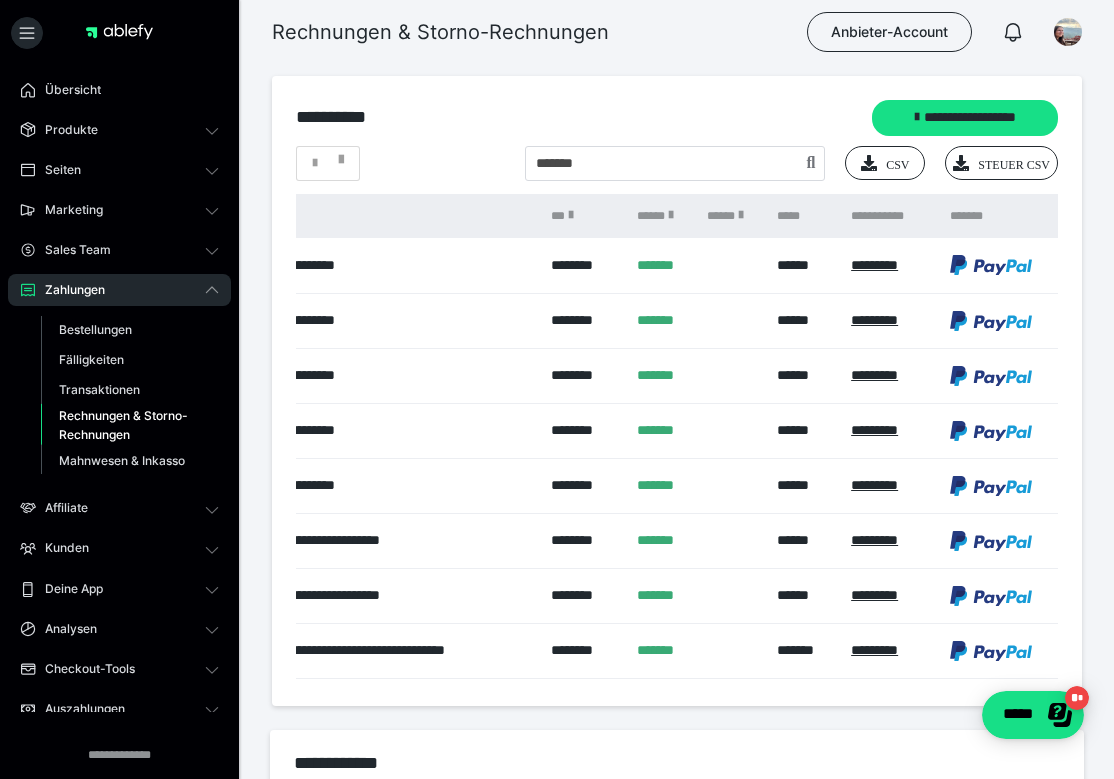 scroll, scrollTop: 0, scrollLeft: 771, axis: horizontal 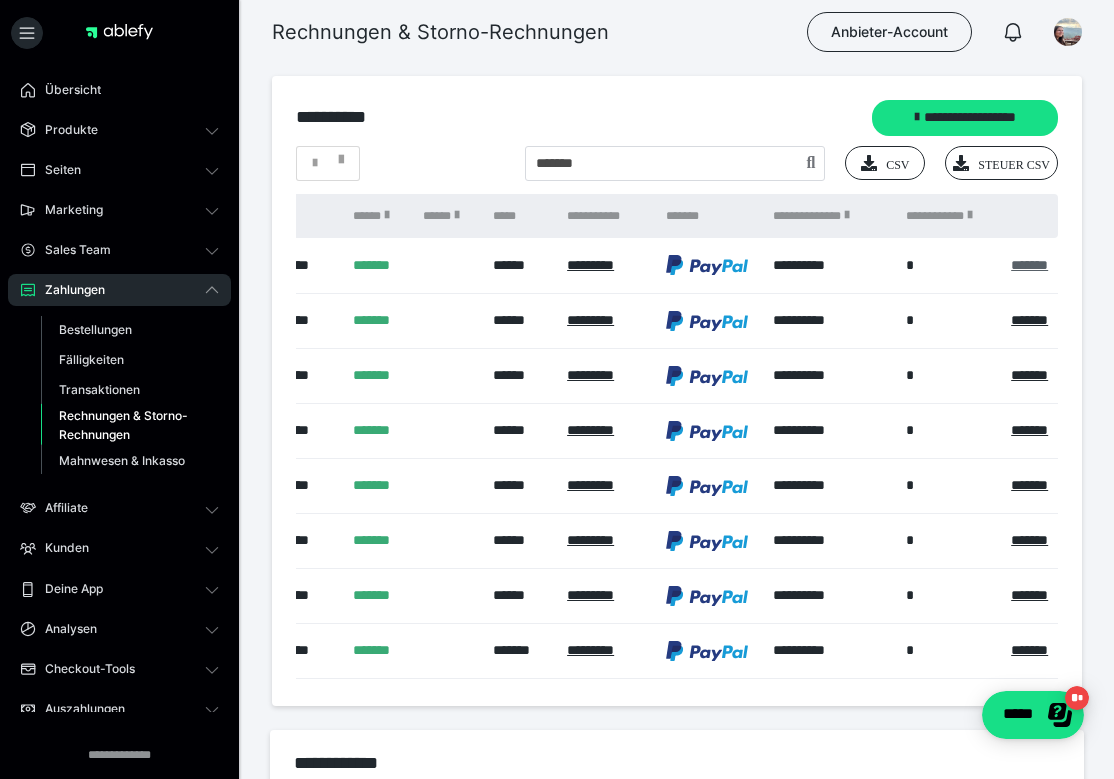 click on "*******" at bounding box center [1029, 265] 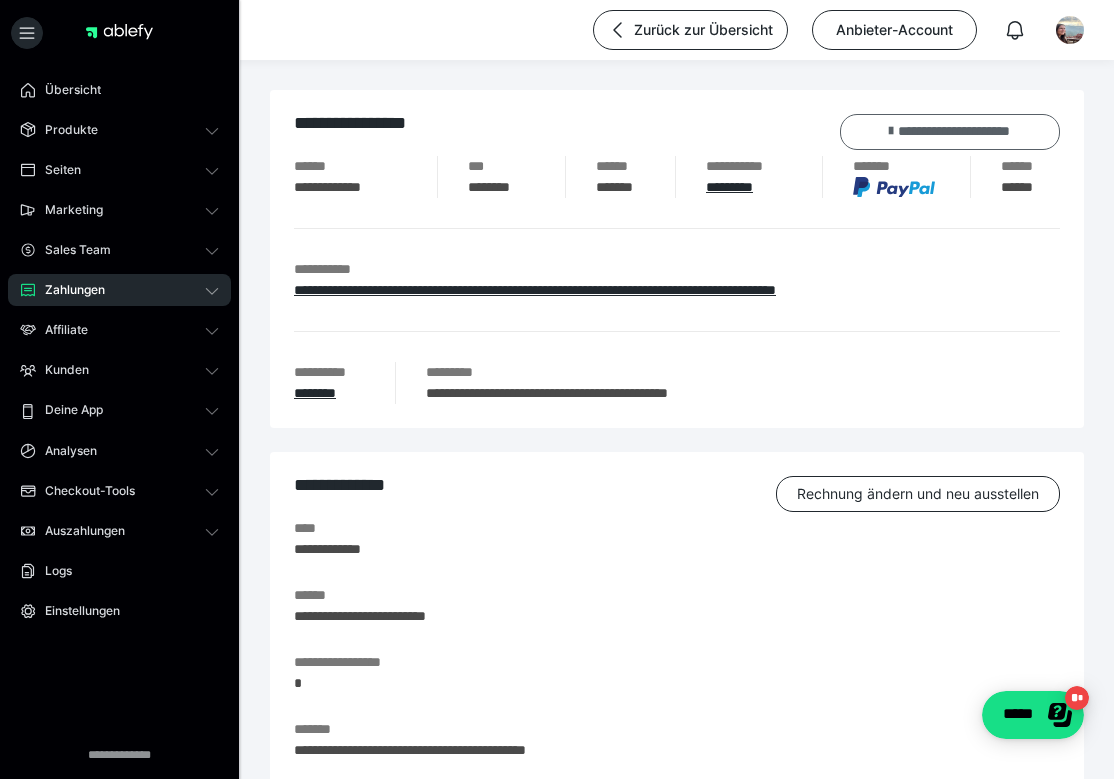 click on "**********" at bounding box center (950, 132) 